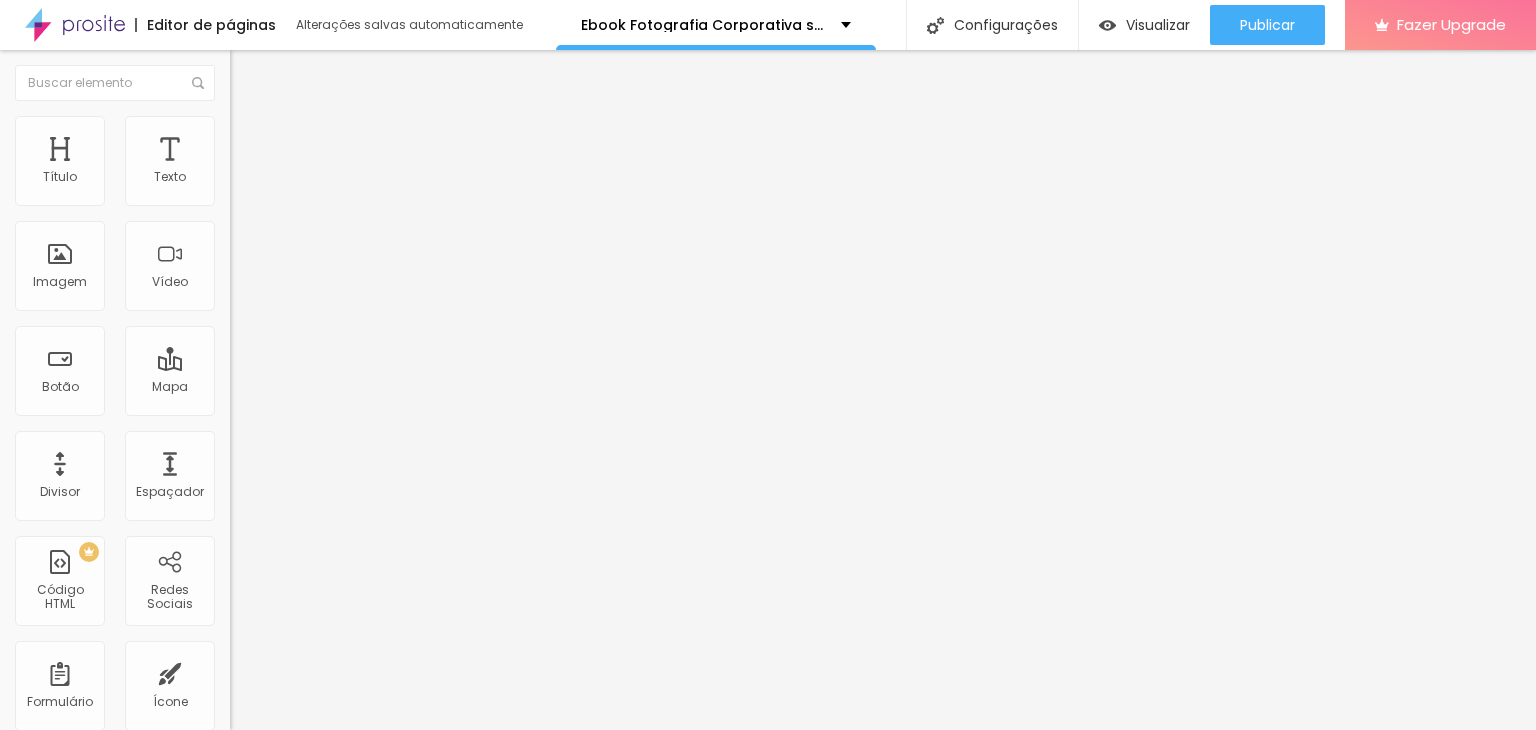 scroll, scrollTop: 0, scrollLeft: 0, axis: both 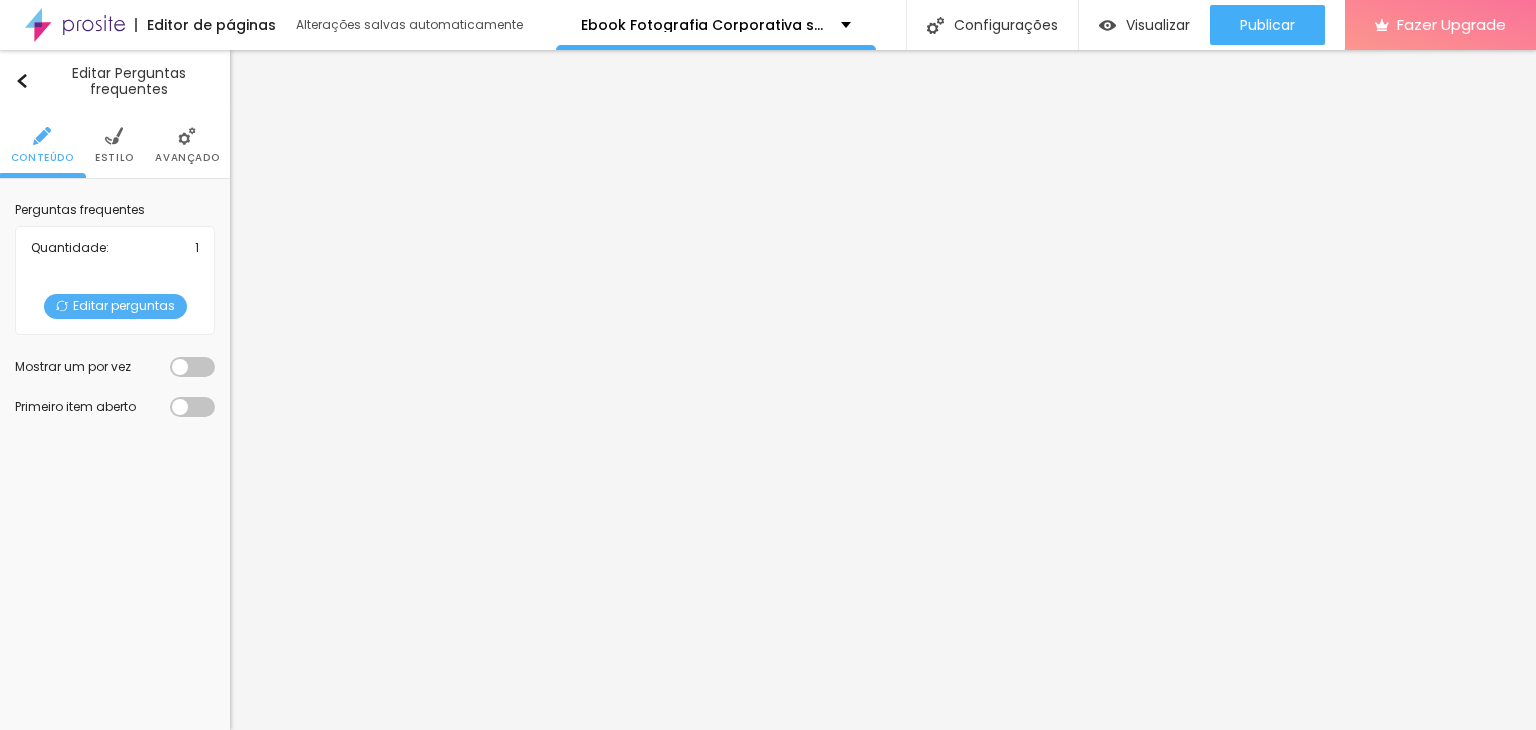 click on "Estilo" at bounding box center (114, 145) 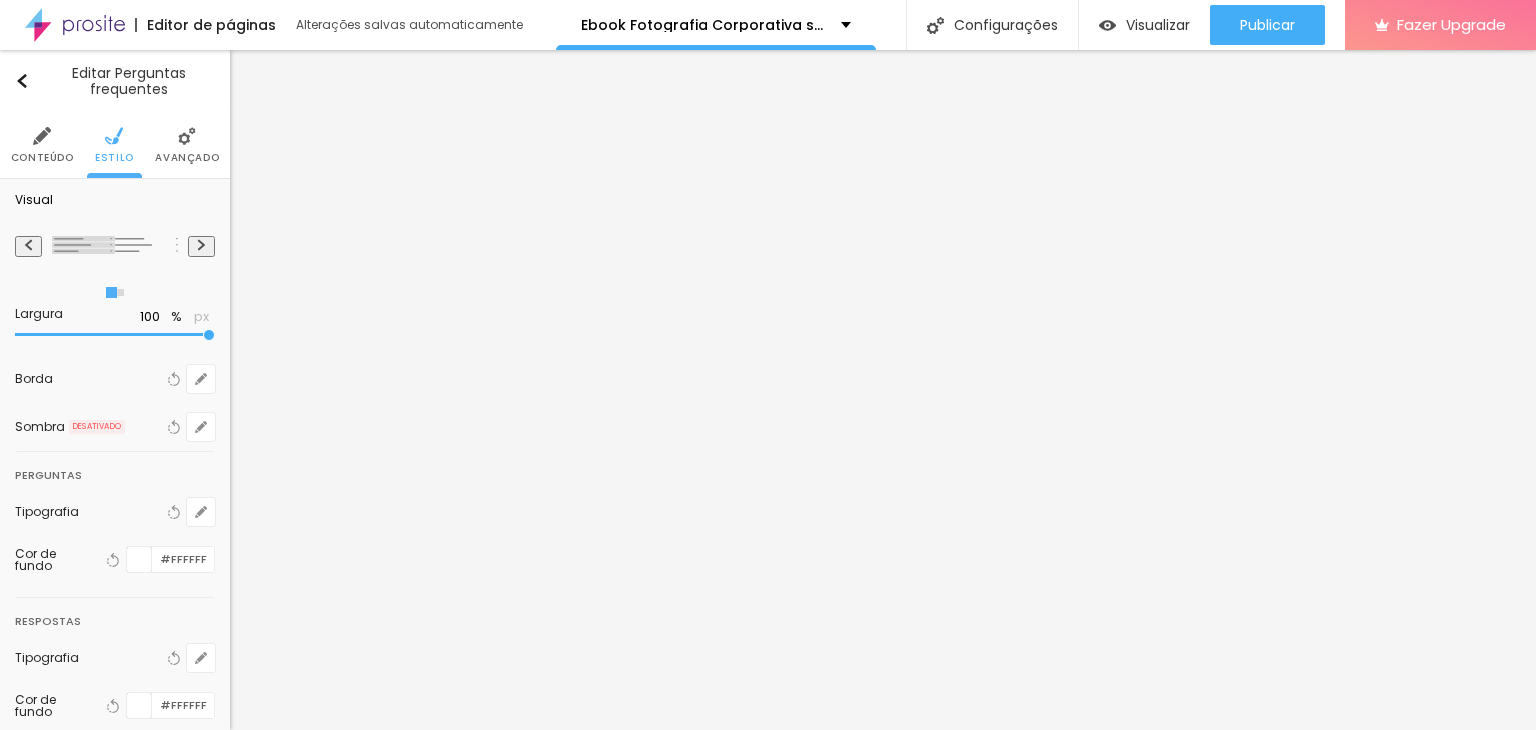 scroll, scrollTop: 100, scrollLeft: 0, axis: vertical 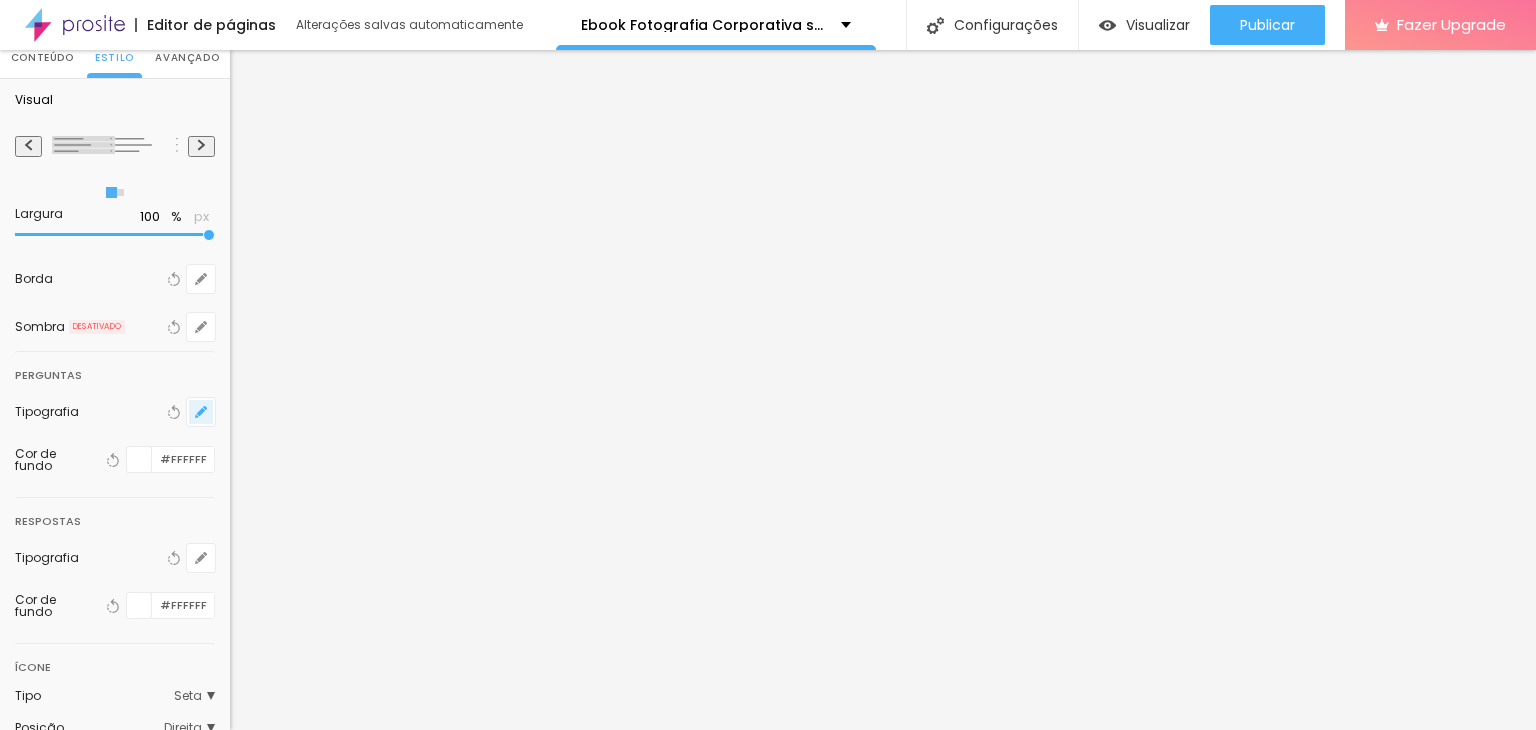 click 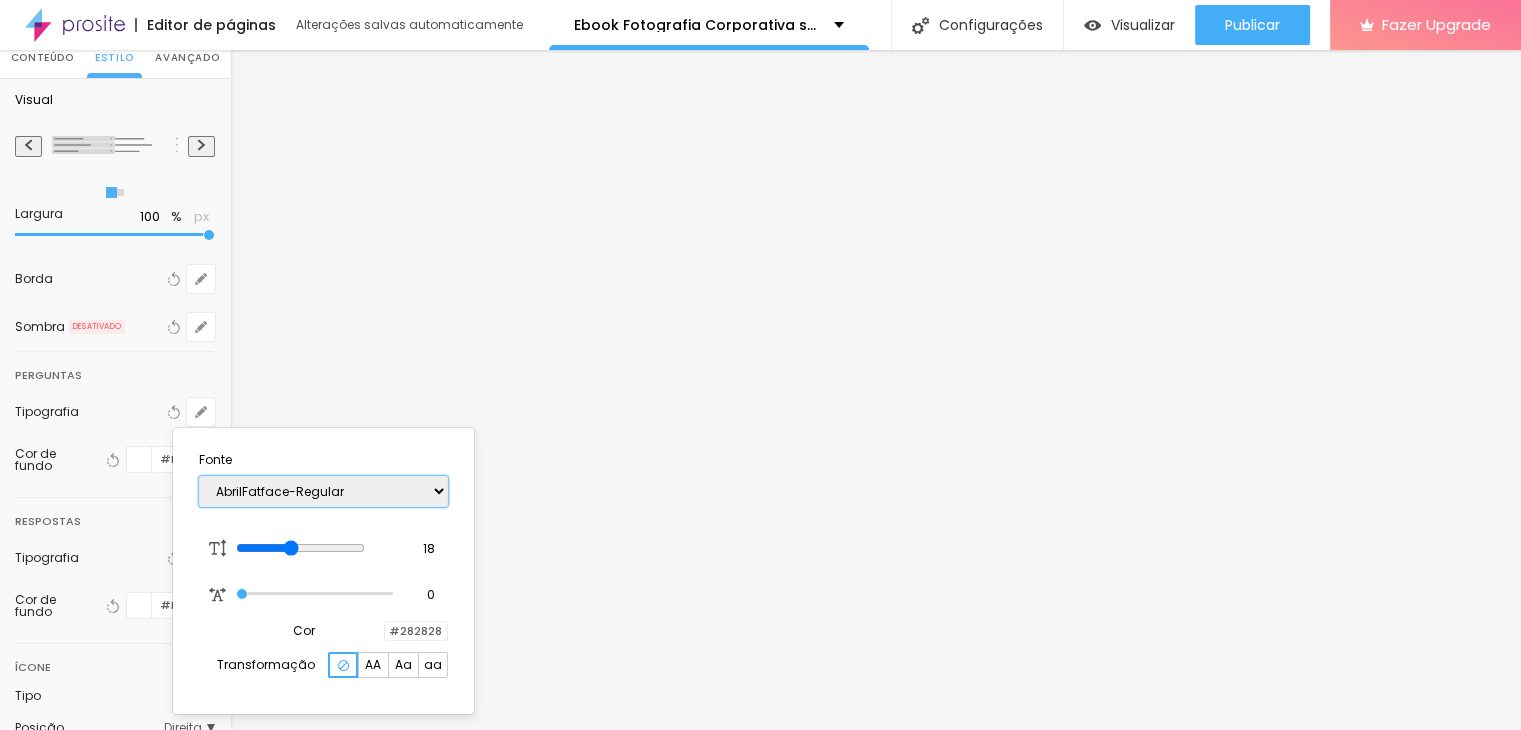 click on "AbrilFatface-Regular Actor-Regular Alegreya AlegreyaBlack Alice Allan-Bold Allan-Regular Amaranth AmaticaSC AmaticSC Amita-Bold Amita-Regular Anaheim AnonymousPro-Bold AnonymousPro-Italic AnonymousPro-Regular Arapey Archivo-Bold Archivo-Italic Archivo-Regular ArefRuqaa Arsenal-Bold Arsenal-Italic Arsenal-Regular Arvo Assistant AssistantLight AveriaLibre AveriaLibreLight AveriaSansLibre-Bold AveriaSansLibre-Italic AveriaSansLibre-Regular Bangers-Regular Bentham-Regular Bevan-Regular BioRhyme BioRhymeExtraBold BioRhymeLight Bitter BreeSerif ButterflyKids-Regular ChangaOne-Italic ChangaOne-Regular Chewy-Regular Chivo CinzelDecorative-Black CinzelDecorative-Bold CinzelDecorative-Regular Comfortaa-Bold Comfortaa-Light Comfortaa-Regular ComingSoon Cookie-Regular Corben-Bold Corben-Regular Cormorant CormorantGeramond-Bold CormorantGeramond-Italic CormorantGeramond-Medium CormorantGeramond-Regular CormorantLight Cousine-Bold Cousine-Italic Cousine-Regular Creepster-Regular CrimsonText CrimsonTextBold Cuprum FjallaOne" at bounding box center [323, 491] 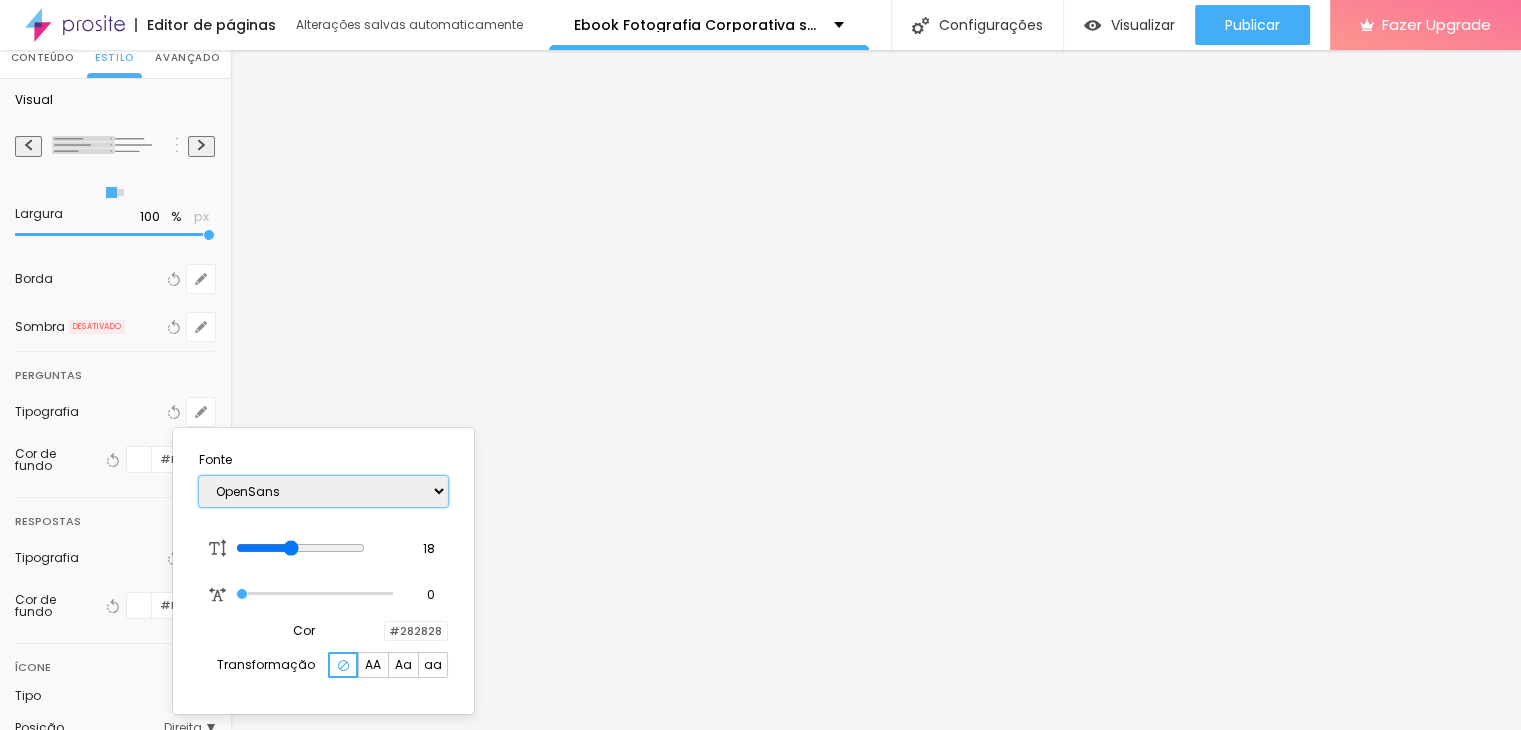 click on "AbrilFatface-Regular Actor-Regular Alegreya AlegreyaBlack Alice Allan-Bold Allan-Regular Amaranth AmaticaSC AmaticSC Amita-Bold Amita-Regular Anaheim AnonymousPro-Bold AnonymousPro-Italic AnonymousPro-Regular Arapey Archivo-Bold Archivo-Italic Archivo-Regular ArefRuqaa Arsenal-Bold Arsenal-Italic Arsenal-Regular Arvo Assistant AssistantLight AveriaLibre AveriaLibreLight AveriaSansLibre-Bold AveriaSansLibre-Italic AveriaSansLibre-Regular Bangers-Regular Bentham-Regular Bevan-Regular BioRhyme BioRhymeExtraBold BioRhymeLight Bitter BreeSerif ButterflyKids-Regular ChangaOne-Italic ChangaOne-Regular Chewy-Regular Chivo CinzelDecorative-Black CinzelDecorative-Bold CinzelDecorative-Regular Comfortaa-Bold Comfortaa-Light Comfortaa-Regular ComingSoon Cookie-Regular Corben-Bold Corben-Regular Cormorant CormorantGeramond-Bold CormorantGeramond-Italic CormorantGeramond-Medium CormorantGeramond-Regular CormorantLight Cousine-Bold Cousine-Italic Cousine-Regular Creepster-Regular CrimsonText CrimsonTextBold Cuprum FjallaOne" at bounding box center [323, 491] 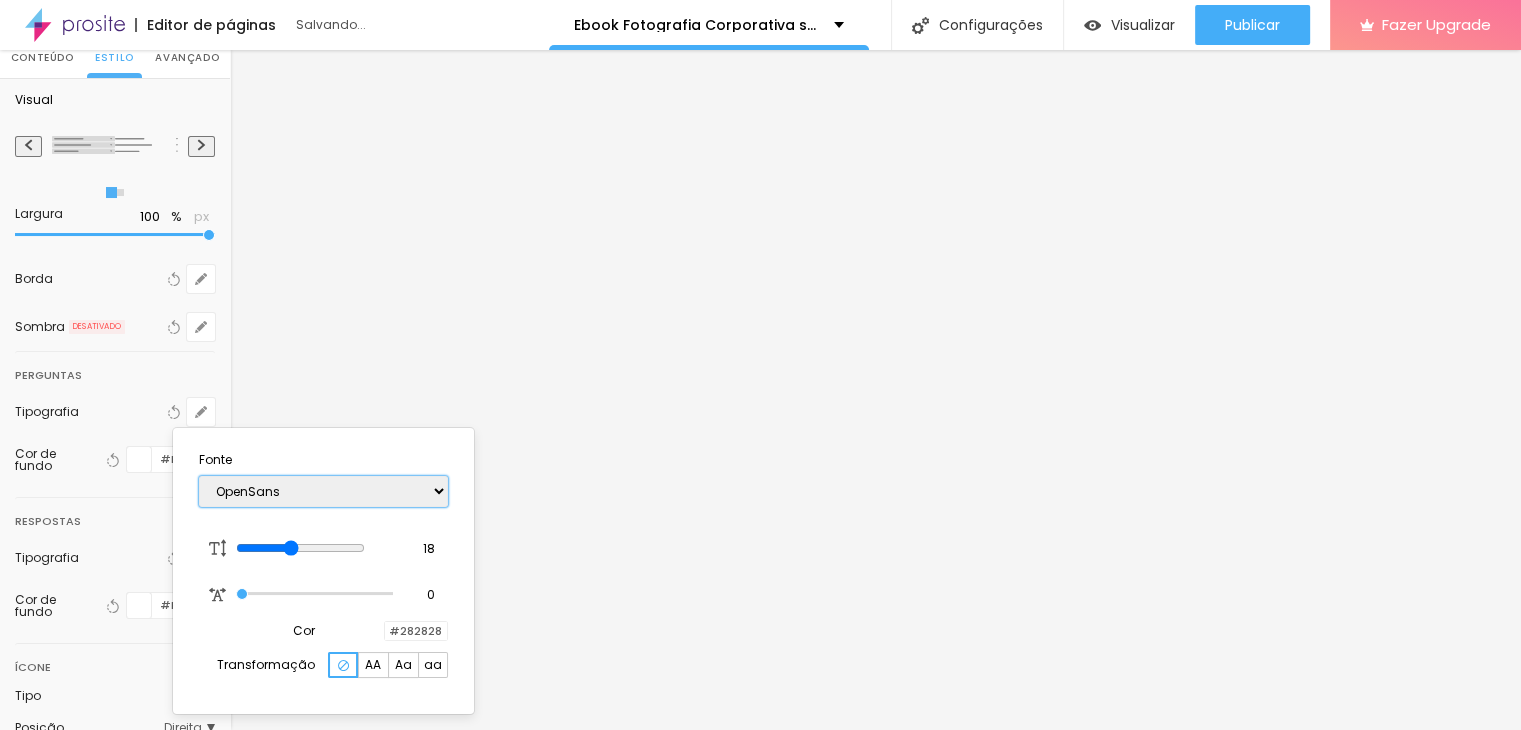 click on "AbrilFatface-Regular Actor-Regular Alegreya AlegreyaBlack Alice Allan-Bold Allan-Regular Amaranth AmaticaSC AmaticSC Amita-Bold Amita-Regular Anaheim AnonymousPro-Bold AnonymousPro-Italic AnonymousPro-Regular Arapey Archivo-Bold Archivo-Italic Archivo-Regular ArefRuqaa Arsenal-Bold Arsenal-Italic Arsenal-Regular Arvo Assistant AssistantLight AveriaLibre AveriaLibreLight AveriaSansLibre-Bold AveriaSansLibre-Italic AveriaSansLibre-Regular Bangers-Regular Bentham-Regular Bevan-Regular BioRhyme BioRhymeExtraBold BioRhymeLight Bitter BreeSerif ButterflyKids-Regular ChangaOne-Italic ChangaOne-Regular Chewy-Regular Chivo CinzelDecorative-Black CinzelDecorative-Bold CinzelDecorative-Regular Comfortaa-Bold Comfortaa-Light Comfortaa-Regular ComingSoon Cookie-Regular Corben-Bold Corben-Regular Cormorant CormorantGeramond-Bold CormorantGeramond-Italic CormorantGeramond-Medium CormorantGeramond-Regular CormorantLight Cousine-Bold Cousine-Italic Cousine-Regular Creepster-Regular CrimsonText CrimsonTextBold Cuprum FjallaOne" at bounding box center [323, 491] 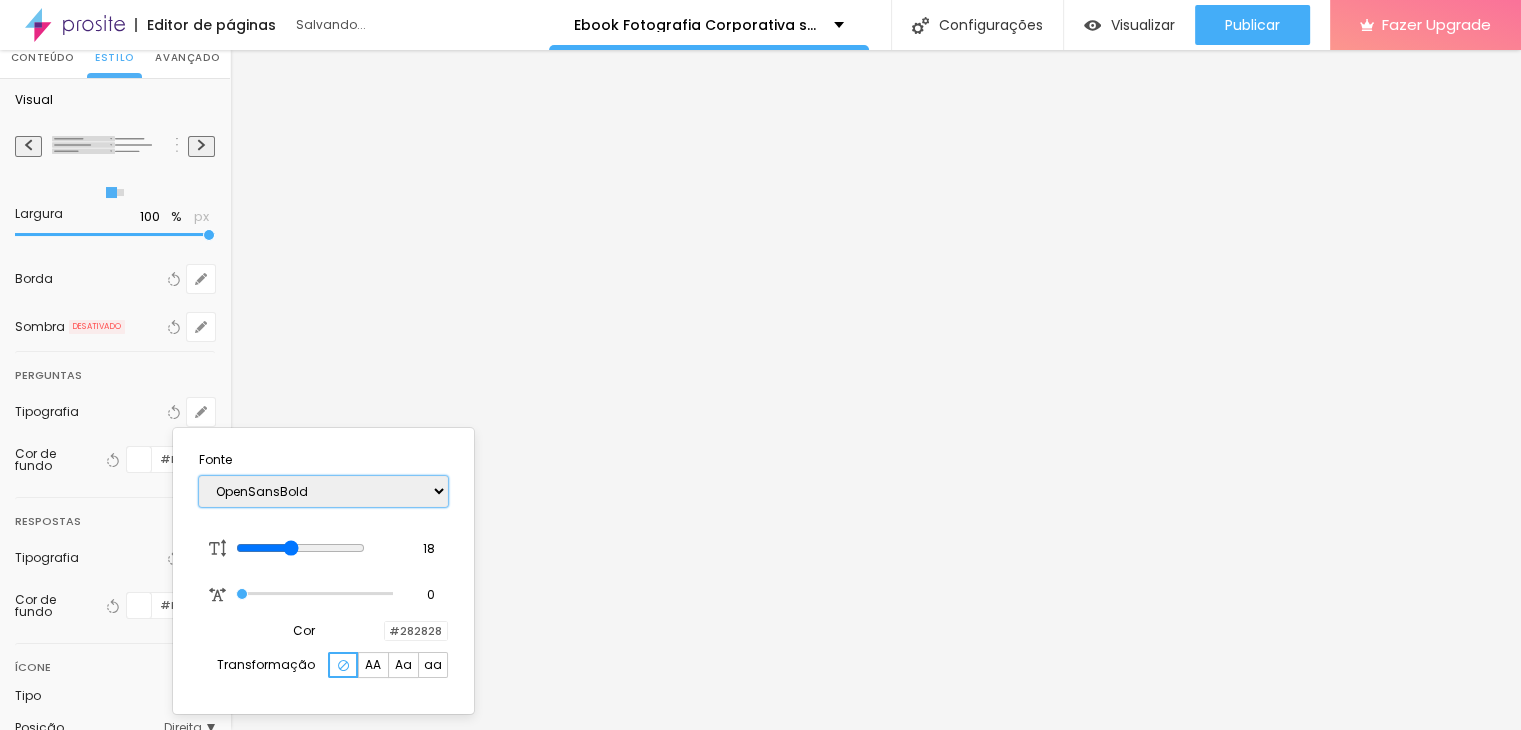 click on "AbrilFatface-Regular Actor-Regular Alegreya AlegreyaBlack Alice Allan-Bold Allan-Regular Amaranth AmaticaSC AmaticSC Amita-Bold Amita-Regular Anaheim AnonymousPro-Bold AnonymousPro-Italic AnonymousPro-Regular Arapey Archivo-Bold Archivo-Italic Archivo-Regular ArefRuqaa Arsenal-Bold Arsenal-Italic Arsenal-Regular Arvo Assistant AssistantLight AveriaLibre AveriaLibreLight AveriaSansLibre-Bold AveriaSansLibre-Italic AveriaSansLibre-Regular Bangers-Regular Bentham-Regular Bevan-Regular BioRhyme BioRhymeExtraBold BioRhymeLight Bitter BreeSerif ButterflyKids-Regular ChangaOne-Italic ChangaOne-Regular Chewy-Regular Chivo CinzelDecorative-Black CinzelDecorative-Bold CinzelDecorative-Regular Comfortaa-Bold Comfortaa-Light Comfortaa-Regular ComingSoon Cookie-Regular Corben-Bold Corben-Regular Cormorant CormorantGeramond-Bold CormorantGeramond-Italic CormorantGeramond-Medium CormorantGeramond-Regular CormorantLight Cousine-Bold Cousine-Italic Cousine-Regular Creepster-Regular CrimsonText CrimsonTextBold Cuprum FjallaOne" at bounding box center [323, 491] 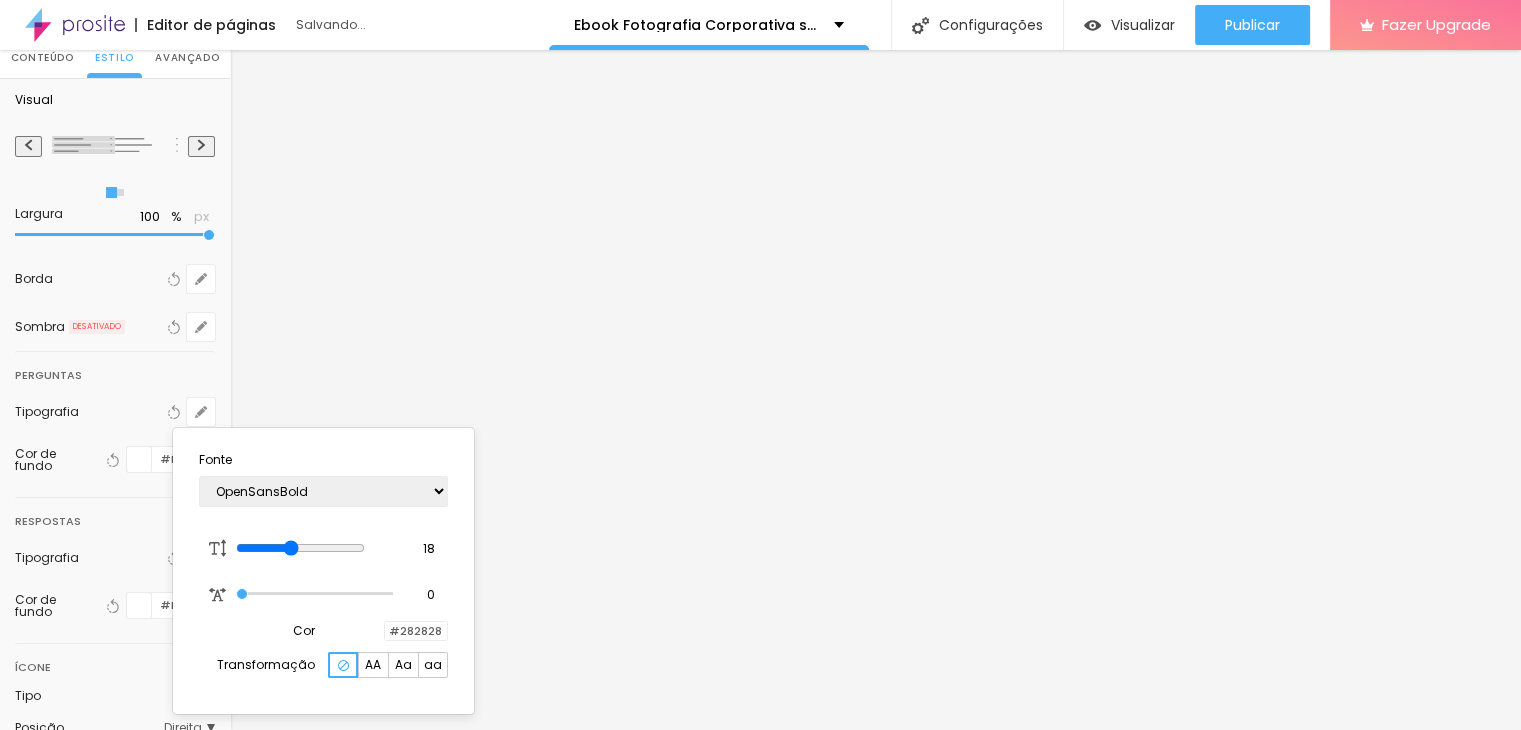 click at bounding box center (760, 365) 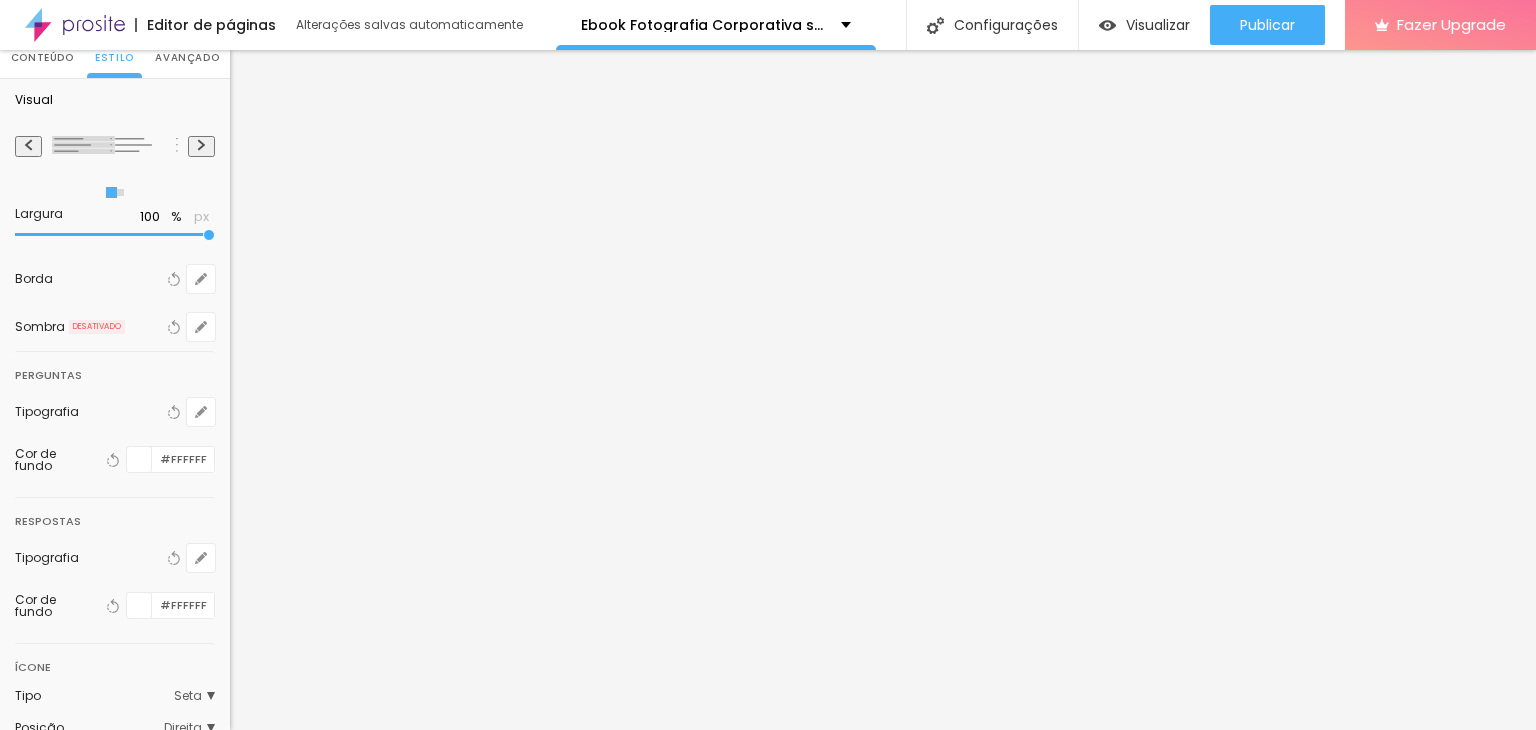 scroll, scrollTop: 0, scrollLeft: 0, axis: both 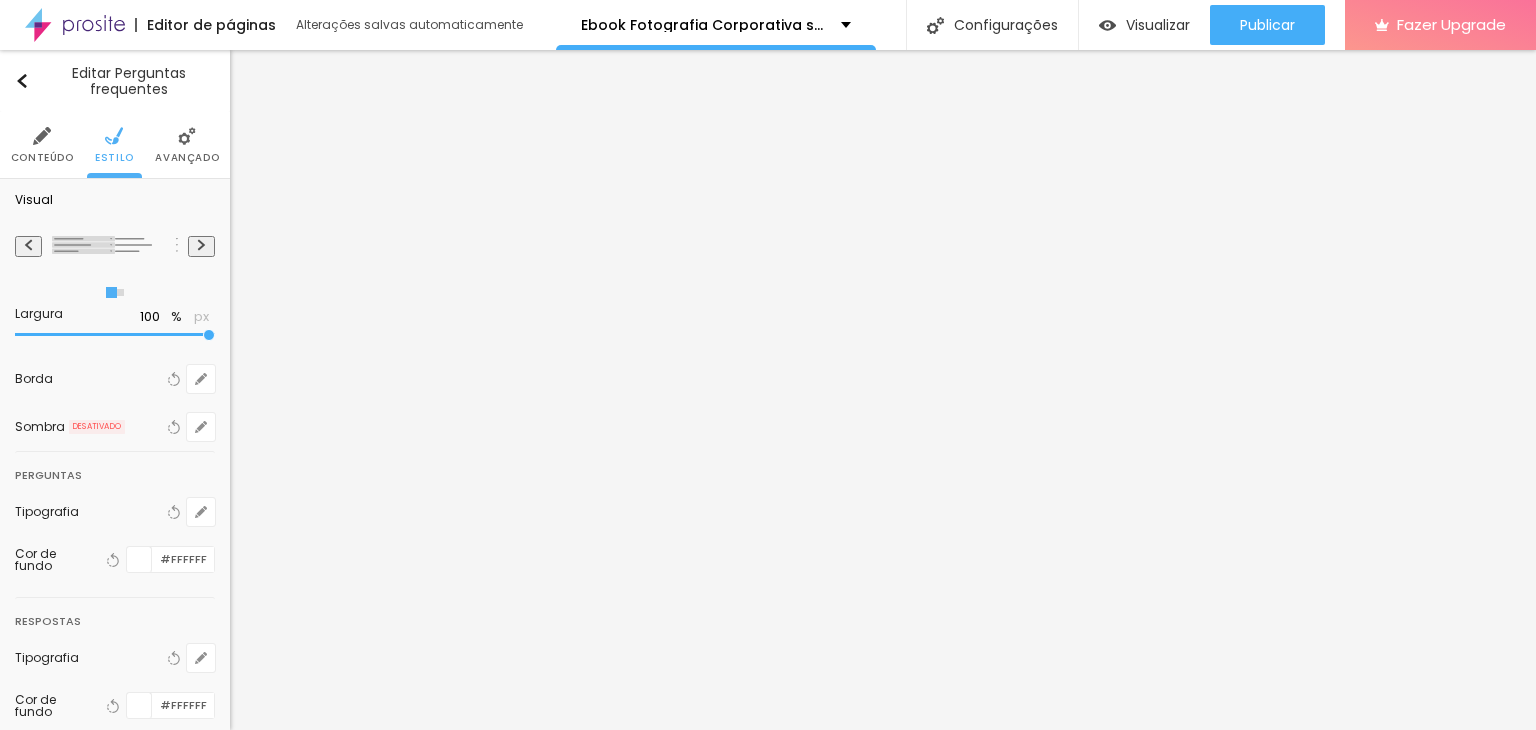 click on "Conteúdo" at bounding box center [42, 158] 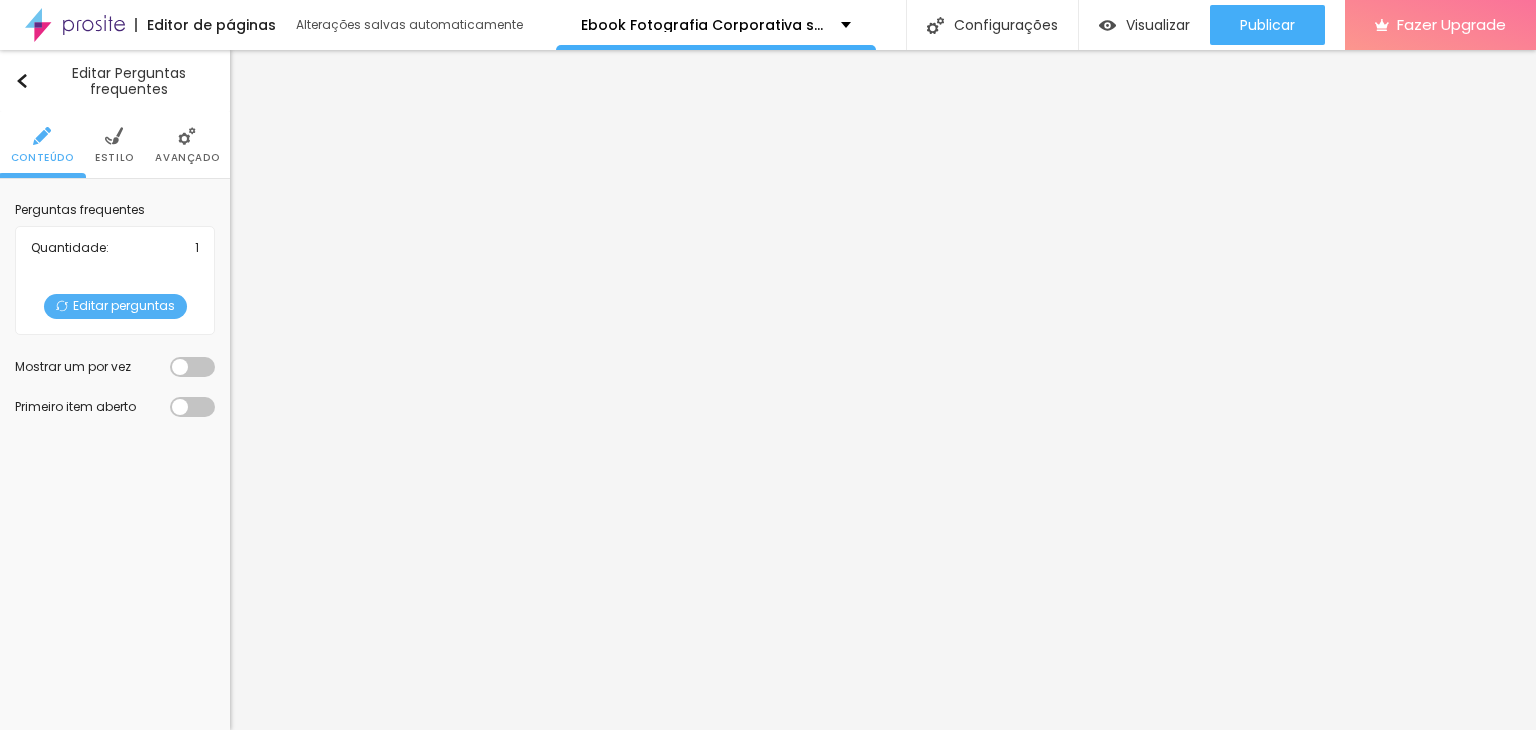 click on "Editar perguntas" at bounding box center (115, 306) 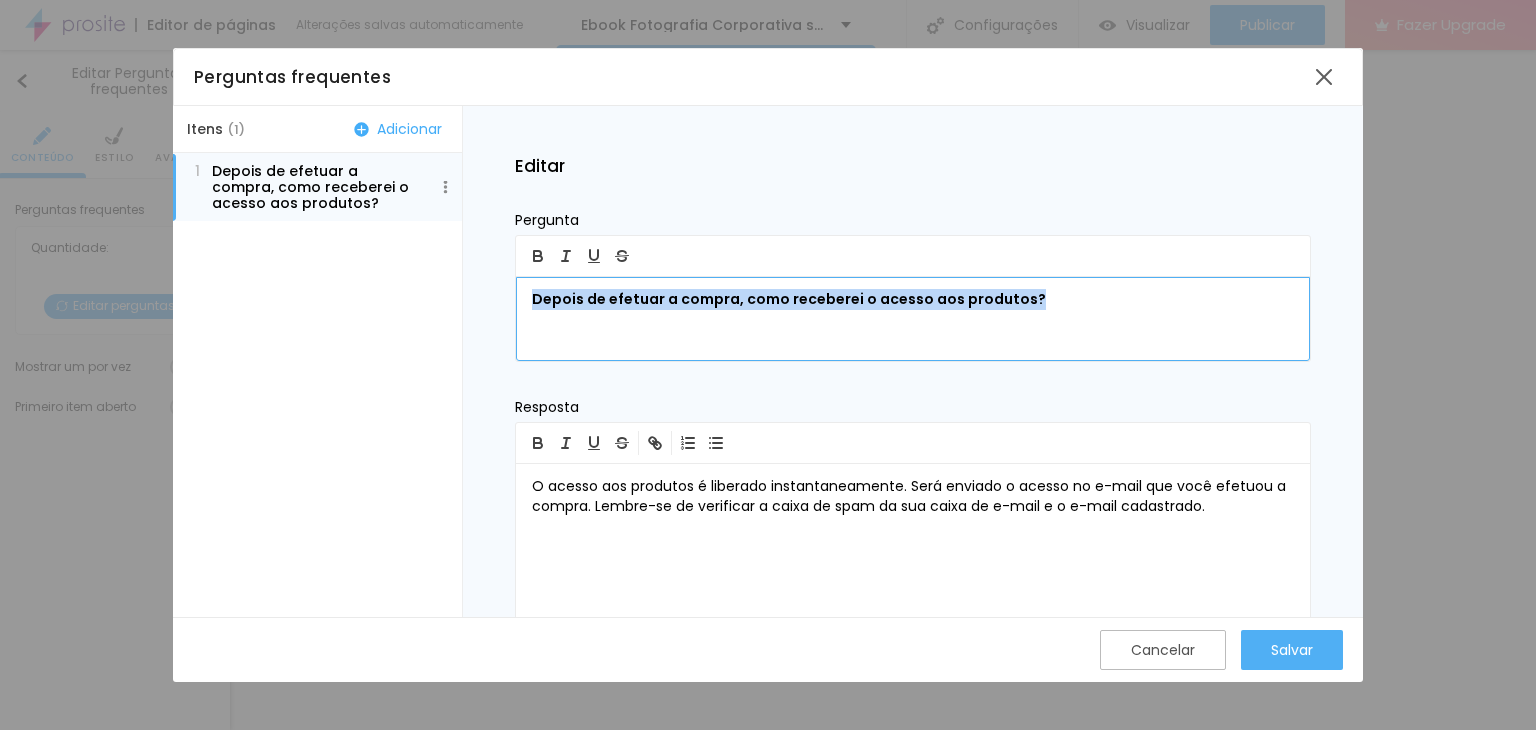 drag, startPoint x: 528, startPoint y: 303, endPoint x: 1063, endPoint y: 321, distance: 535.30273 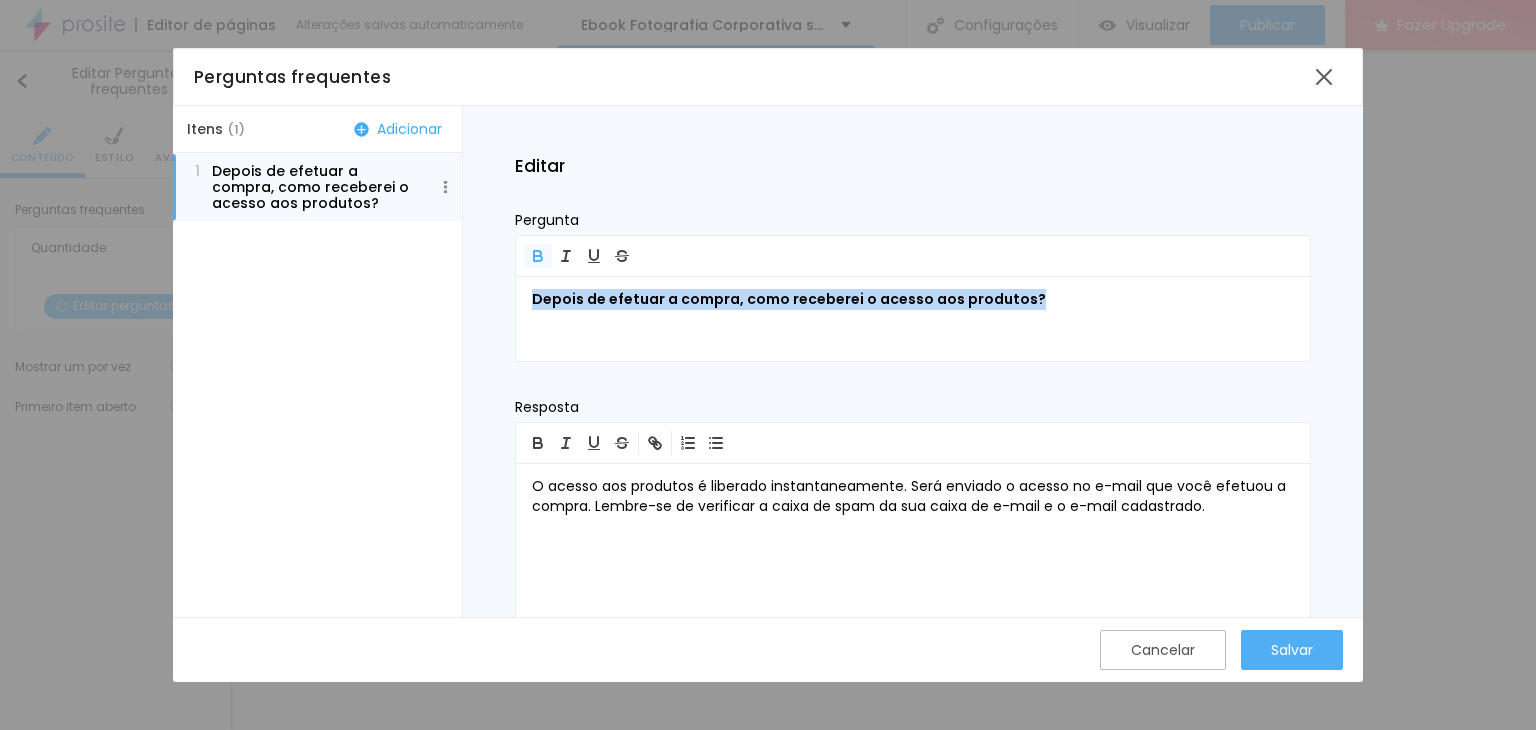 click 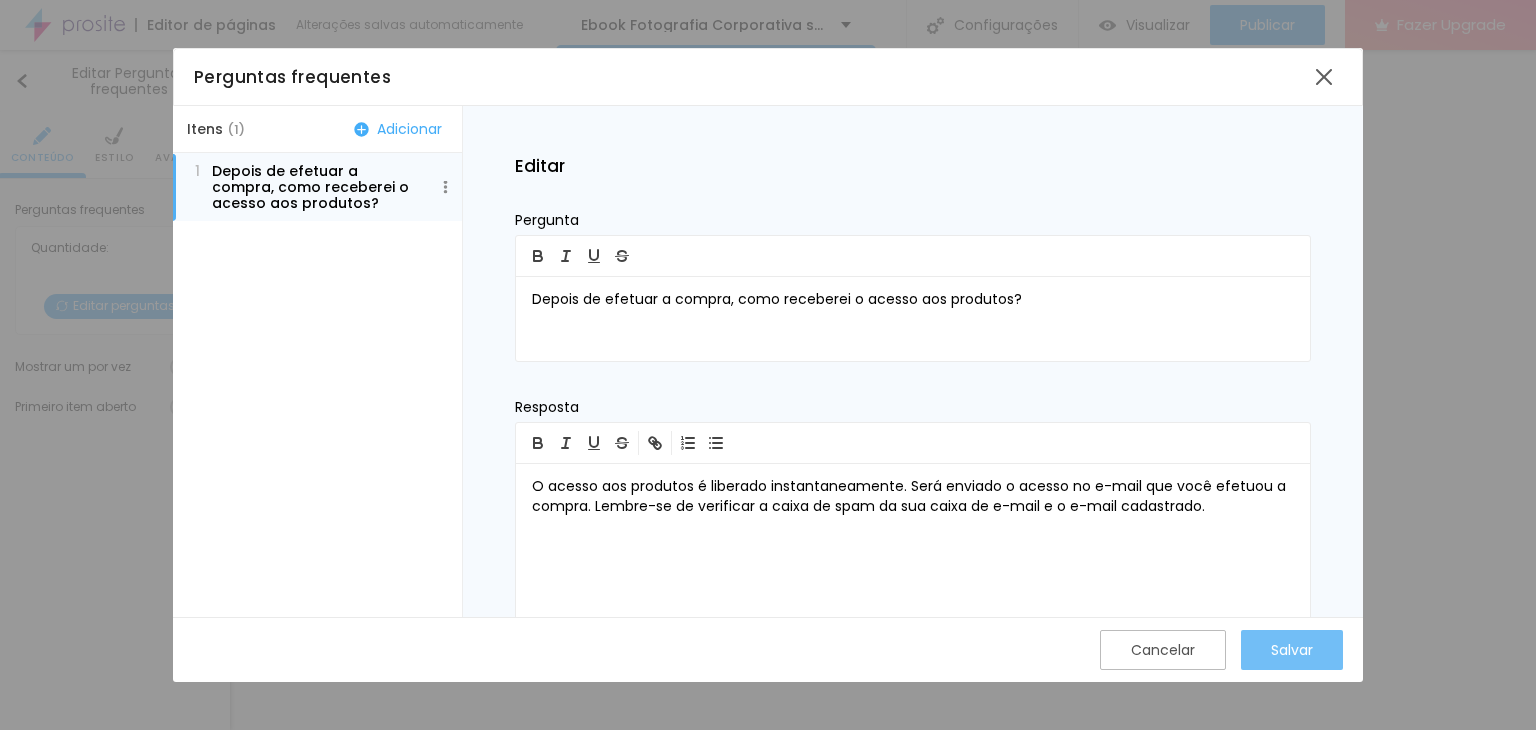 click on "Salvar" at bounding box center [1292, 650] 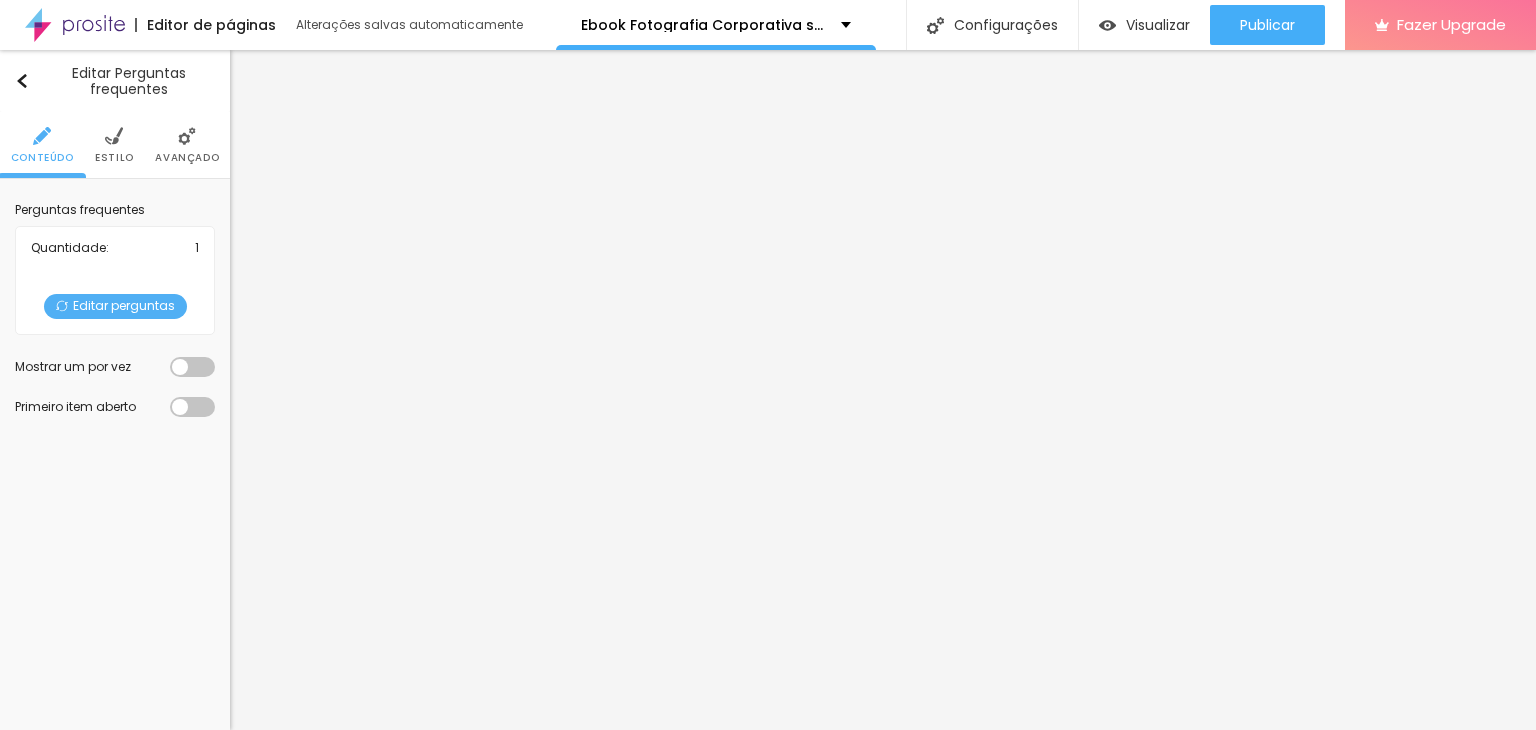 click on "Estilo" at bounding box center (114, 158) 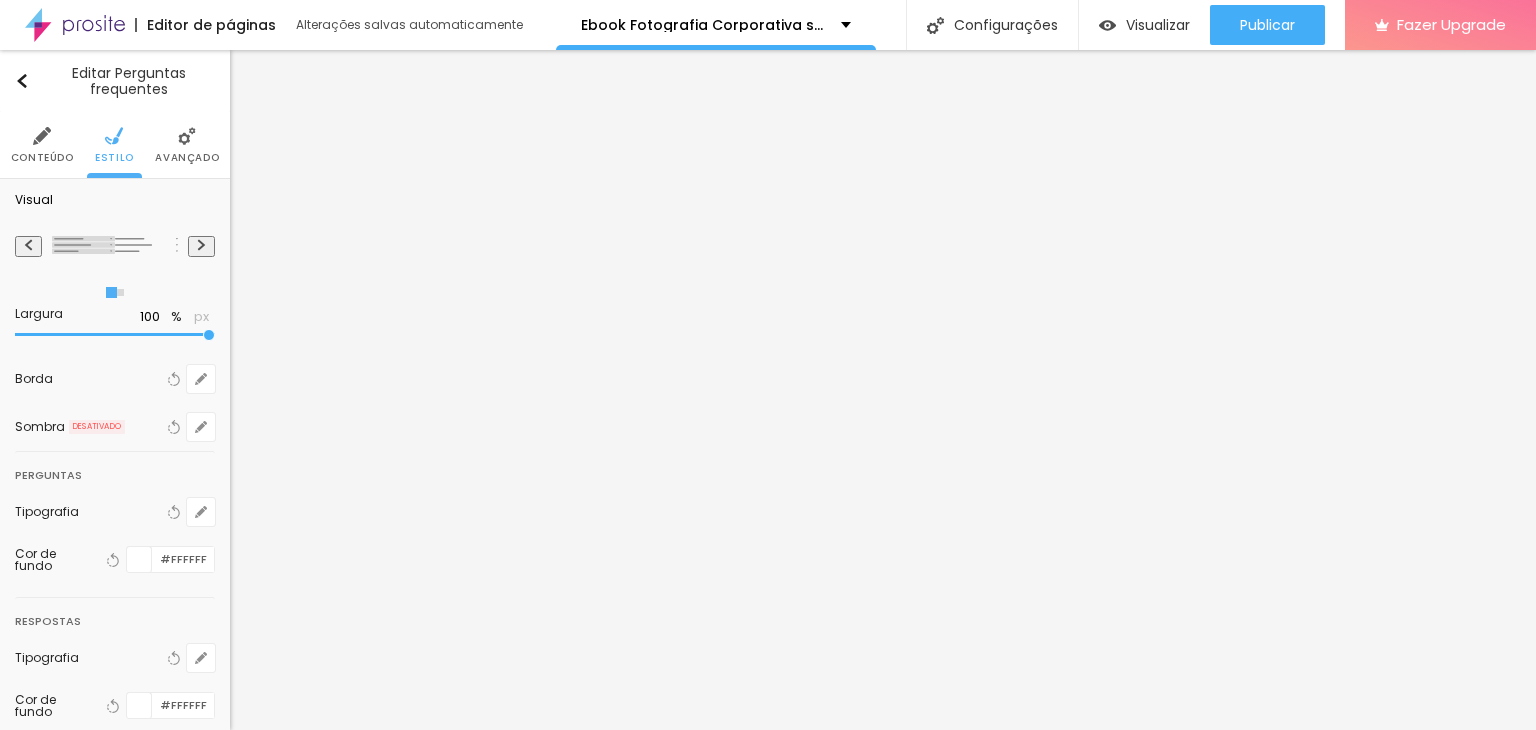 click at bounding box center (42, 136) 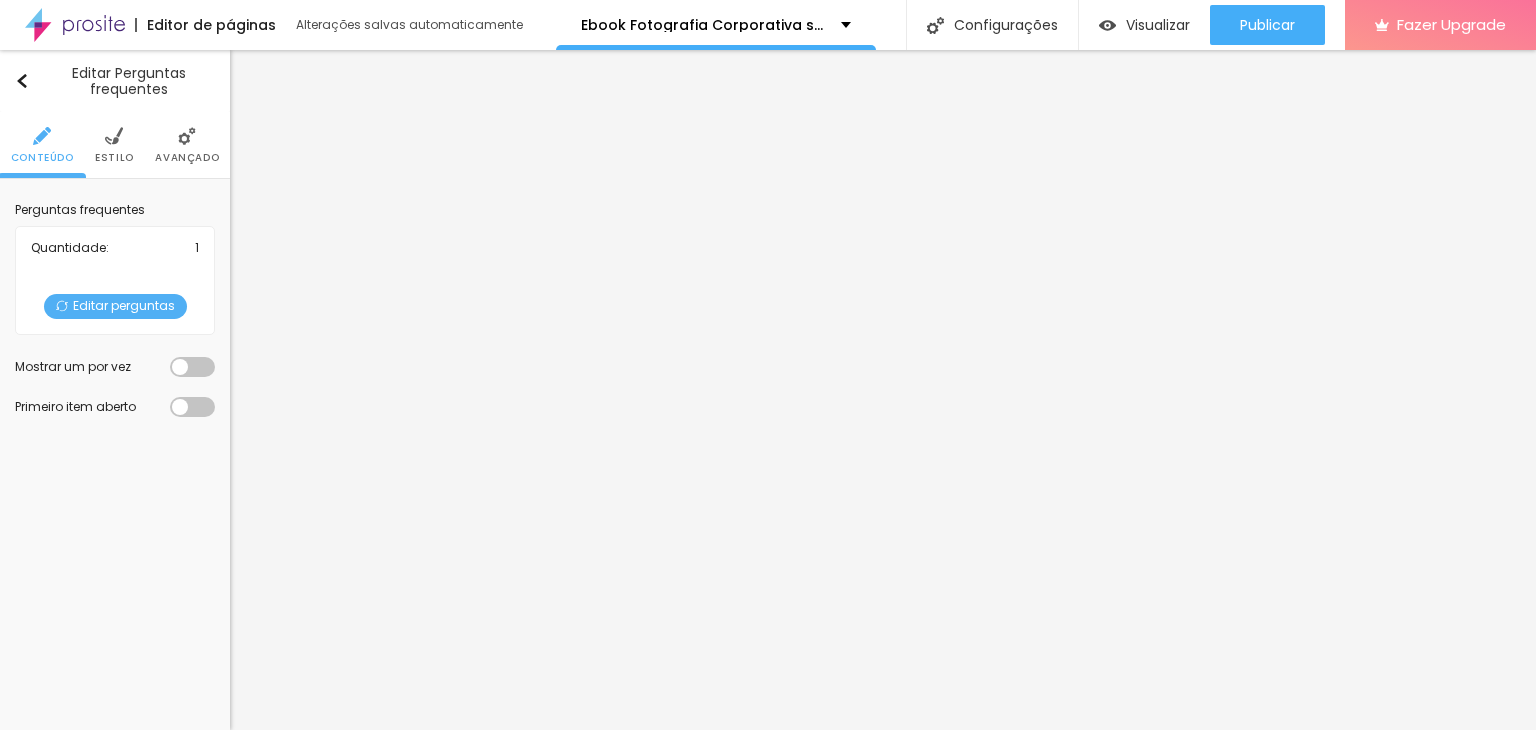 click on "Editar perguntas" at bounding box center [115, 306] 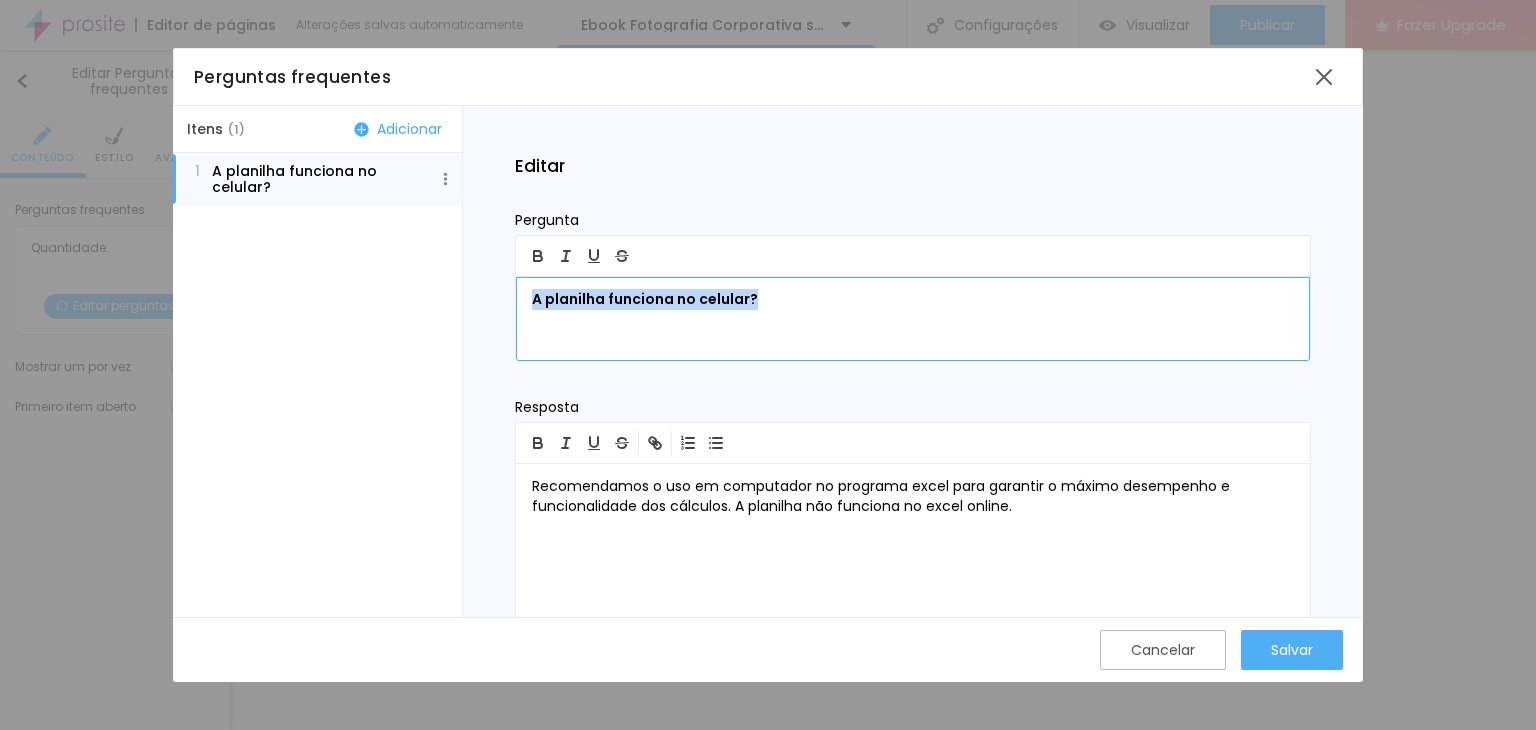 drag, startPoint x: 569, startPoint y: 299, endPoint x: 812, endPoint y: 311, distance: 243.29611 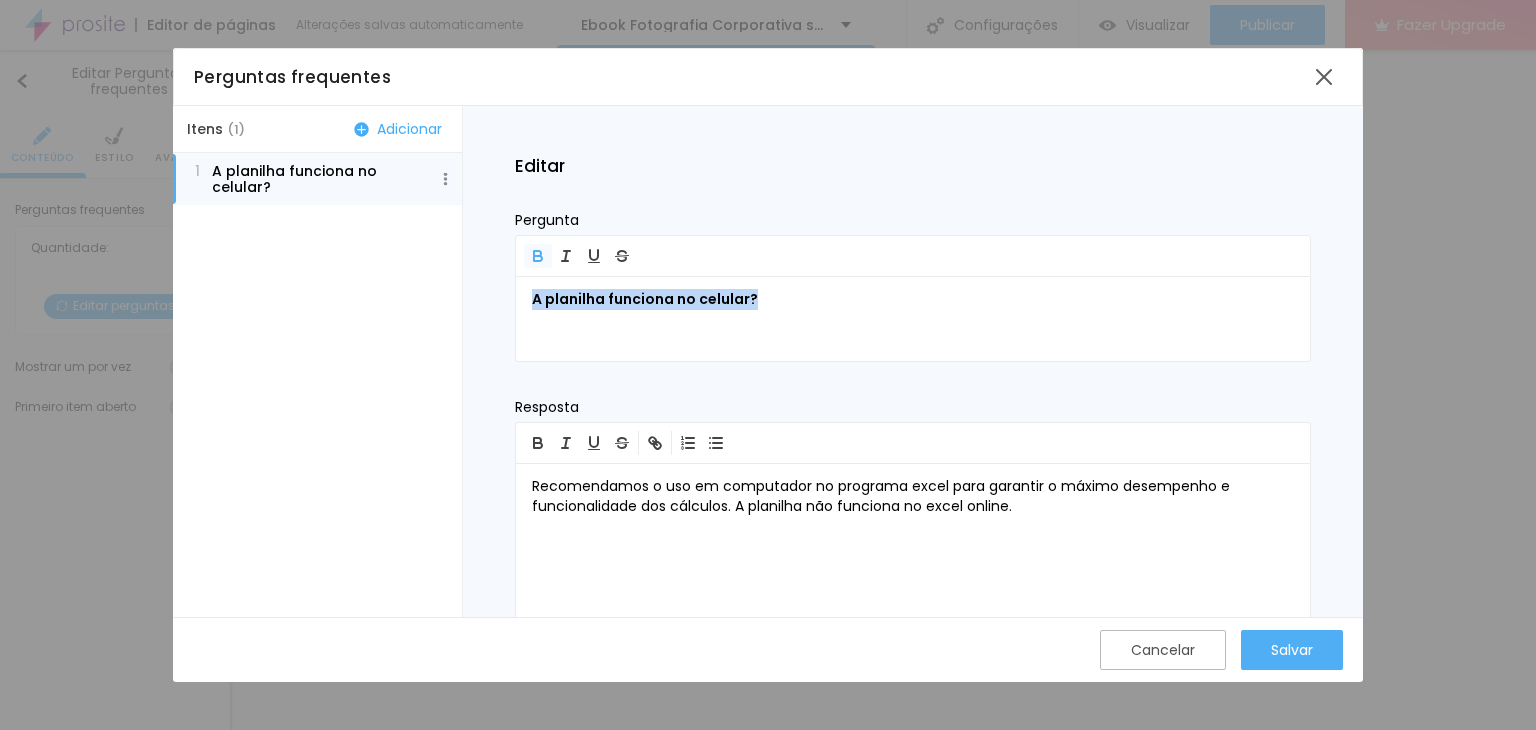 click 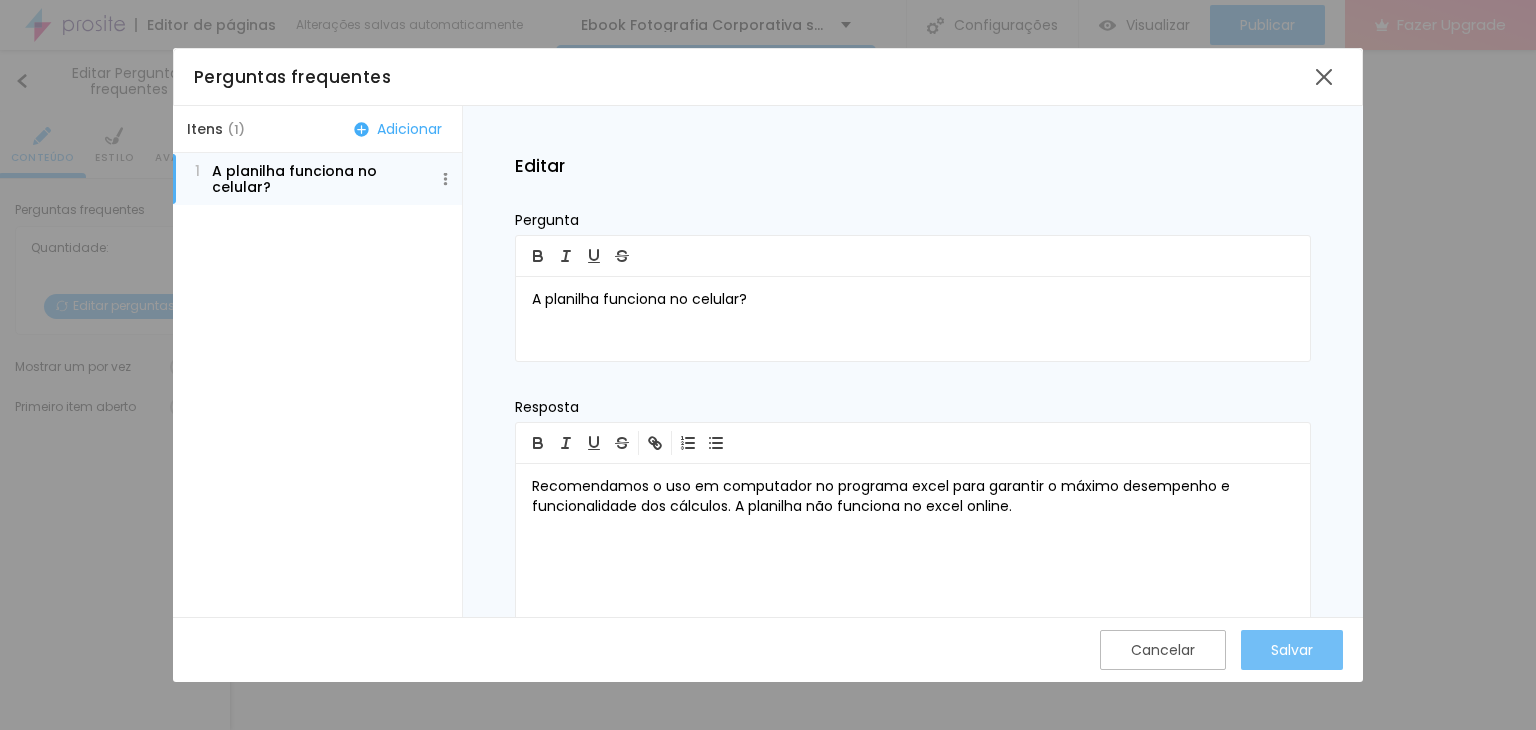 click on "Salvar" at bounding box center (1292, 650) 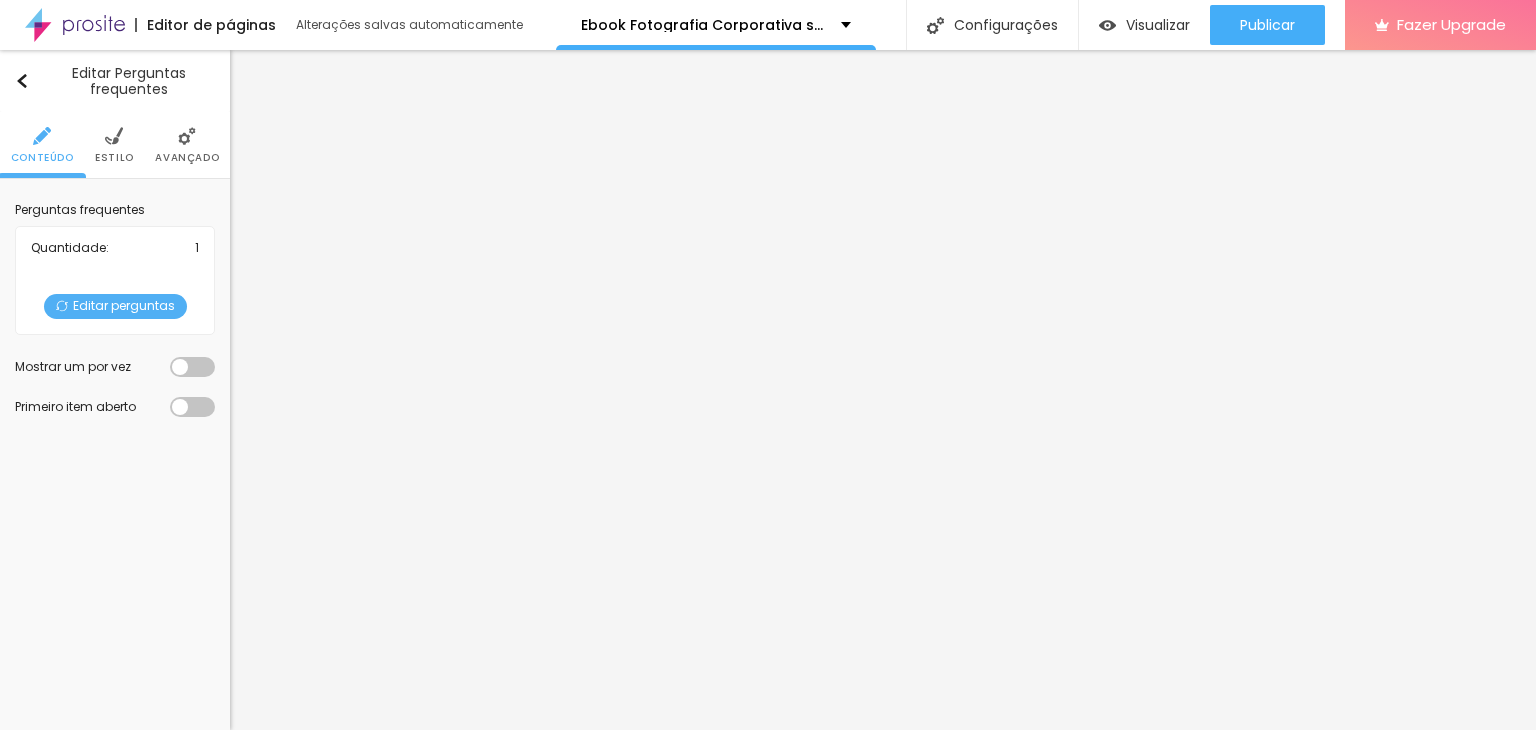 click on "Editar perguntas" at bounding box center [115, 306] 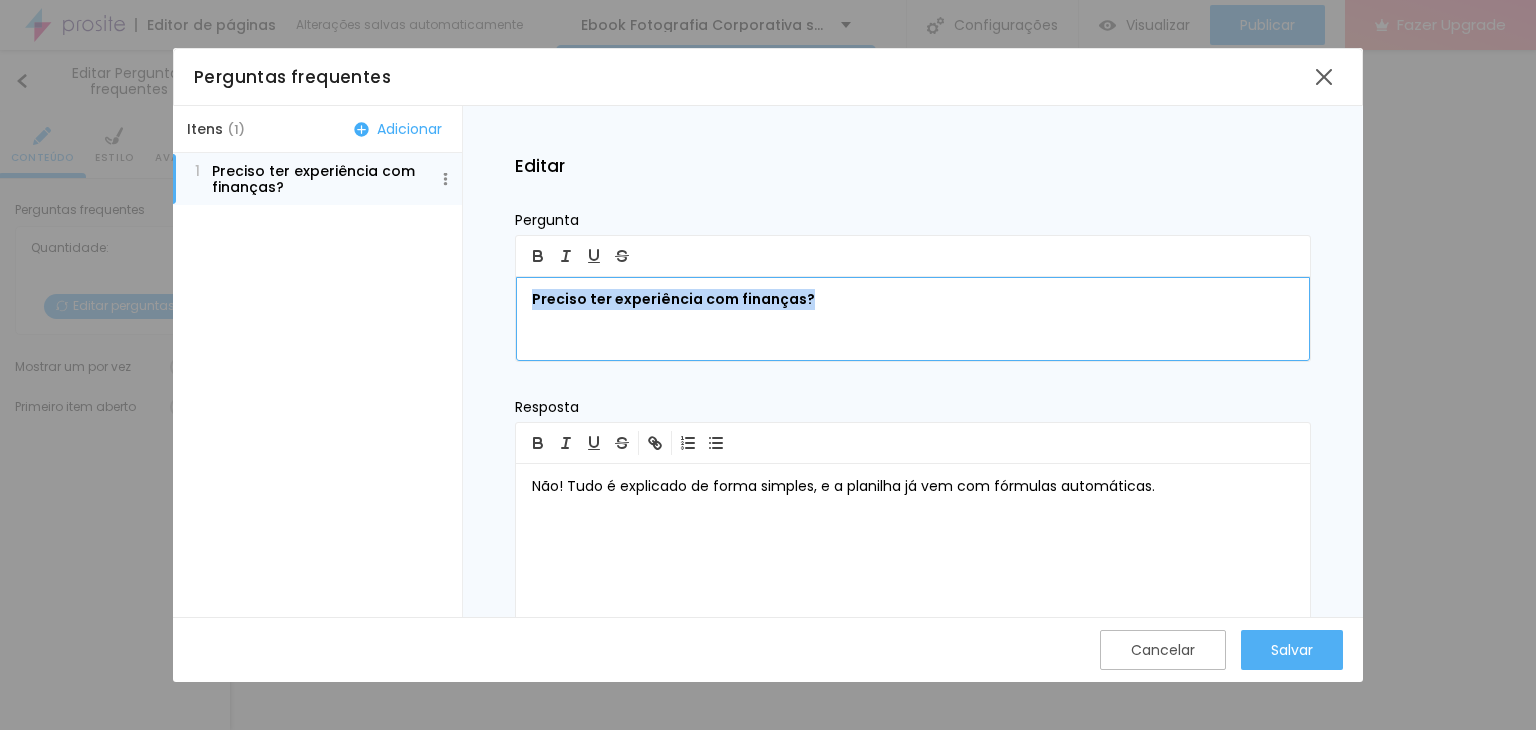 drag, startPoint x: 519, startPoint y: 303, endPoint x: 891, endPoint y: 323, distance: 372.53723 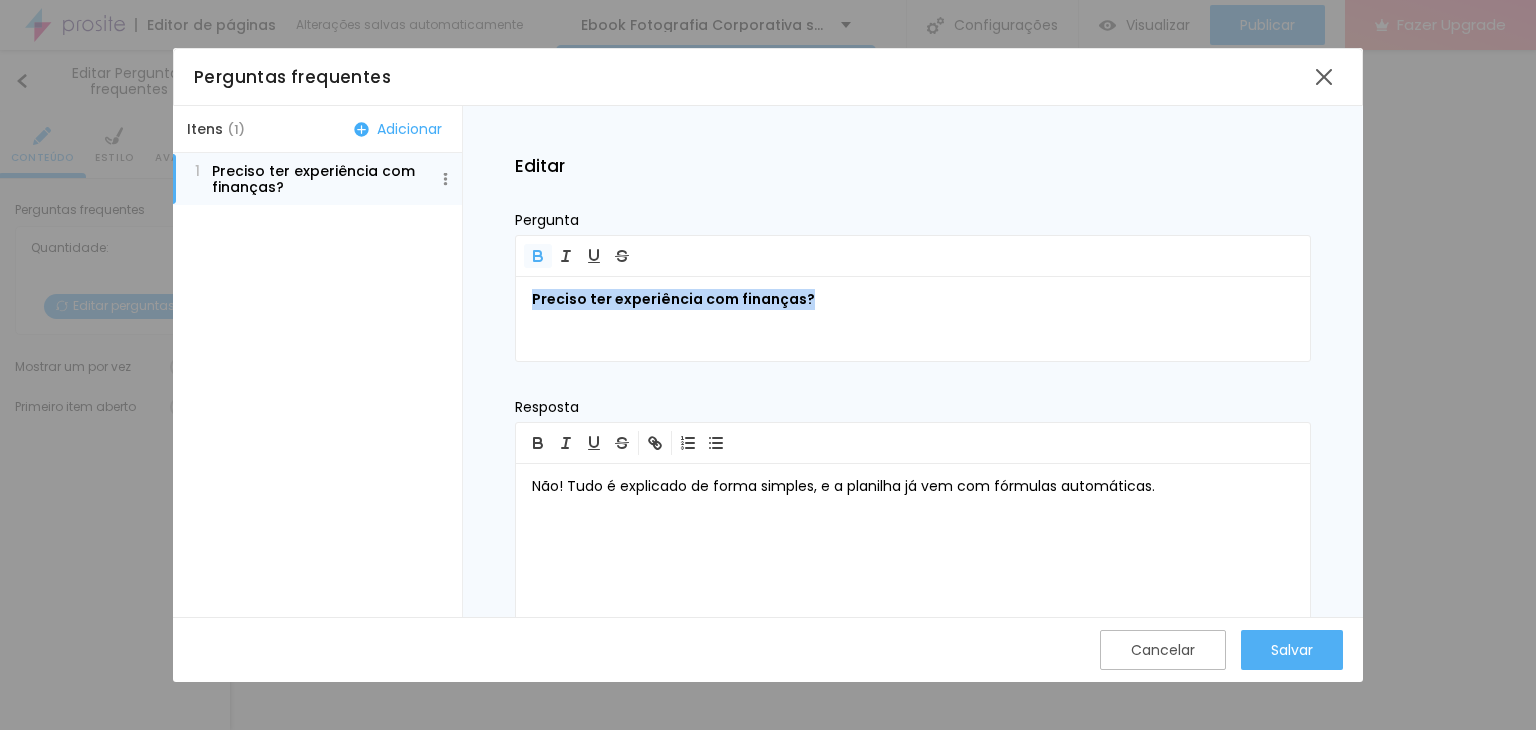 click 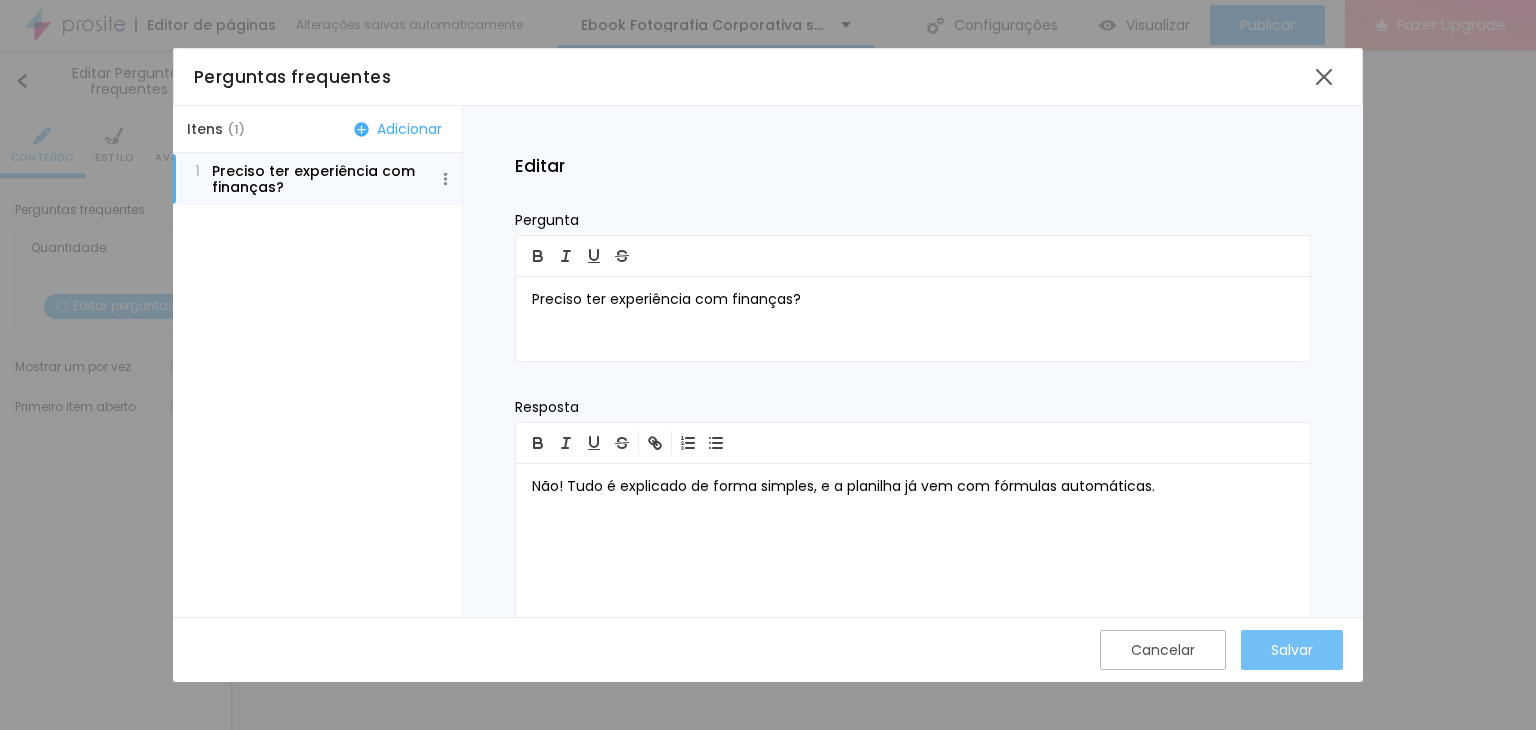click on "Salvar" at bounding box center (1292, 650) 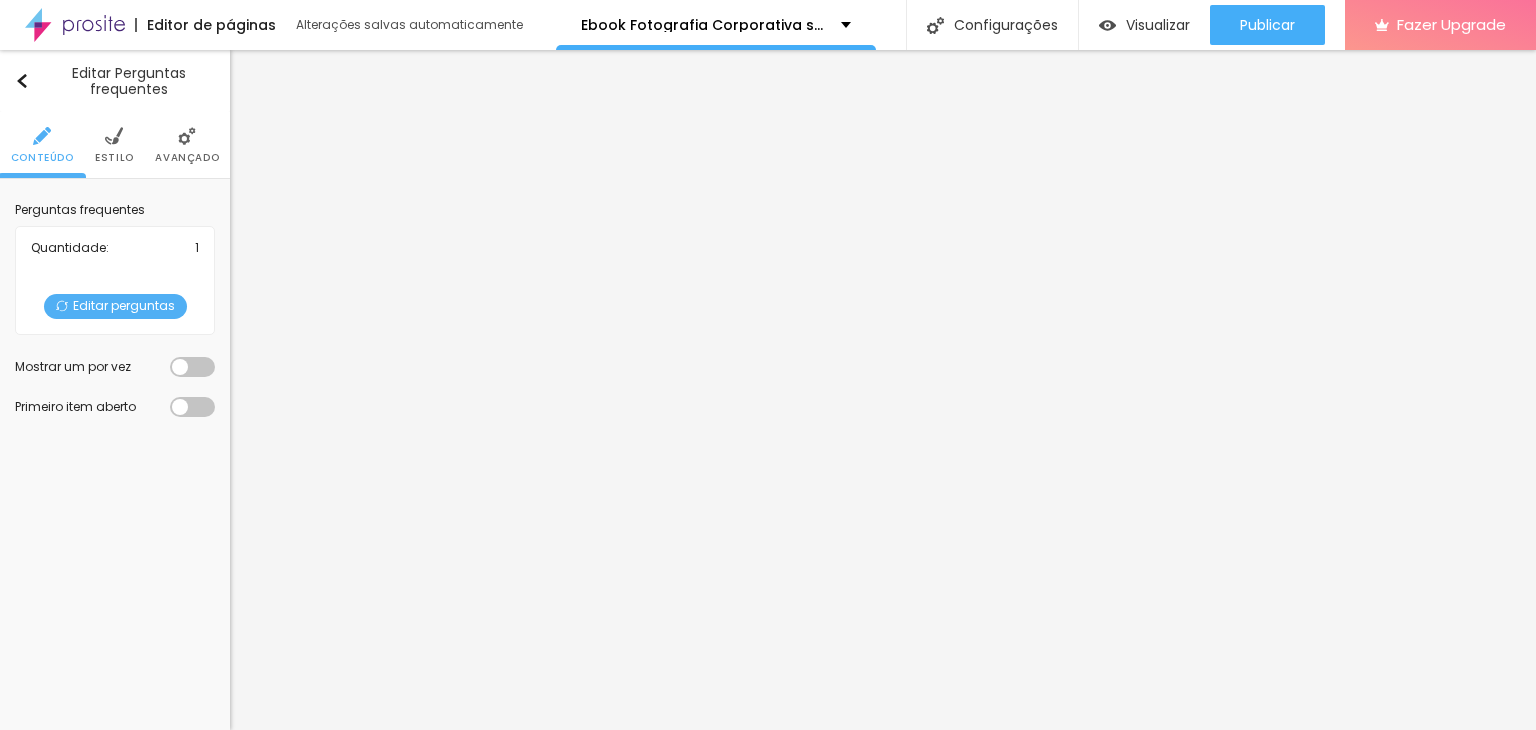 click on "Editar perguntas" at bounding box center [115, 306] 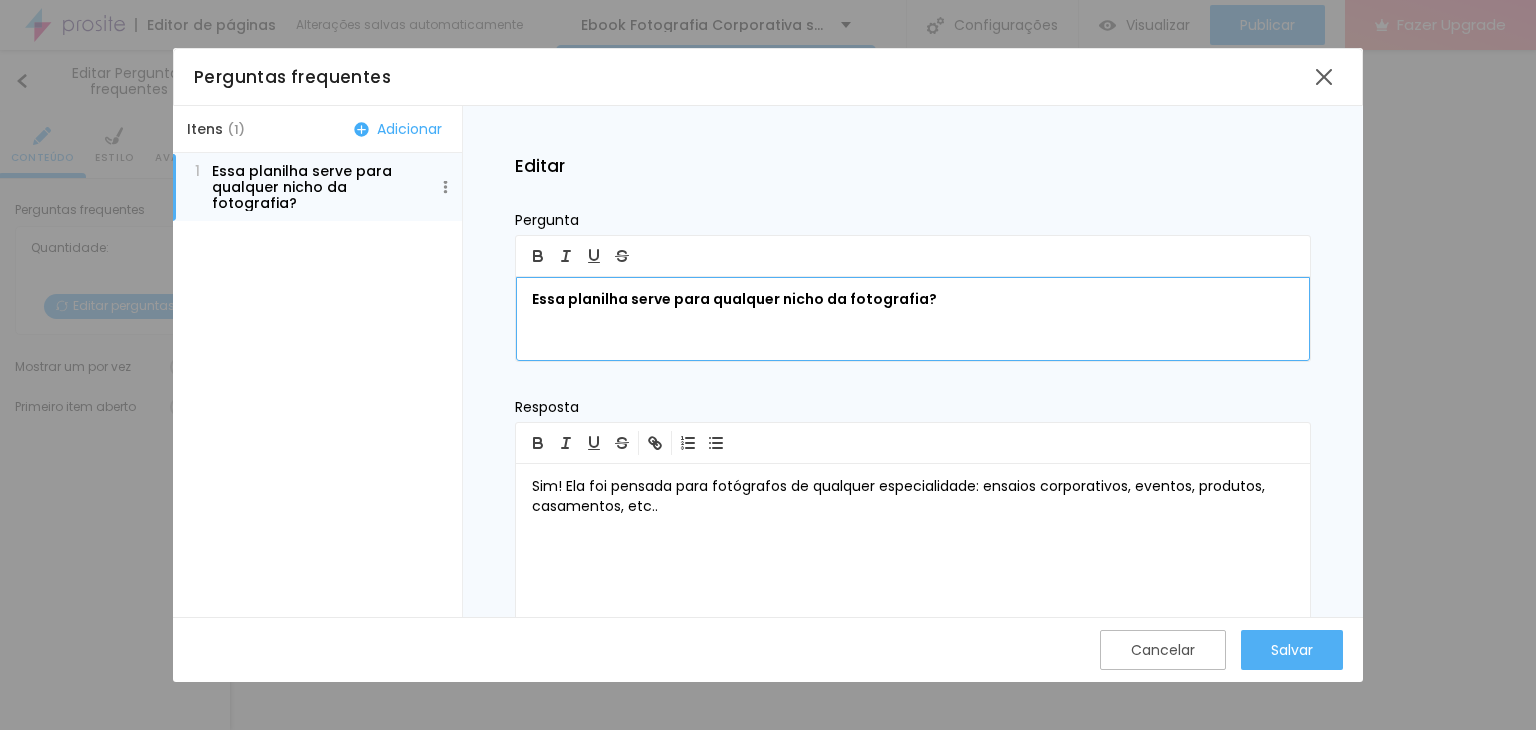 click on "Essa planilha serve para qualquer nicho da fotografia?" at bounding box center (734, 299) 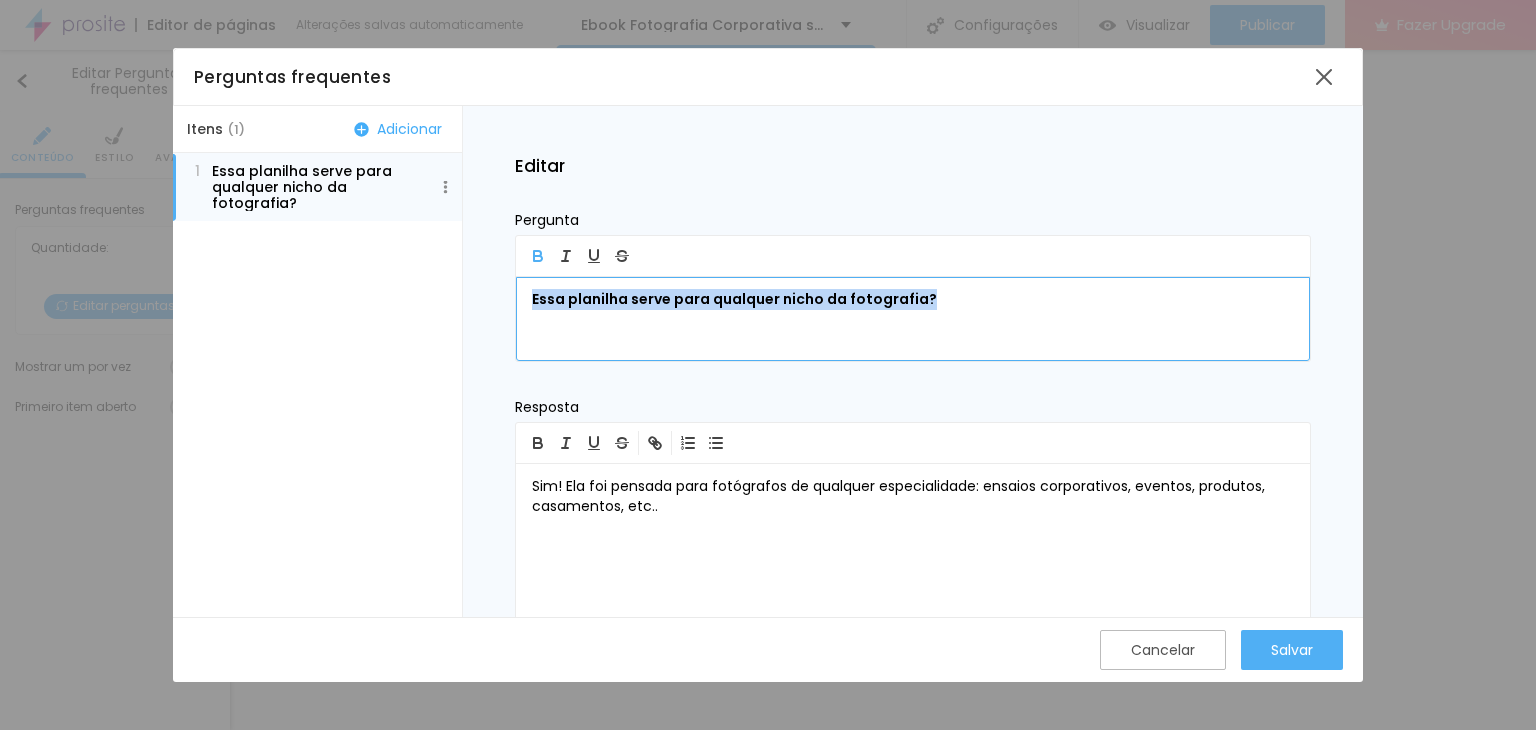 drag, startPoint x: 527, startPoint y: 301, endPoint x: 1083, endPoint y: 332, distance: 556.8635 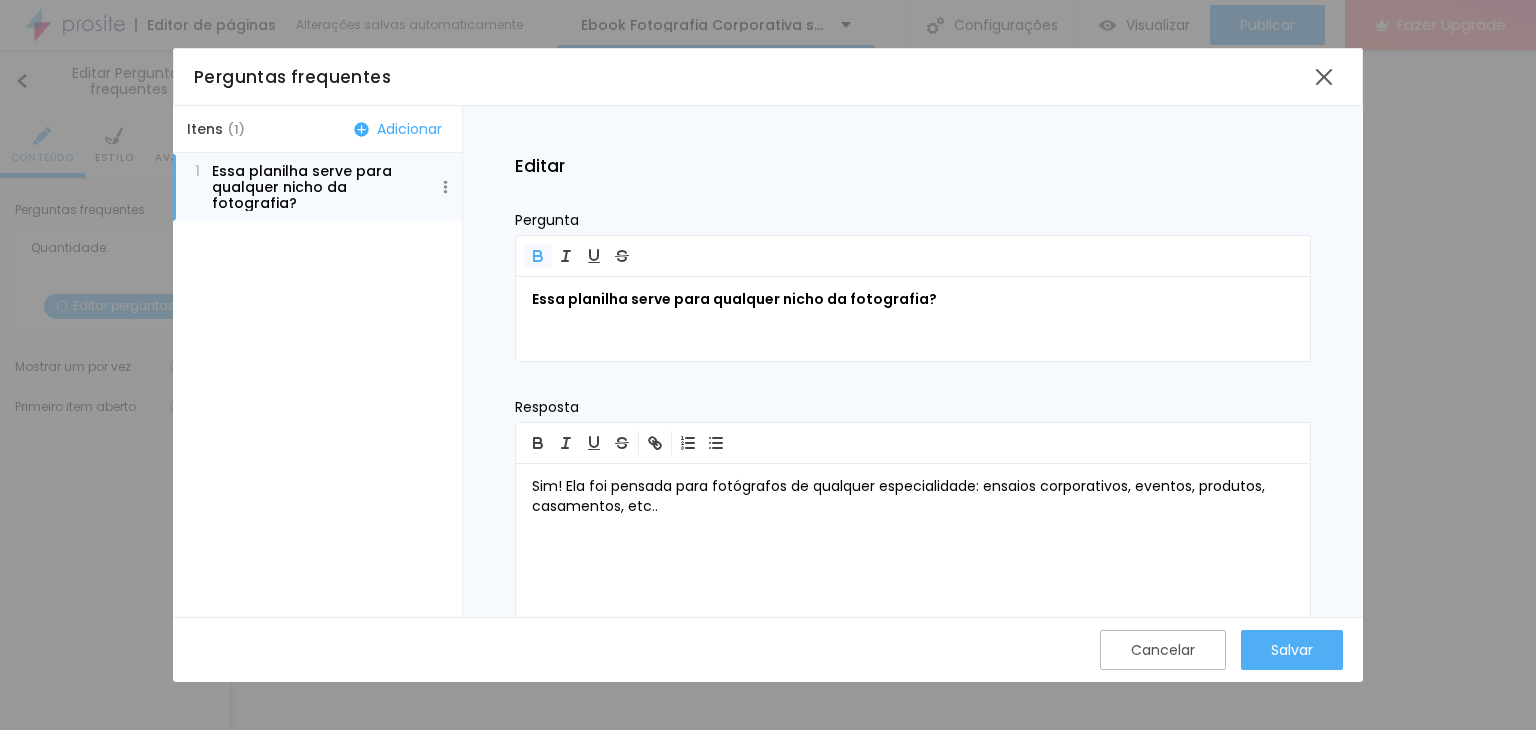 click 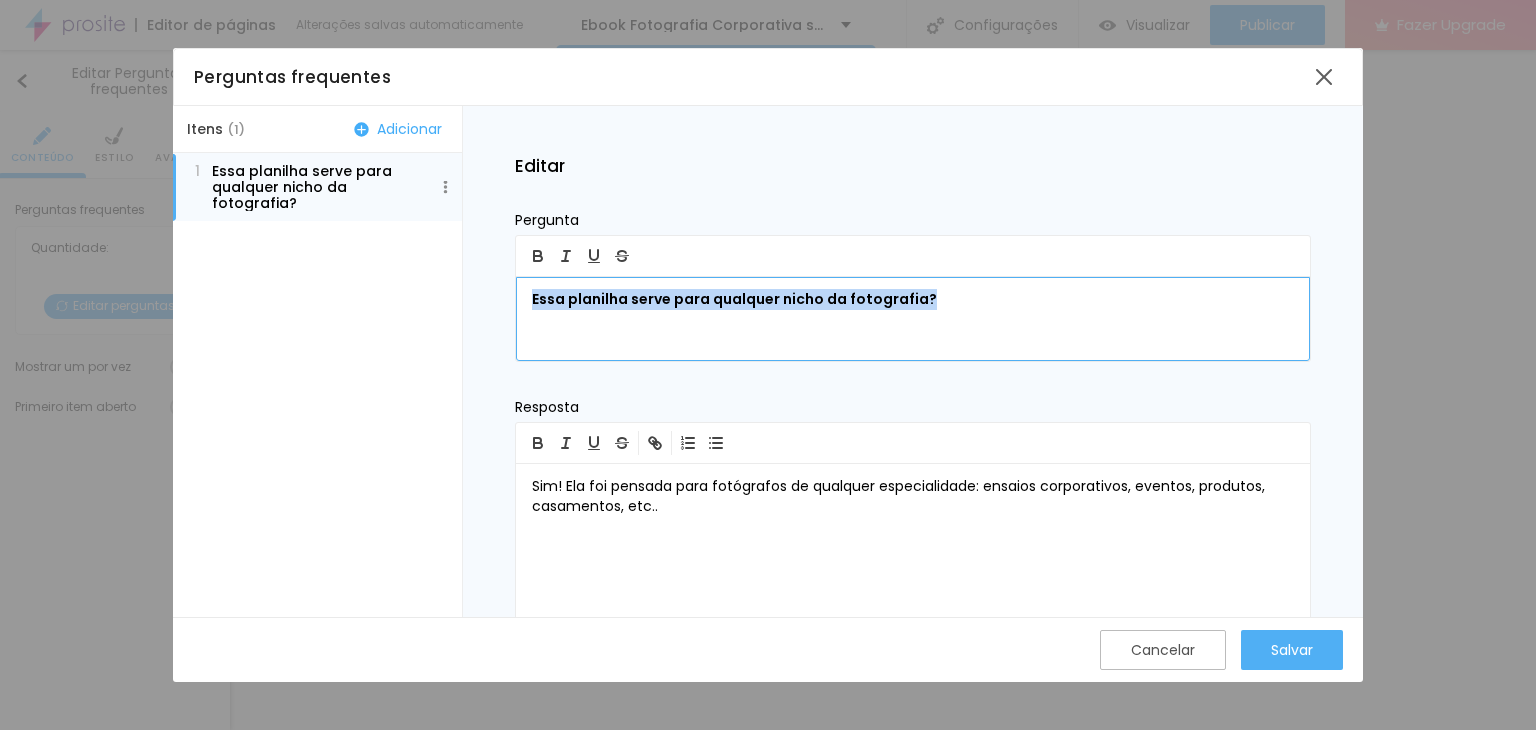 drag, startPoint x: 957, startPoint y: 304, endPoint x: 508, endPoint y: 283, distance: 449.4908 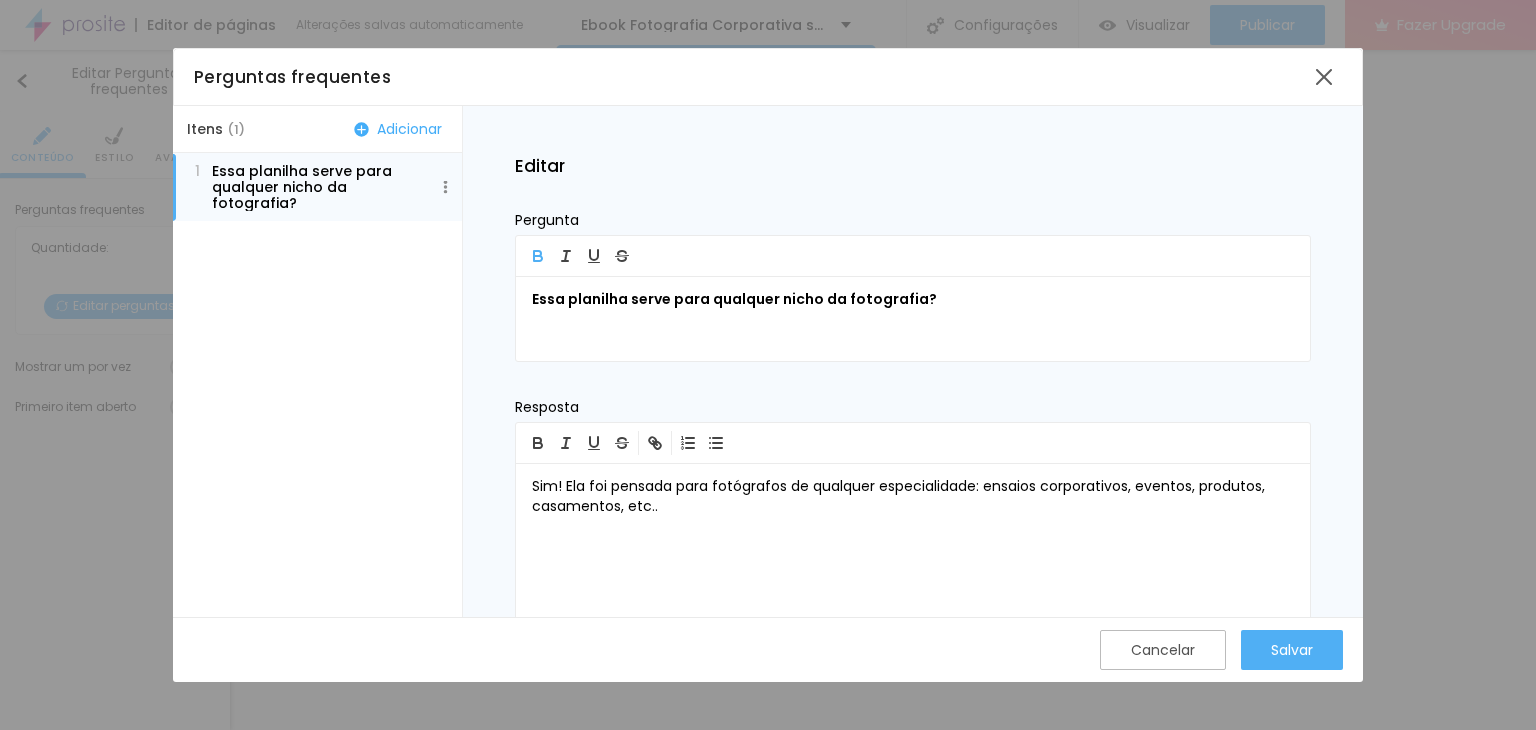 click at bounding box center [913, 256] 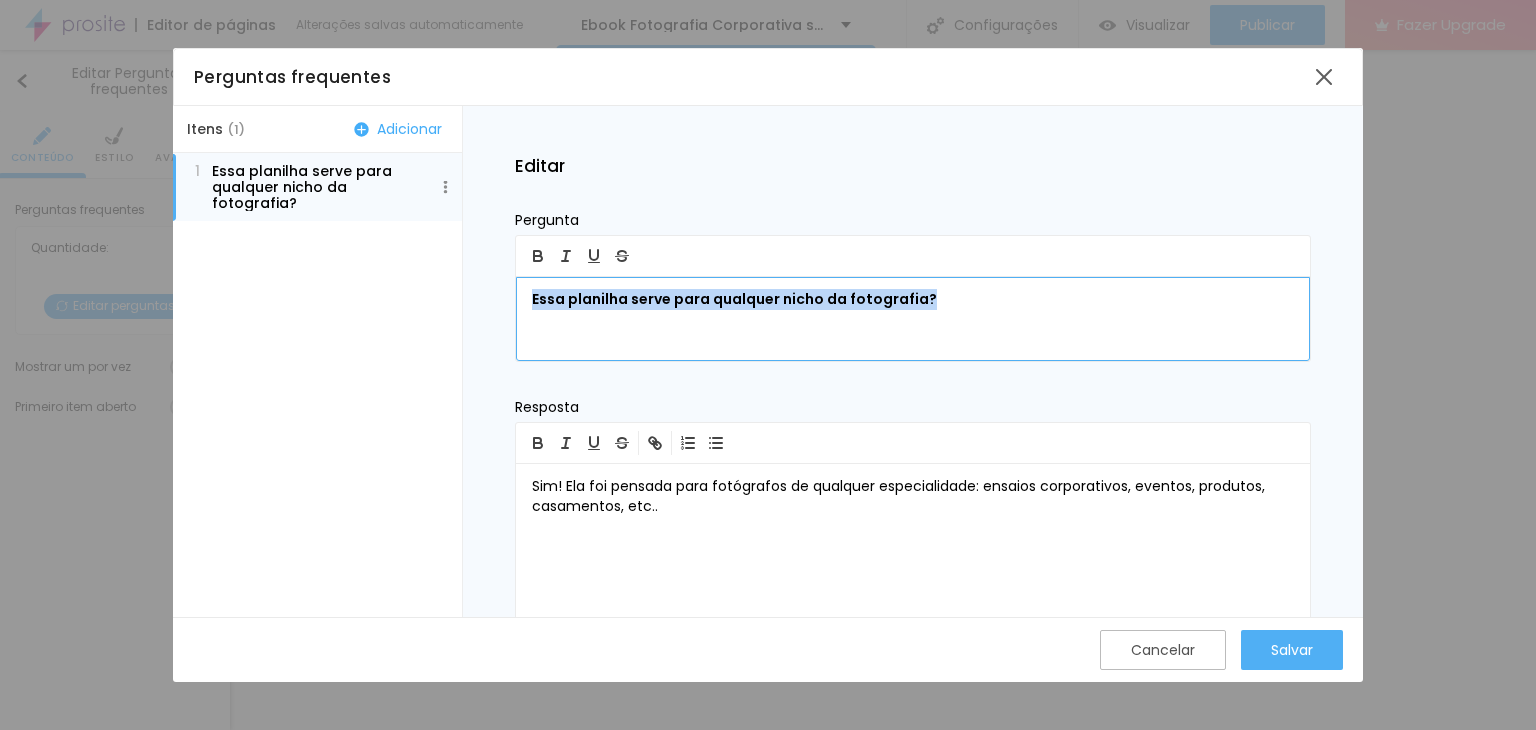 drag, startPoint x: 528, startPoint y: 301, endPoint x: 986, endPoint y: 305, distance: 458.01746 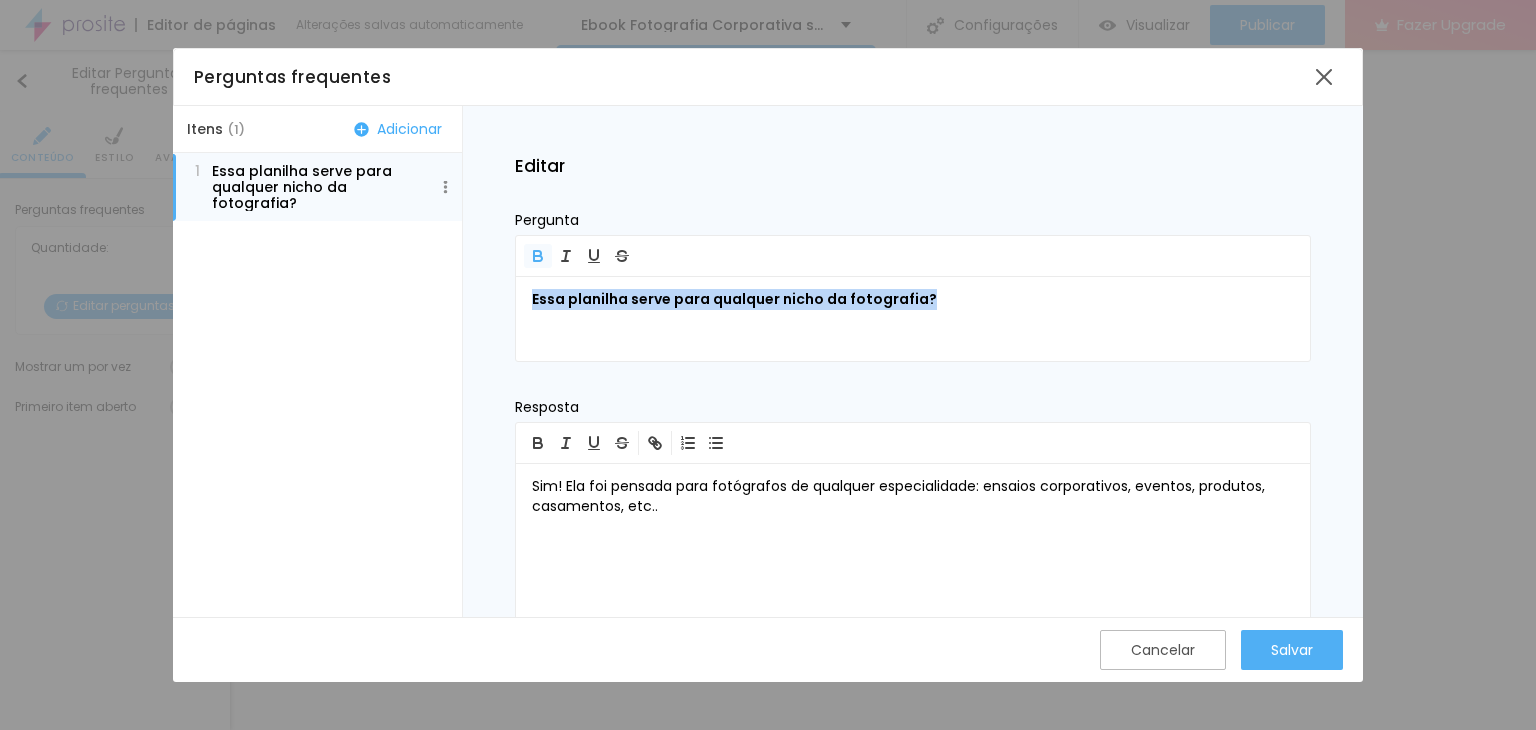 click 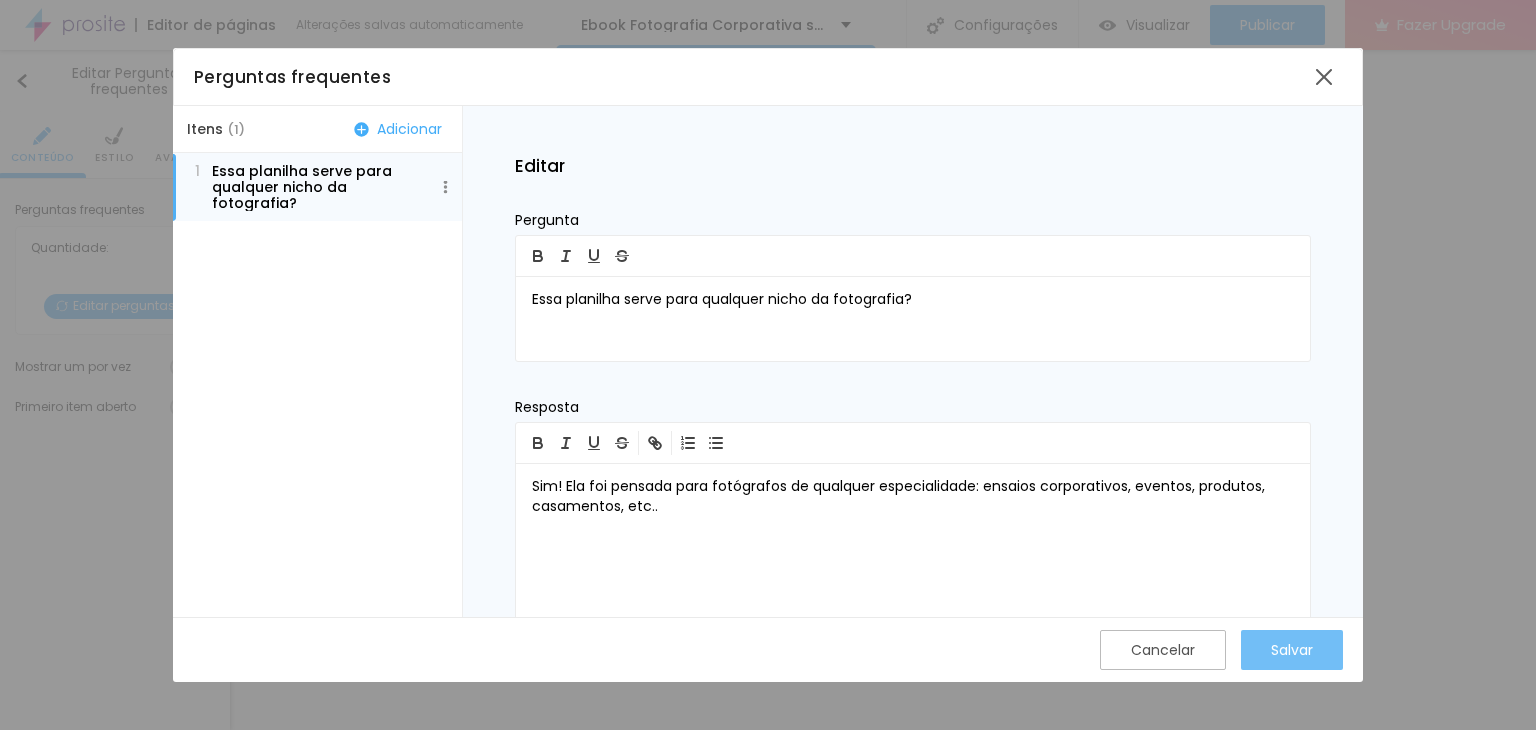 click on "Salvar" at bounding box center [1292, 650] 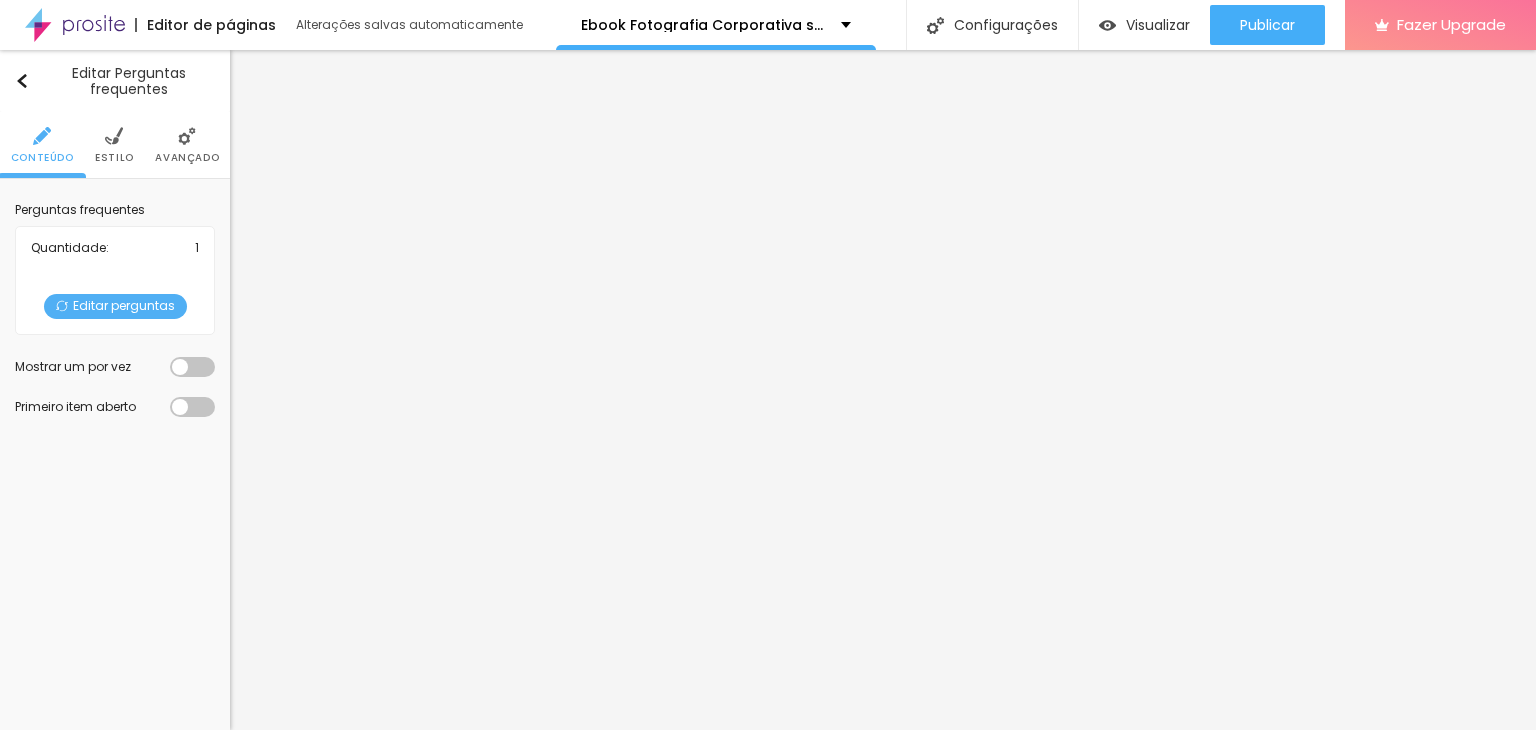 click on "Editar perguntas" at bounding box center [115, 306] 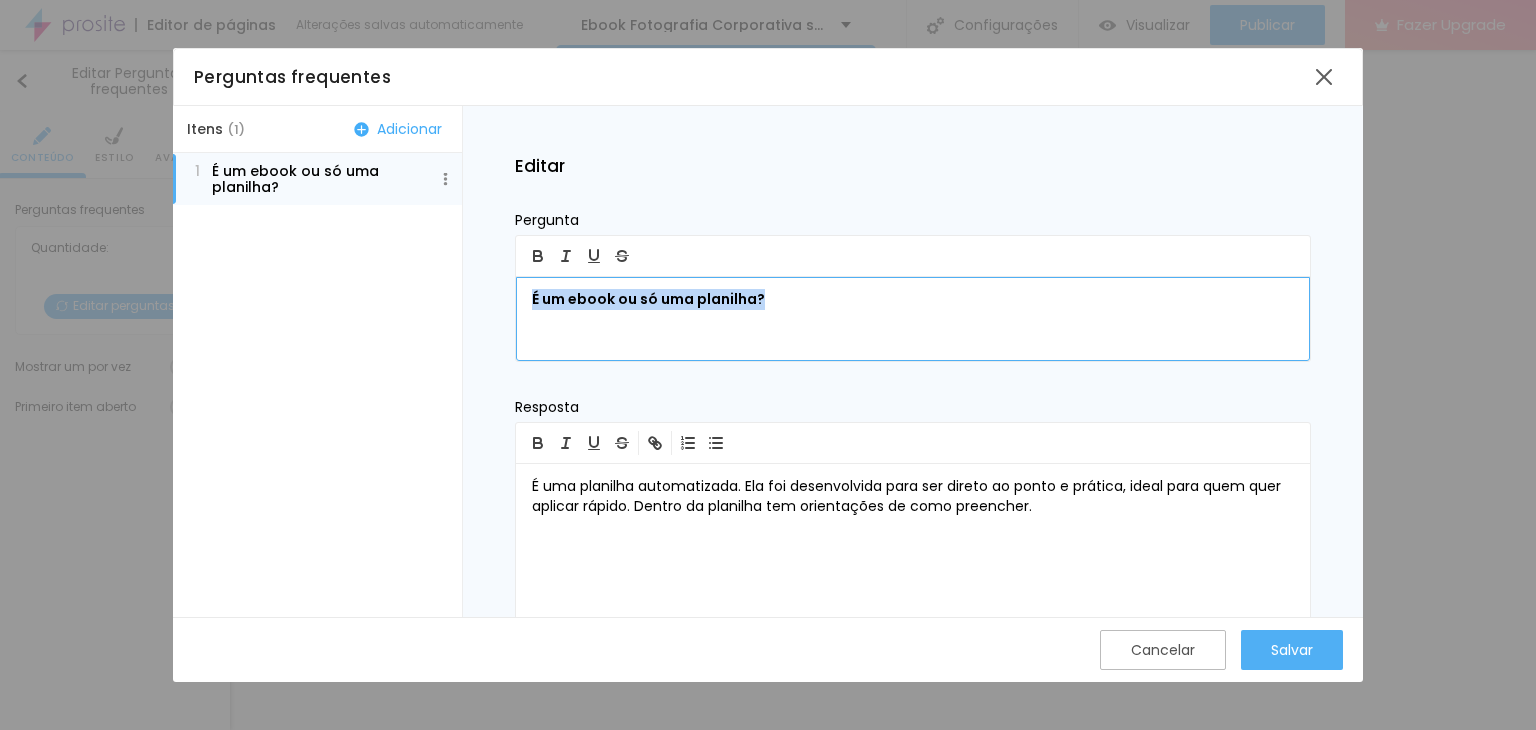 drag, startPoint x: 517, startPoint y: 295, endPoint x: 860, endPoint y: 307, distance: 343.20984 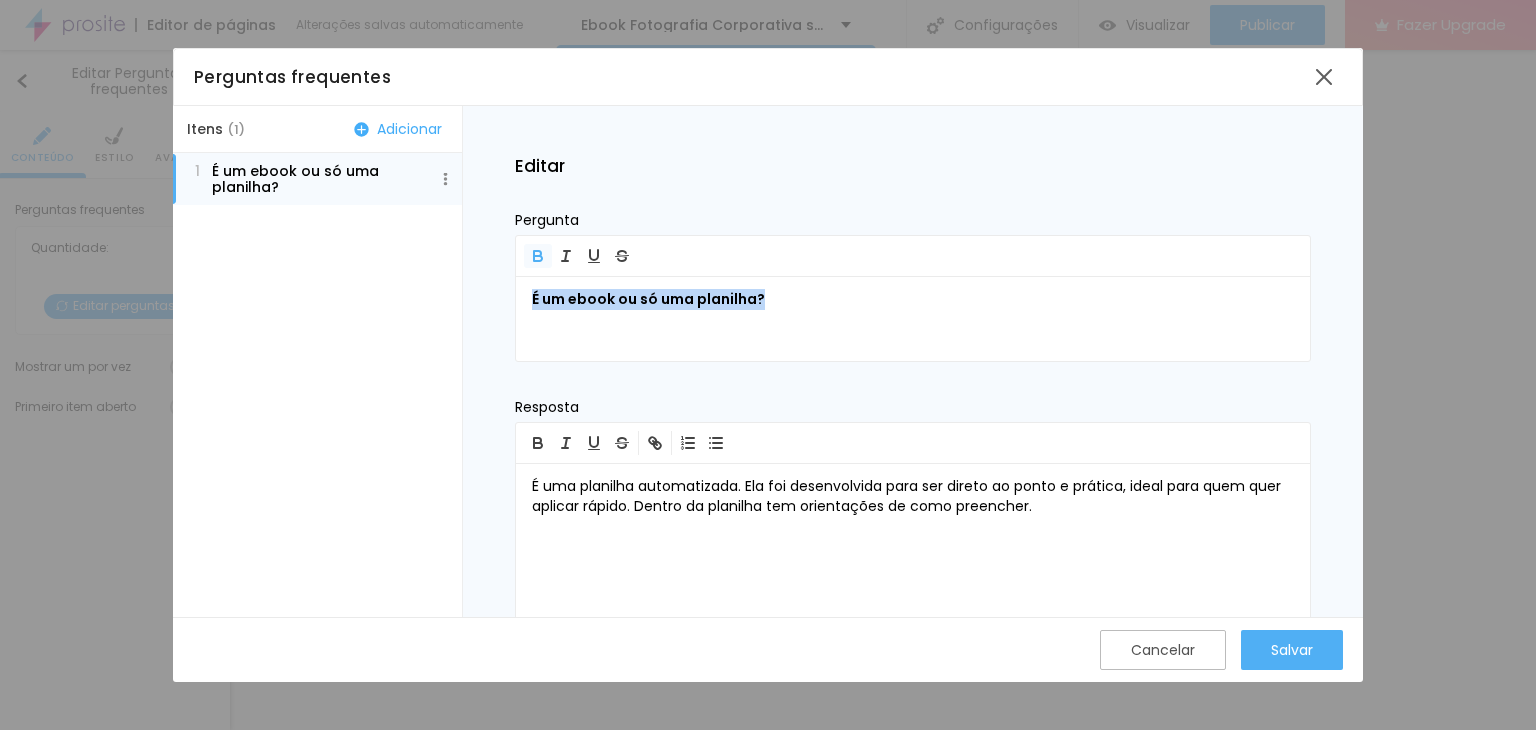 click 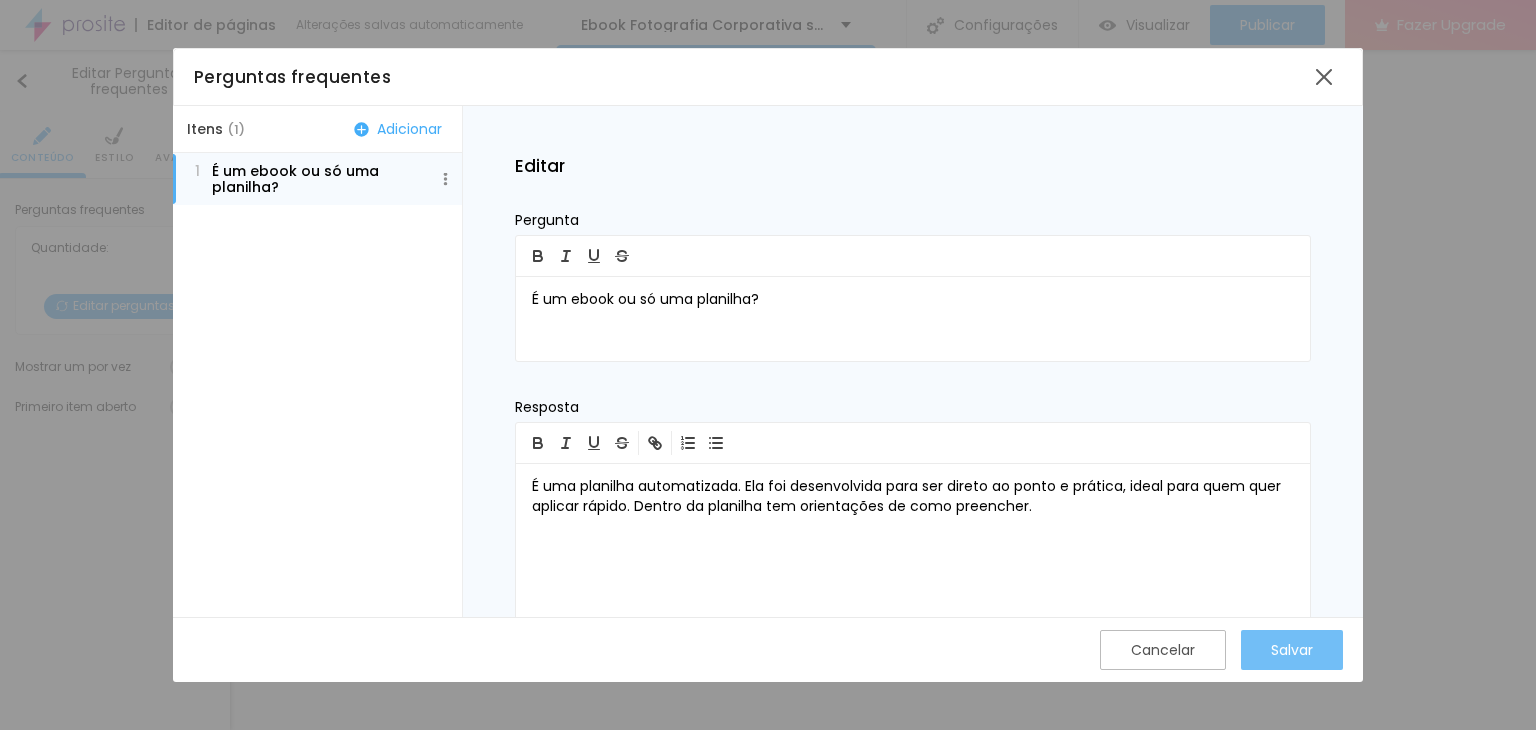 click on "Salvar" at bounding box center (1292, 650) 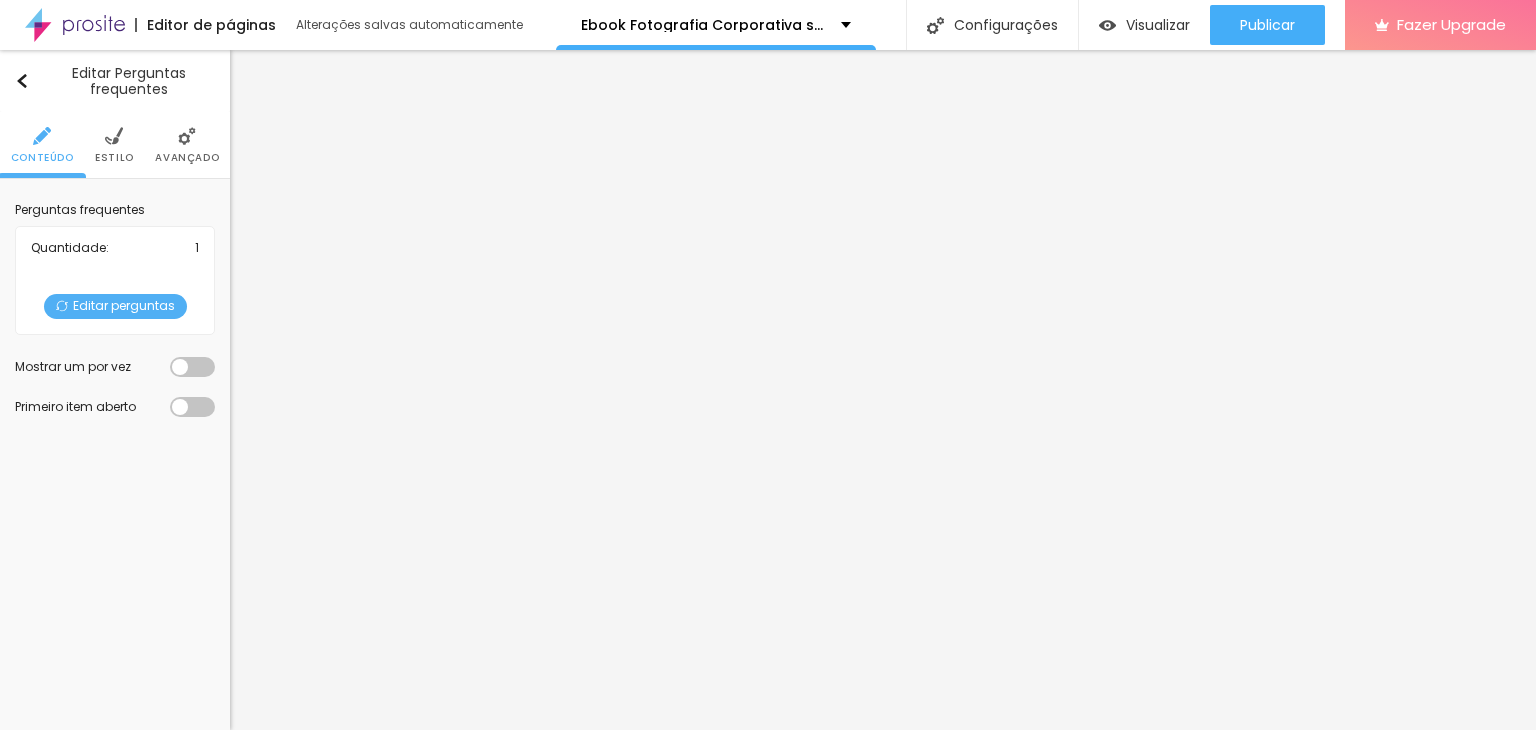 click on "Editar perguntas" at bounding box center [115, 306] 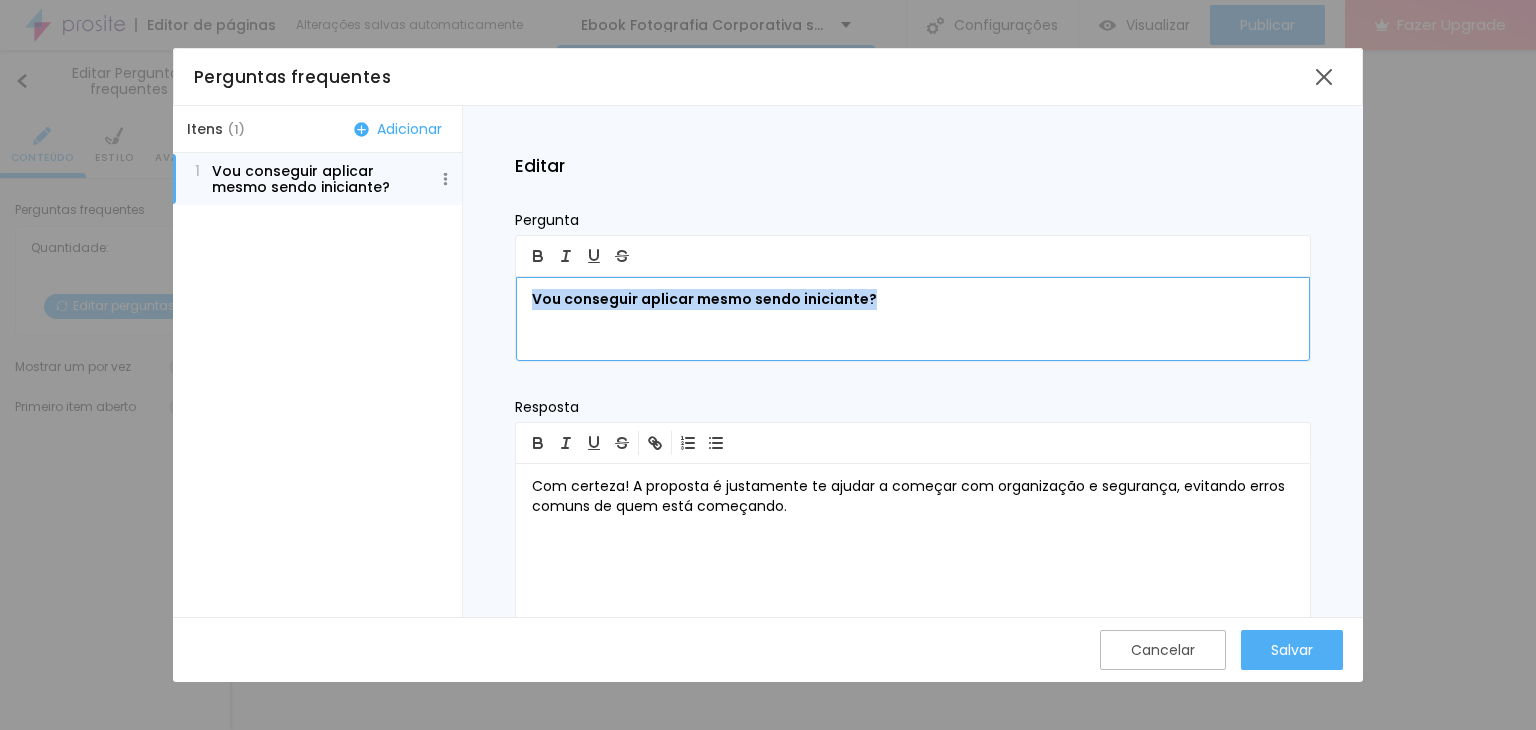 drag, startPoint x: 532, startPoint y: 303, endPoint x: 955, endPoint y: 316, distance: 423.1997 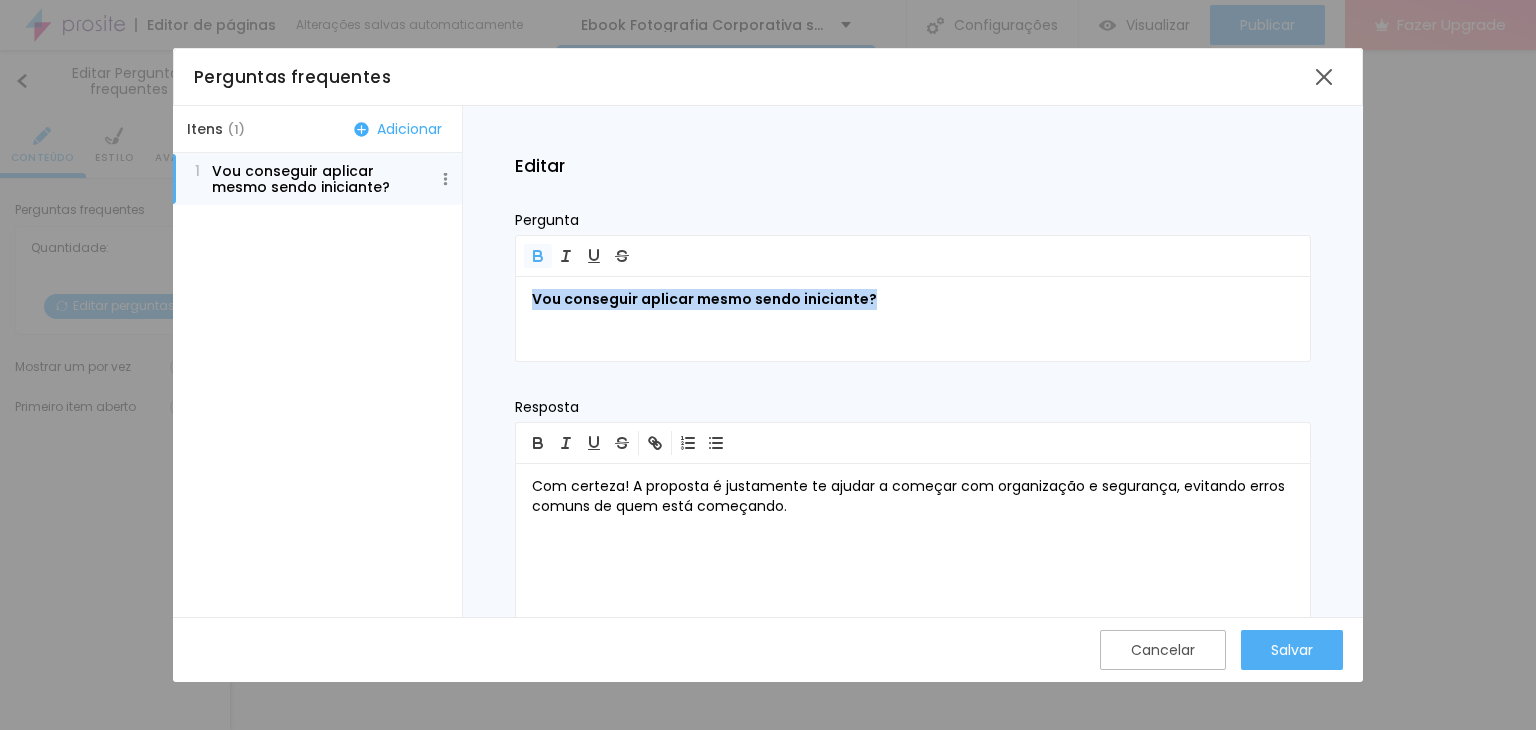 click 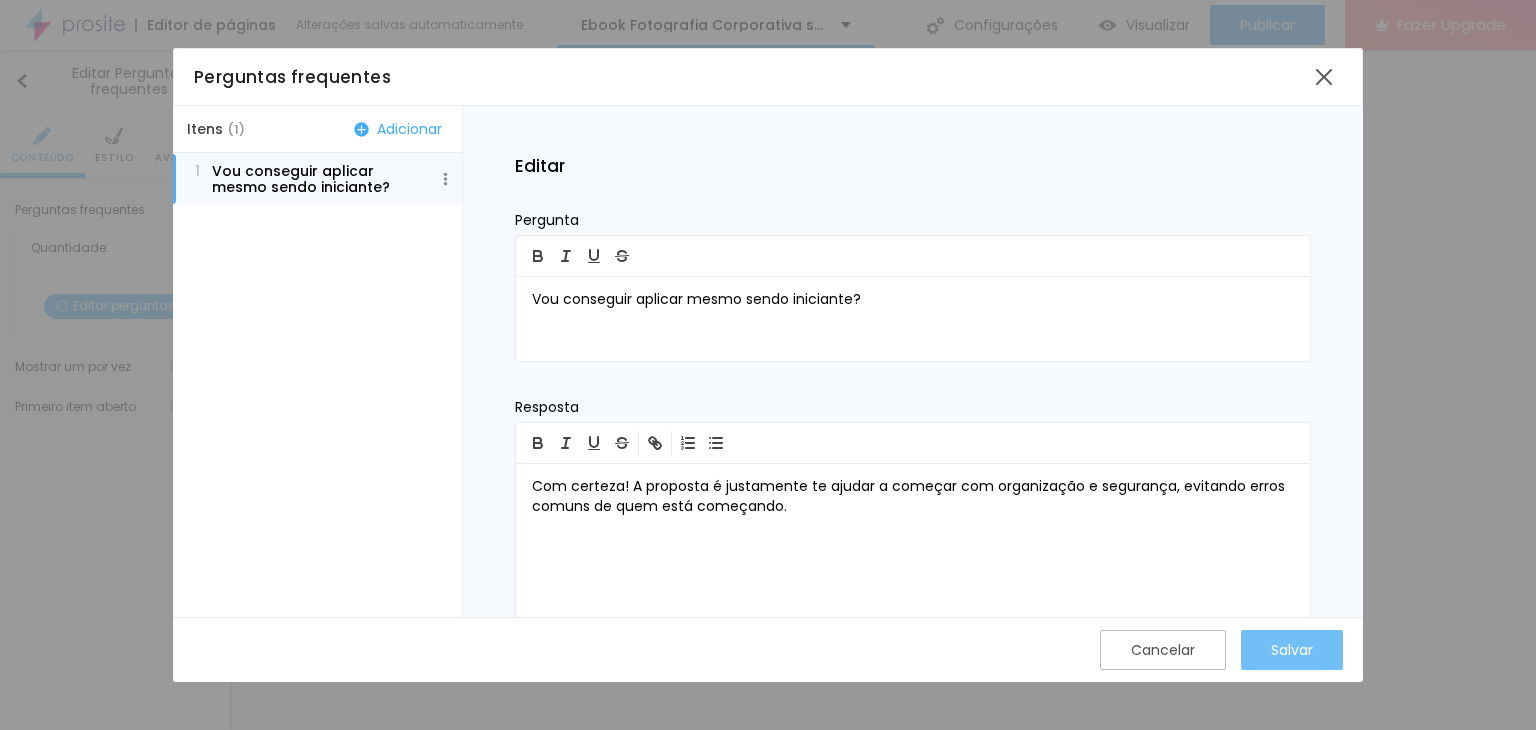 click on "Salvar" at bounding box center [1292, 650] 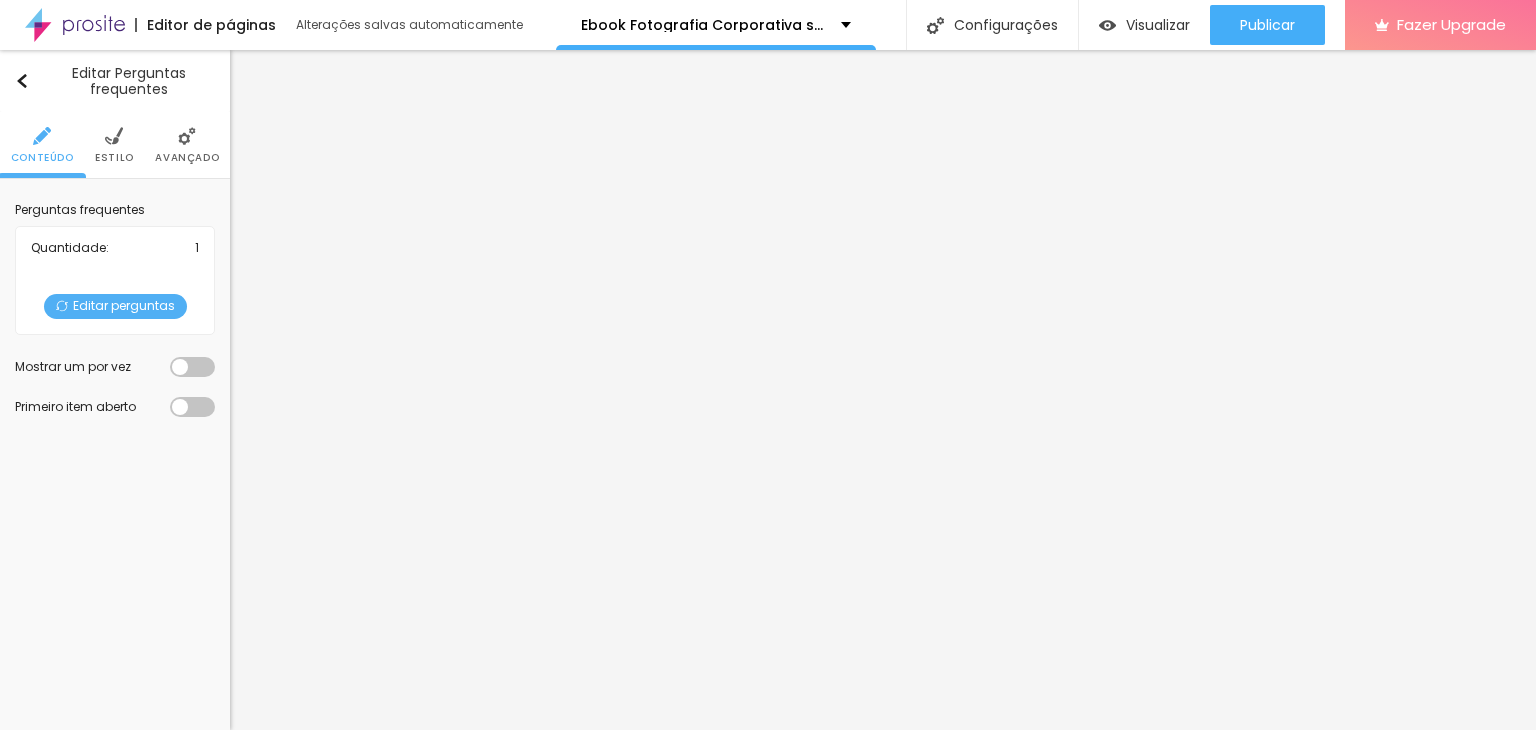 click on "Editar perguntas" at bounding box center (115, 306) 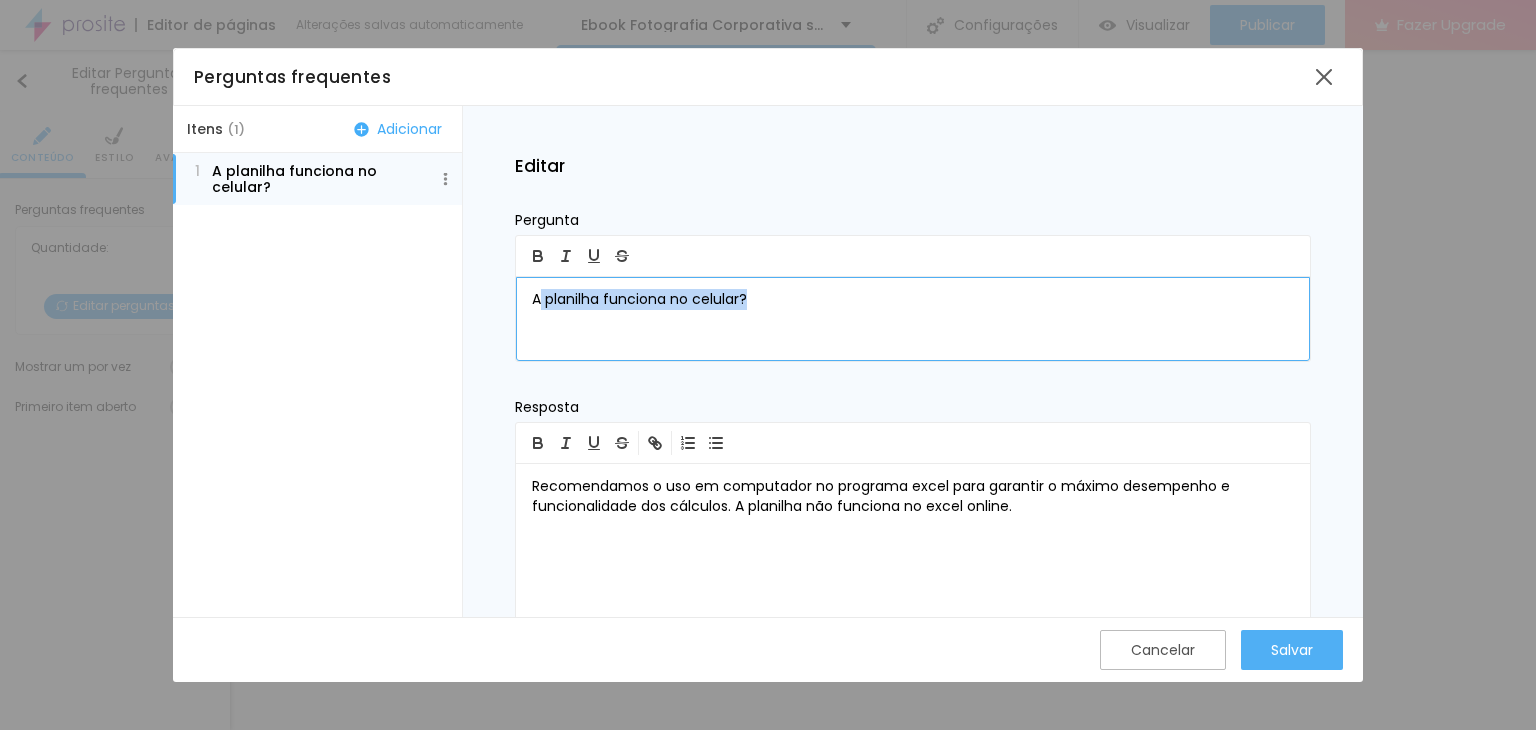 drag, startPoint x: 766, startPoint y: 306, endPoint x: 533, endPoint y: 294, distance: 233.3088 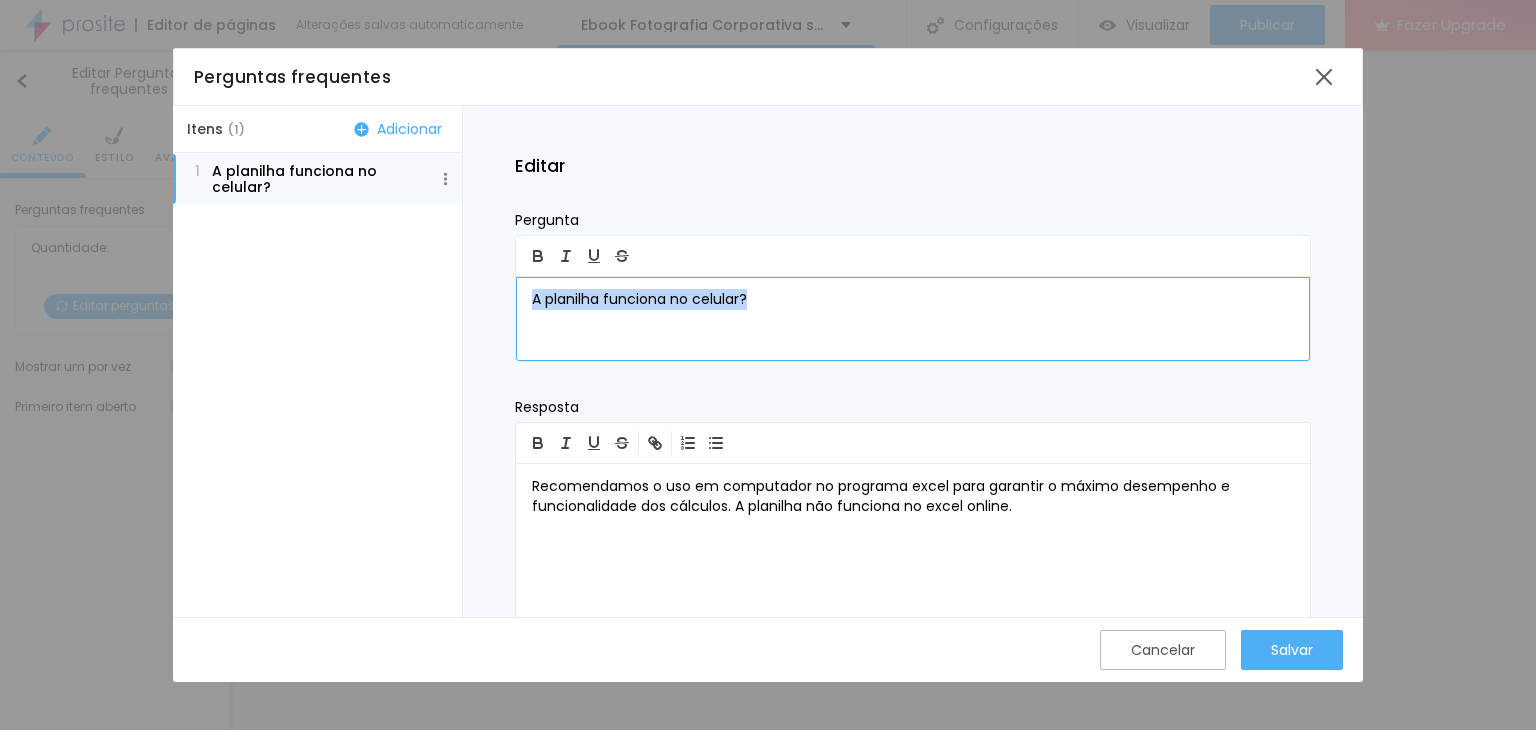 click on "A planilha funciona no celular?" at bounding box center (913, 300) 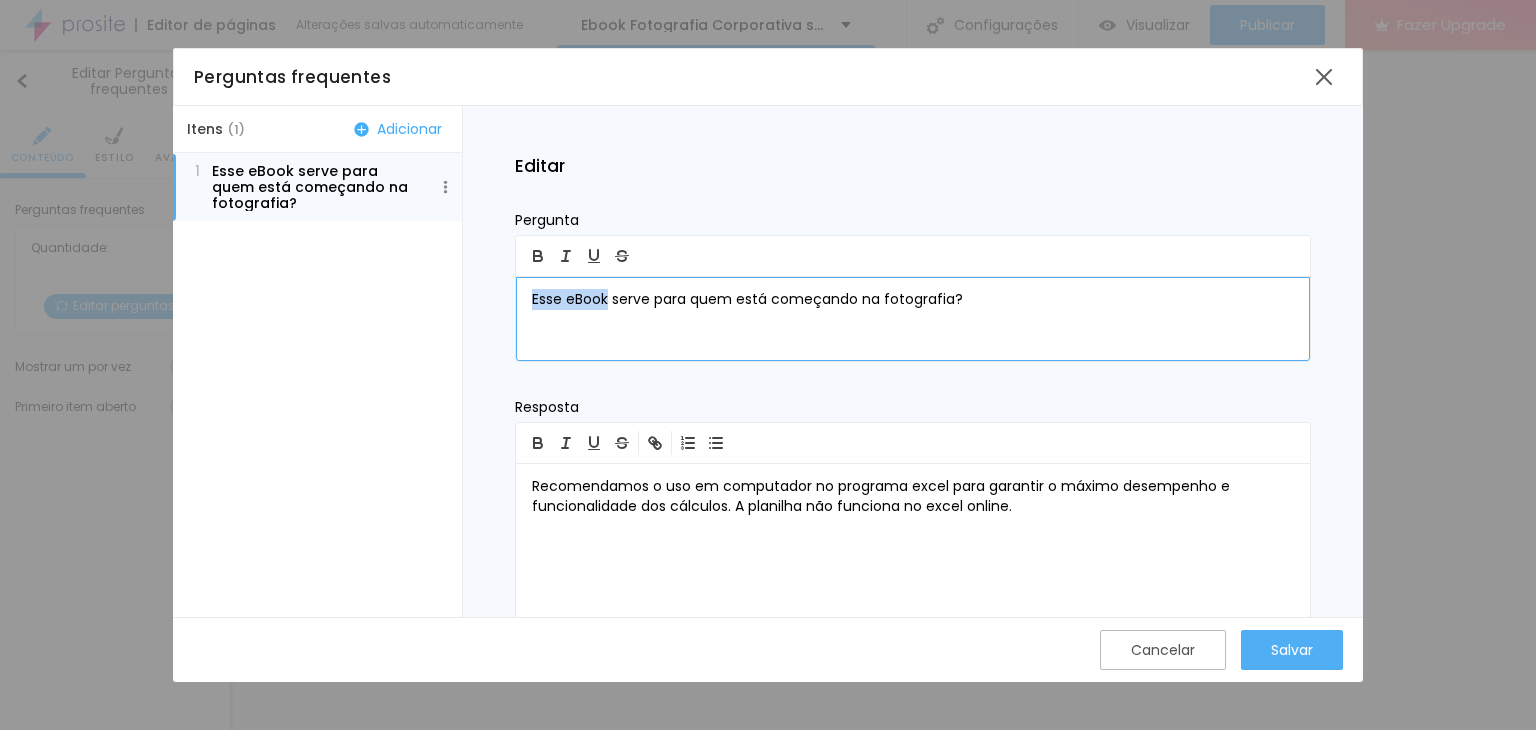 drag, startPoint x: 607, startPoint y: 300, endPoint x: 480, endPoint y: 296, distance: 127.06297 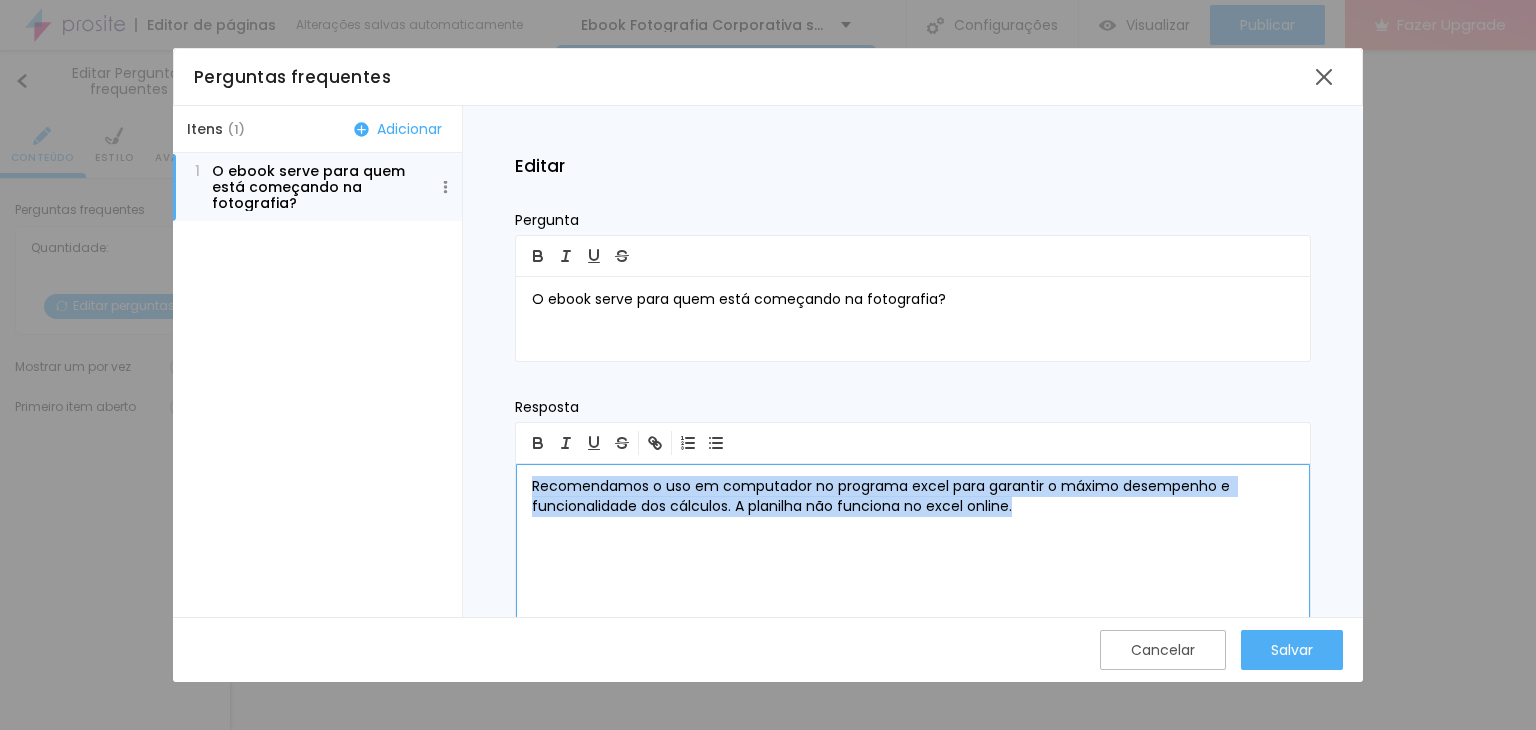 drag, startPoint x: 1060, startPoint y: 510, endPoint x: 448, endPoint y: 452, distance: 614.74225 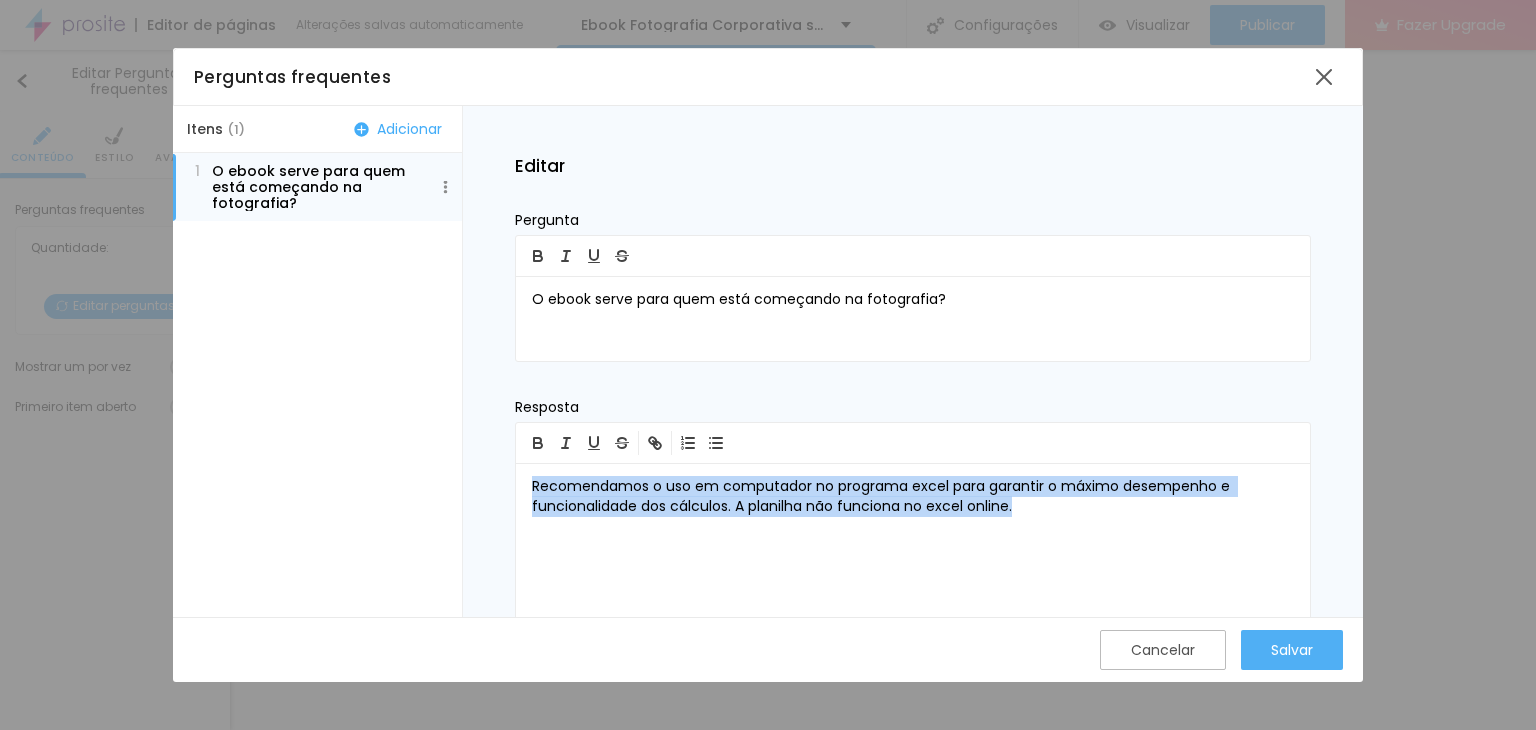 paste 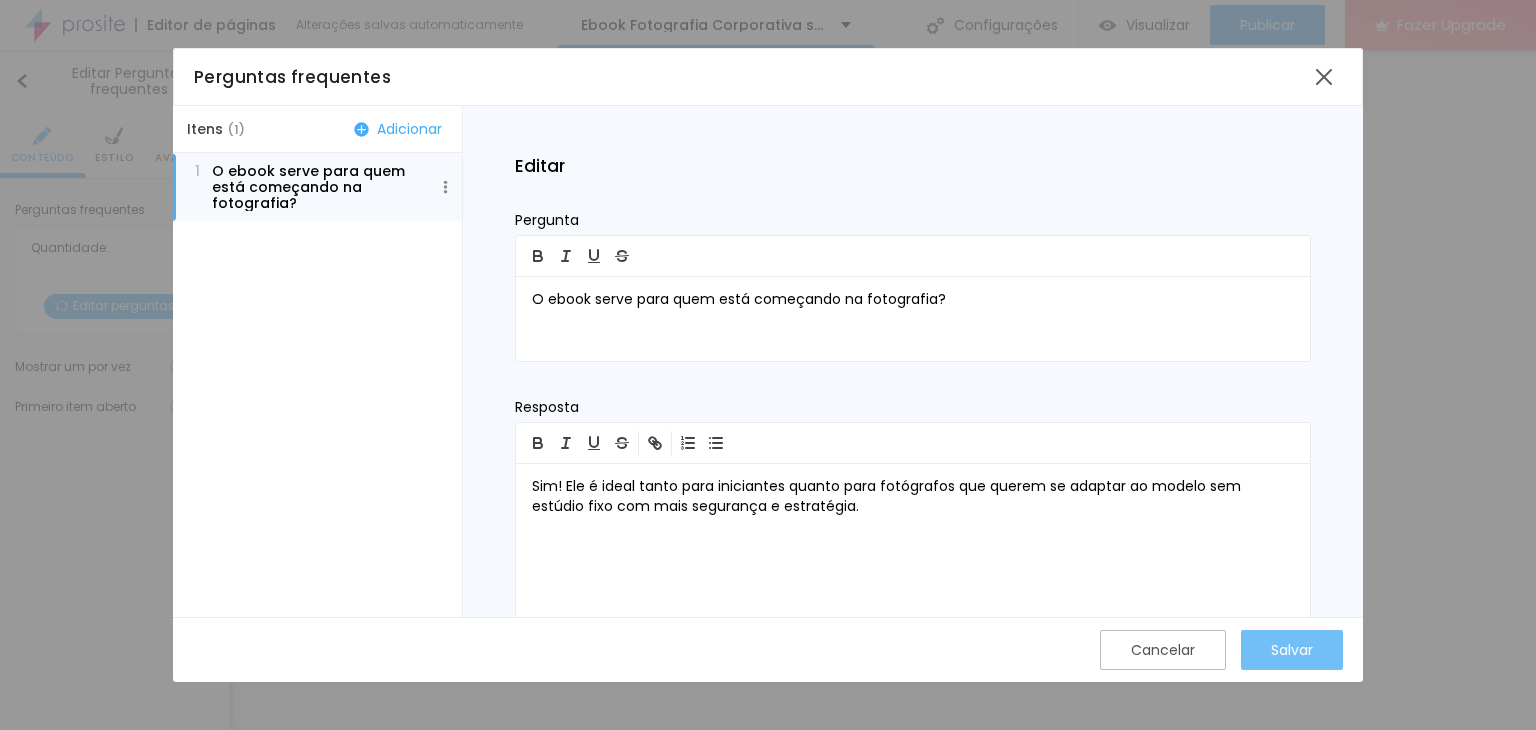 click on "Salvar" at bounding box center [1292, 650] 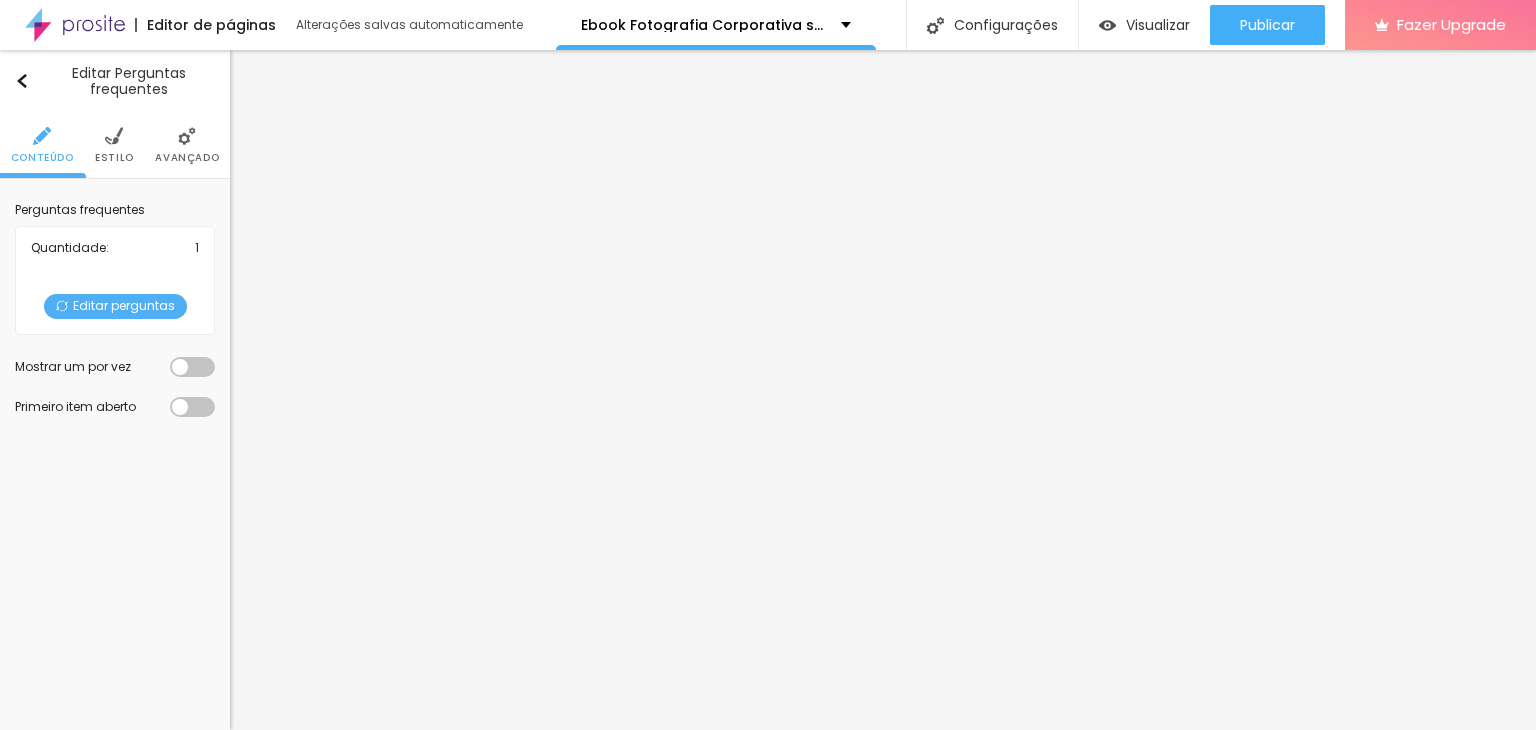 click on "Editar perguntas" at bounding box center (115, 306) 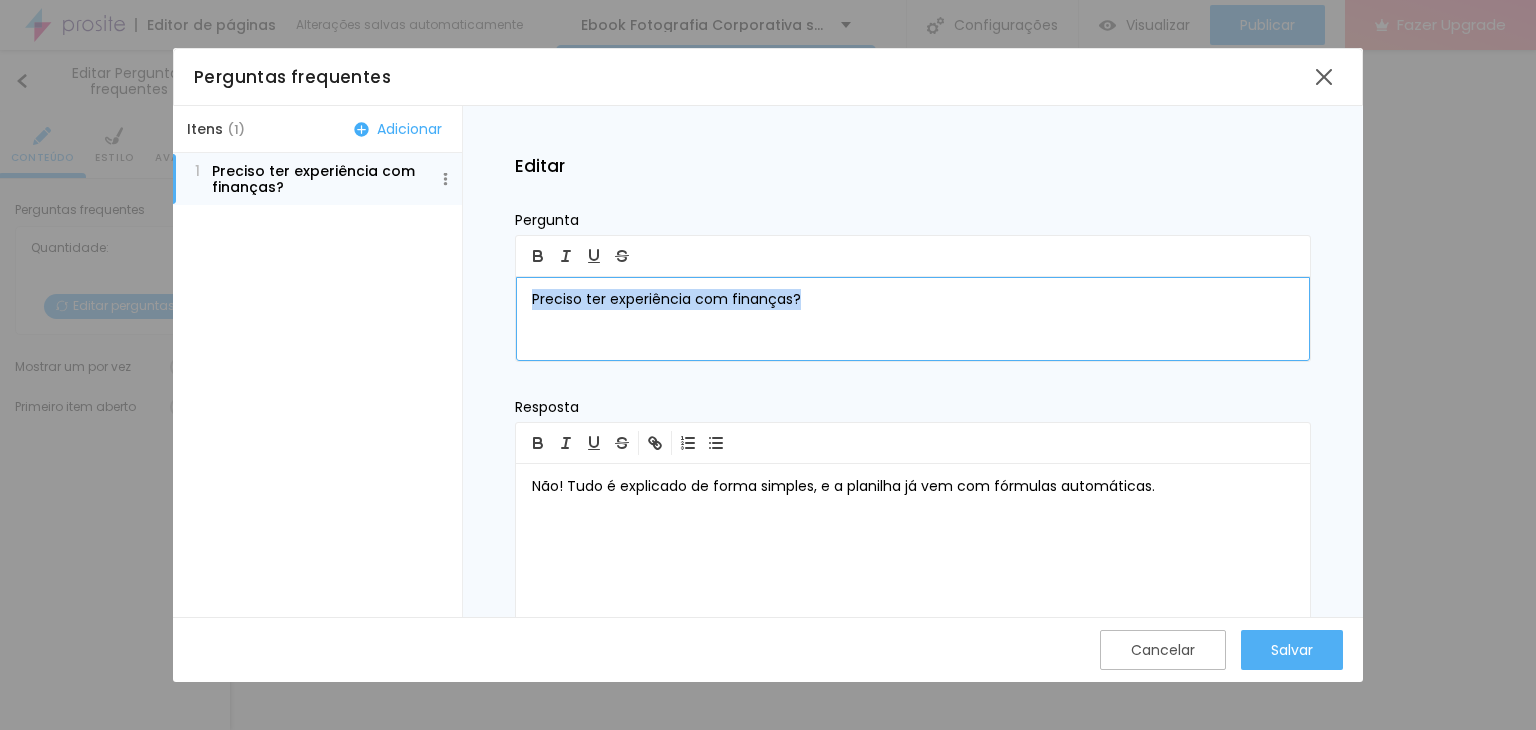 drag, startPoint x: 841, startPoint y: 302, endPoint x: 514, endPoint y: 305, distance: 327.01376 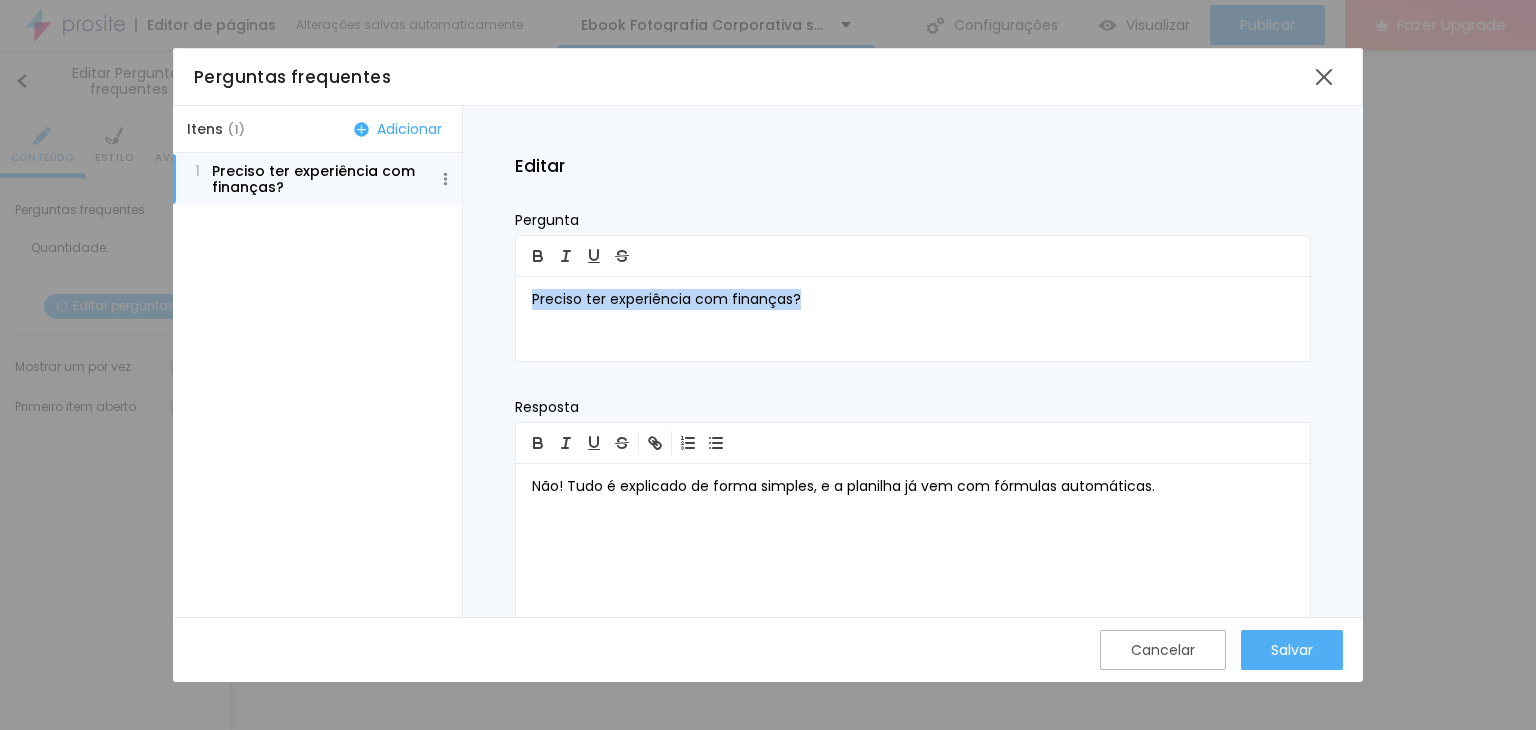 paste 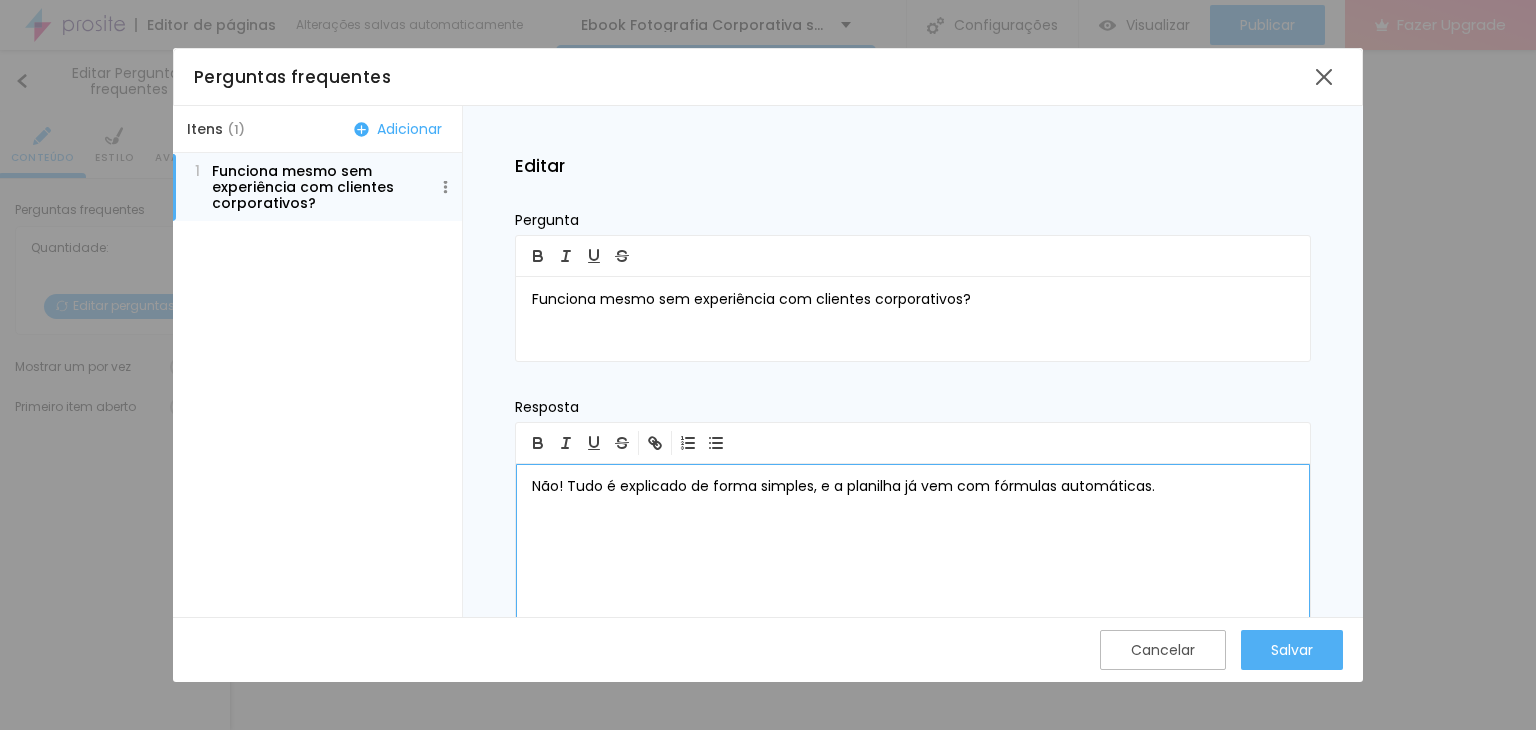 click on "Não! Tudo é explicado de forma simples, e a planilha já vem com fórmulas automáticas." at bounding box center (913, 574) 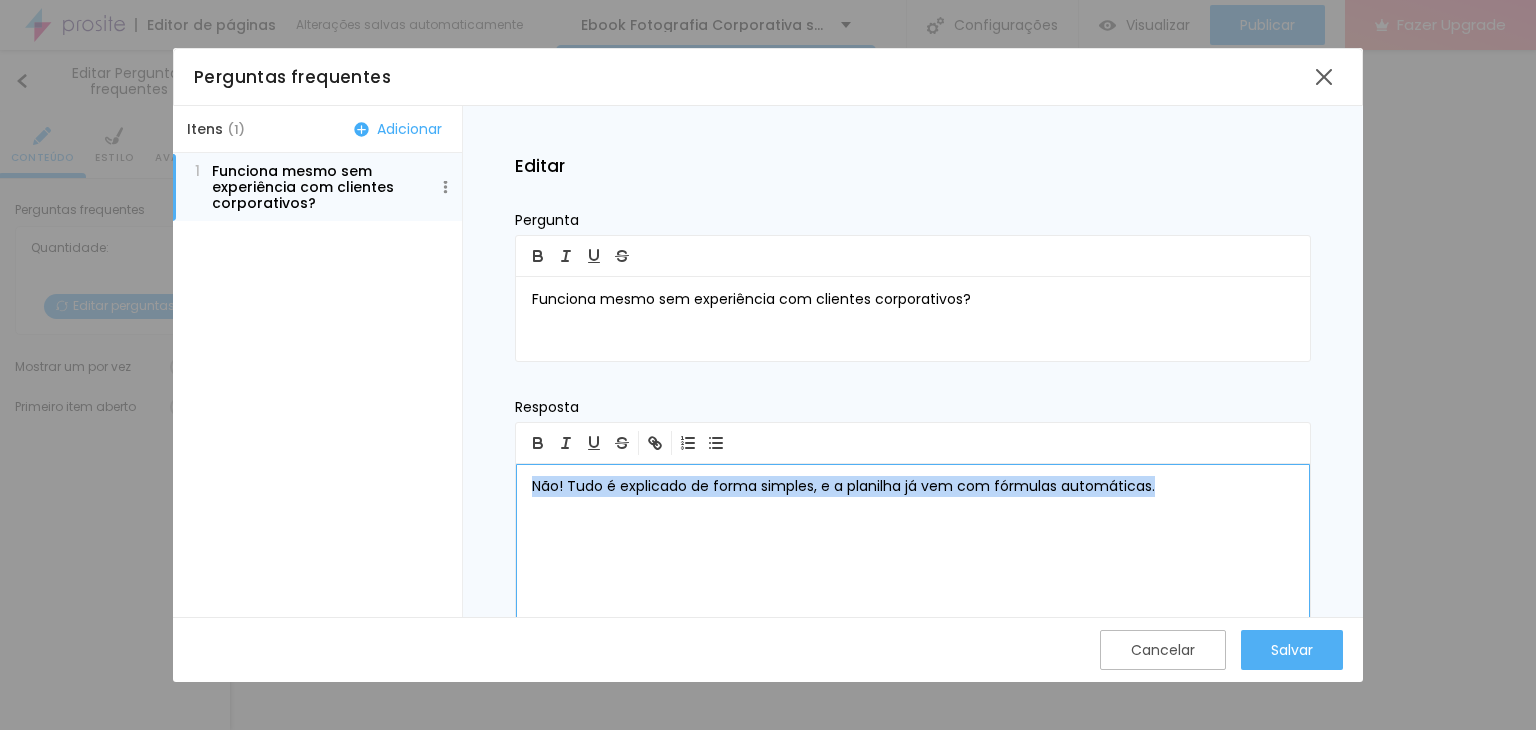 drag, startPoint x: 1185, startPoint y: 481, endPoint x: 313, endPoint y: 489, distance: 872.0367 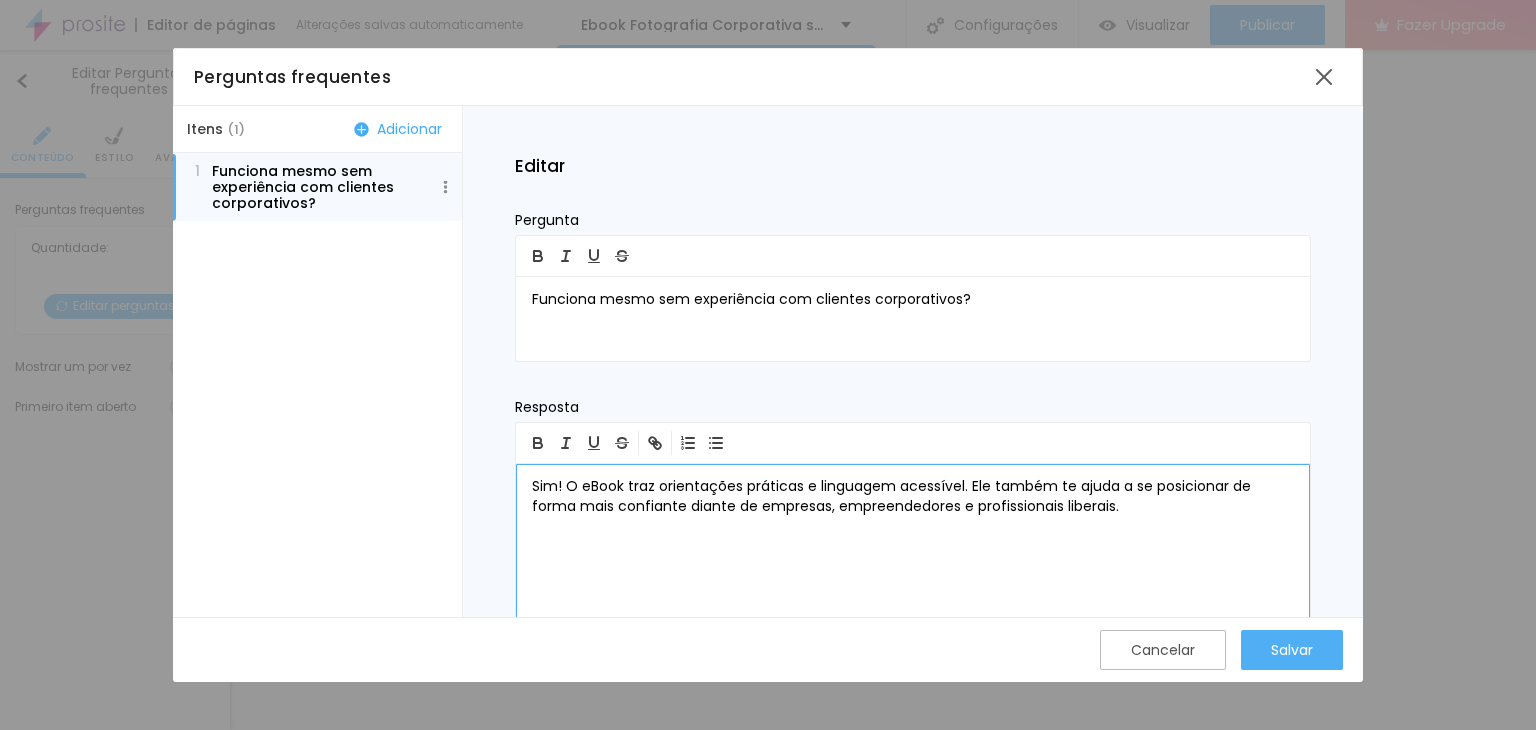 click on "Sim! O eBook traz orientações práticas e linguagem acessível. Ele também te ajuda a se posicionar de forma mais confiante diante de empresas, empreendedores e profissionais liberais." at bounding box center (913, 497) 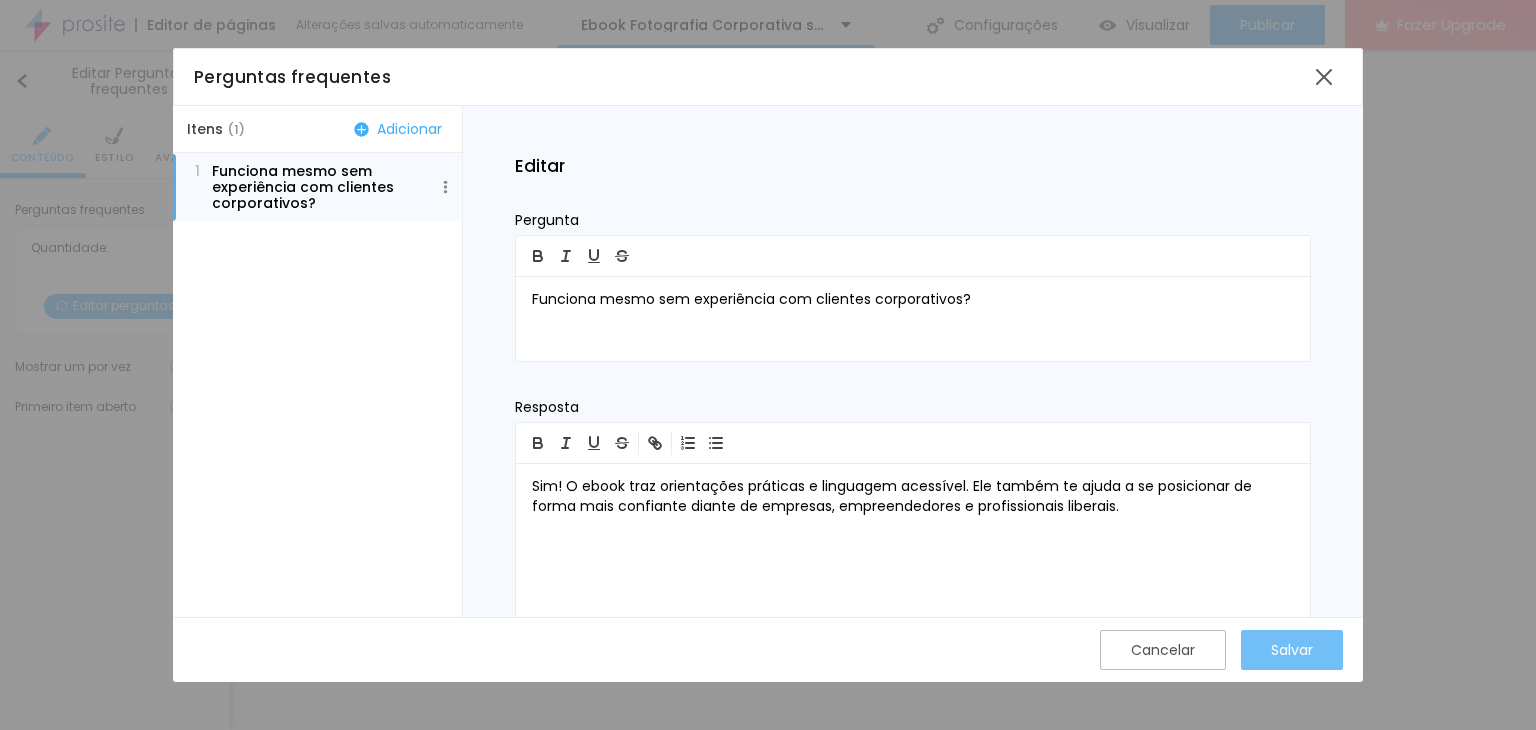 click on "Salvar" at bounding box center (1292, 650) 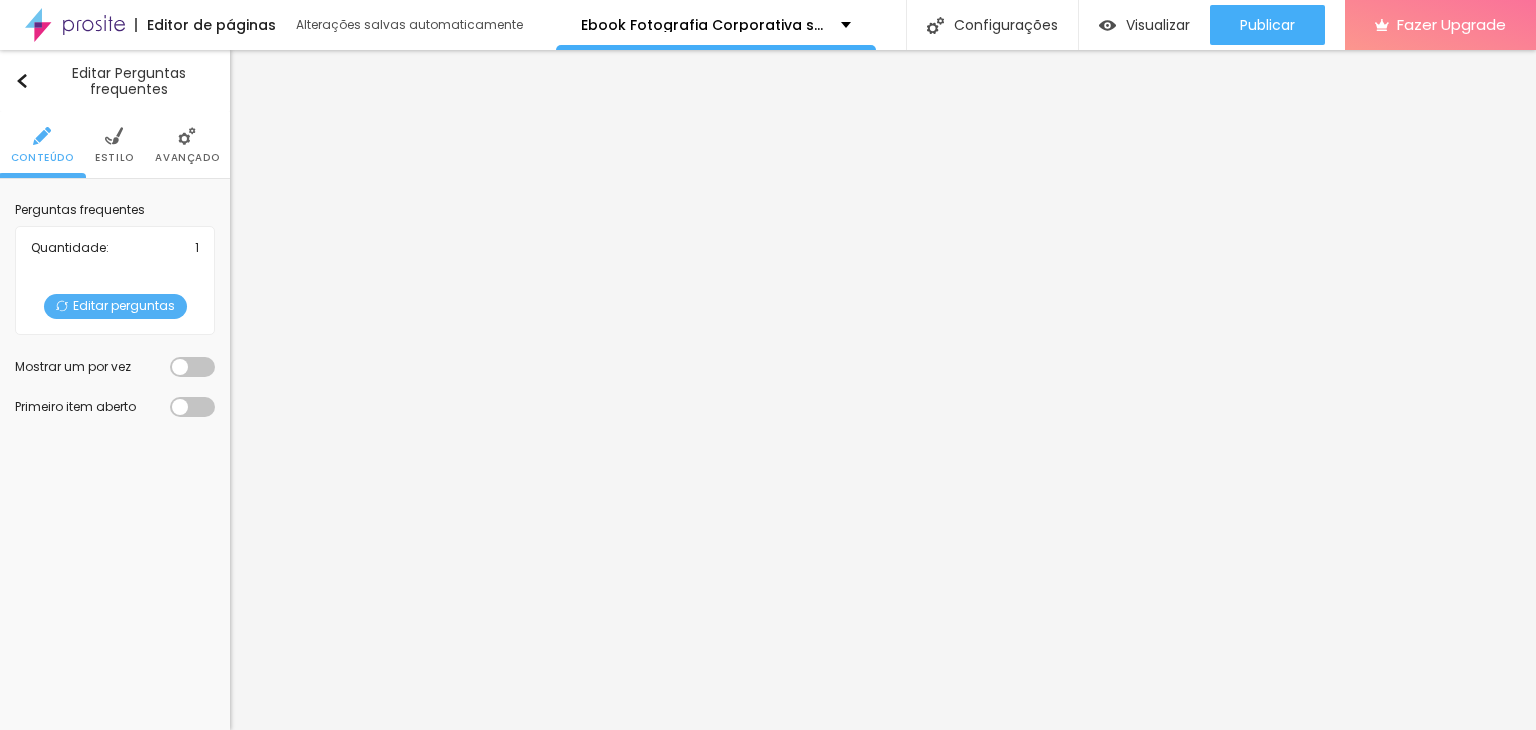 click at bounding box center (62, 306) 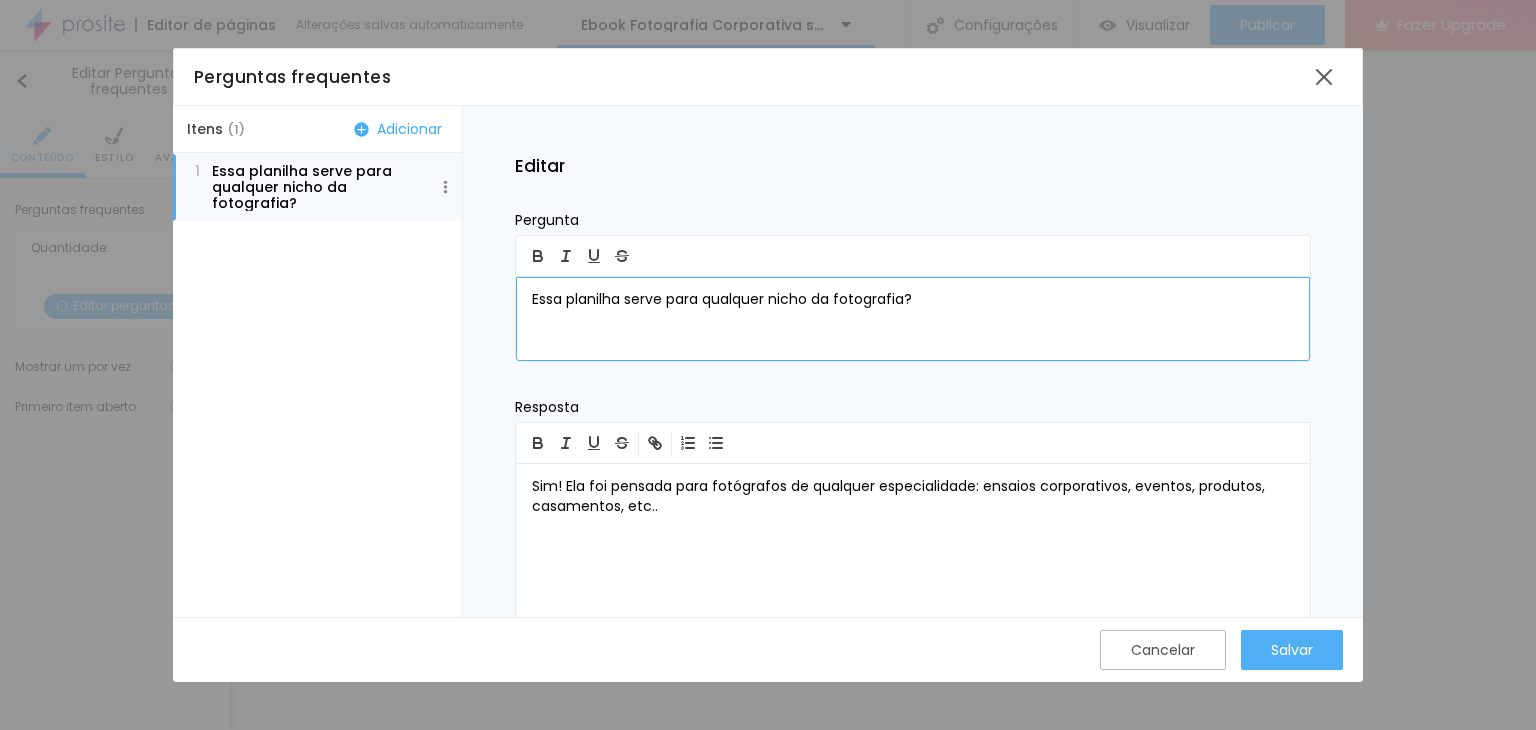 drag, startPoint x: 522, startPoint y: 310, endPoint x: 992, endPoint y: 313, distance: 470.00958 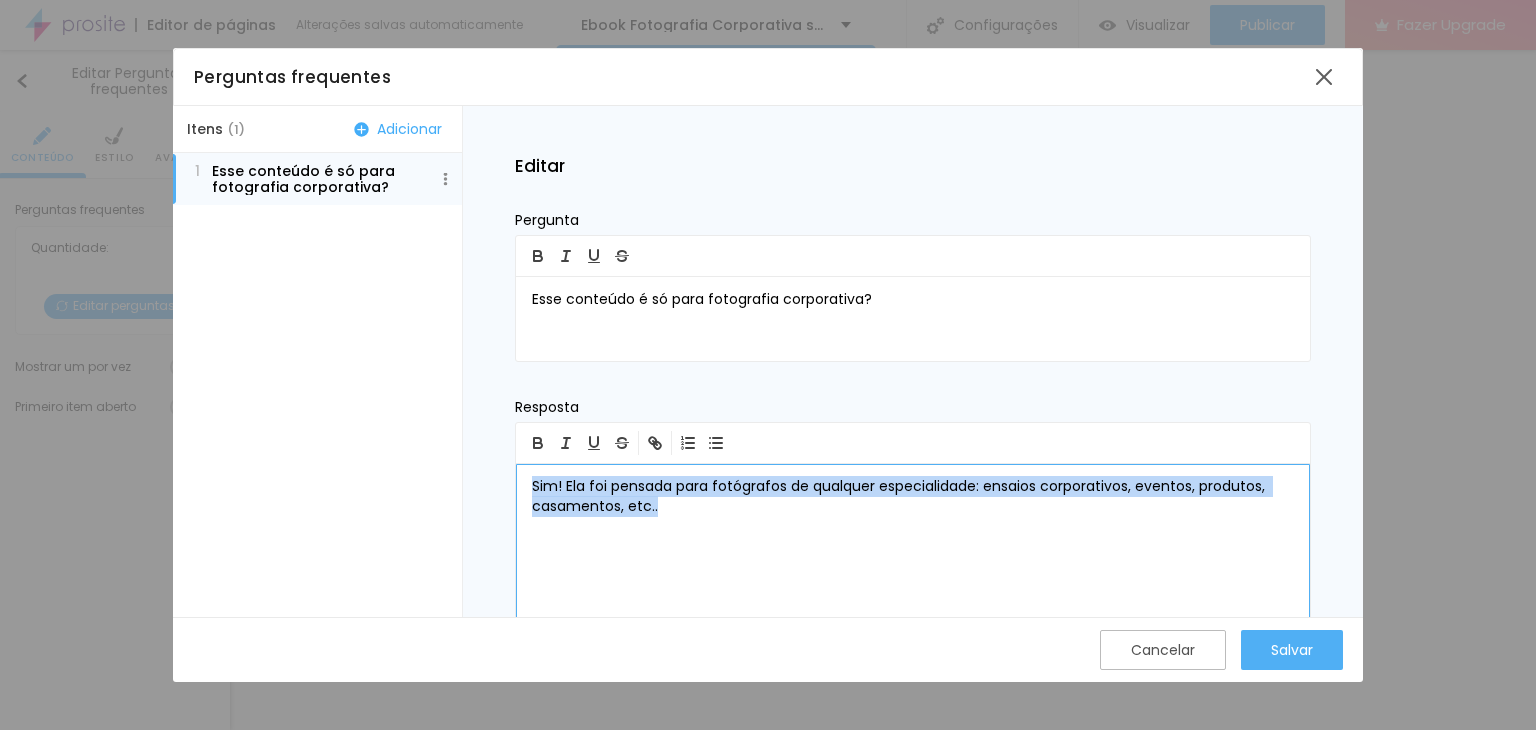 drag, startPoint x: 686, startPoint y: 504, endPoint x: 408, endPoint y: 454, distance: 282.4606 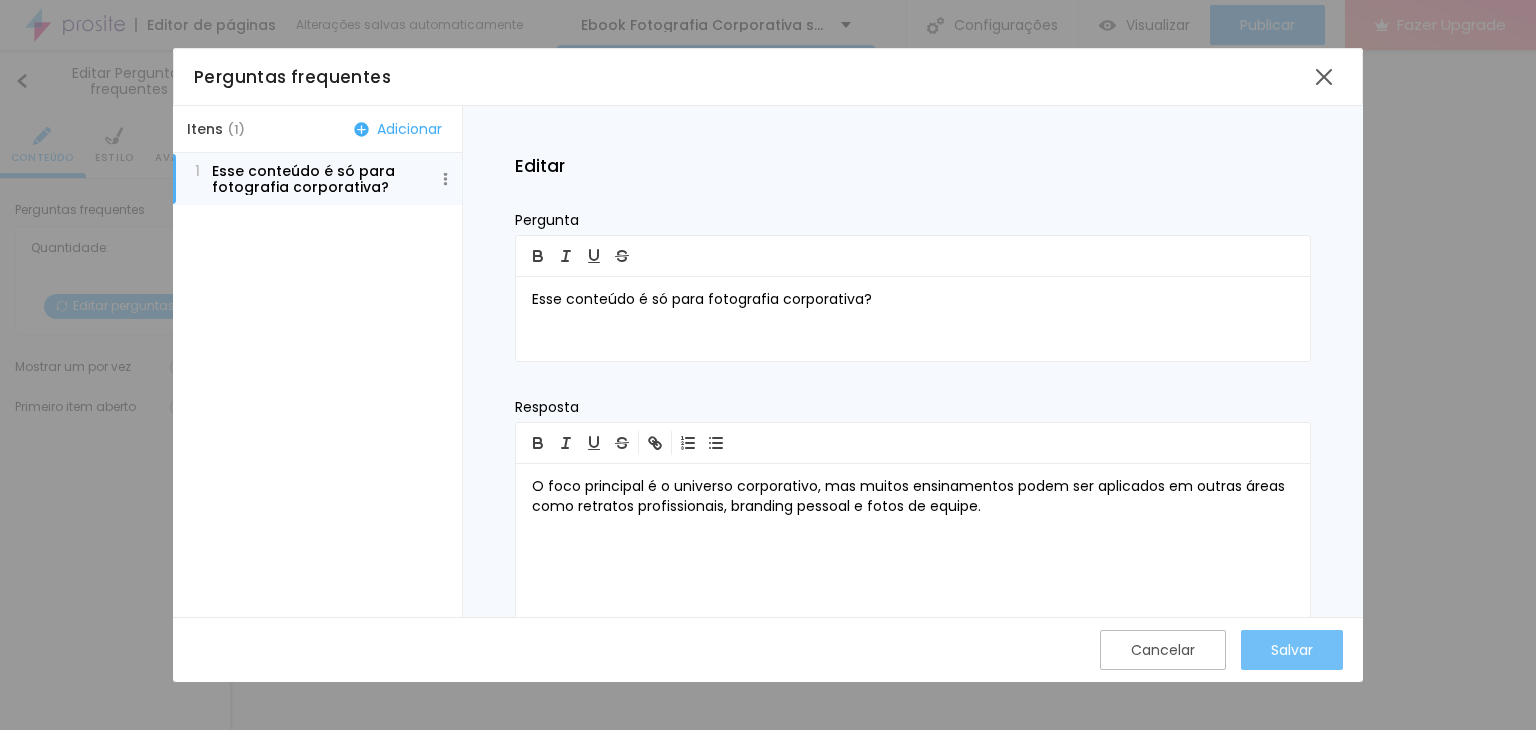 click on "Salvar" at bounding box center (1292, 650) 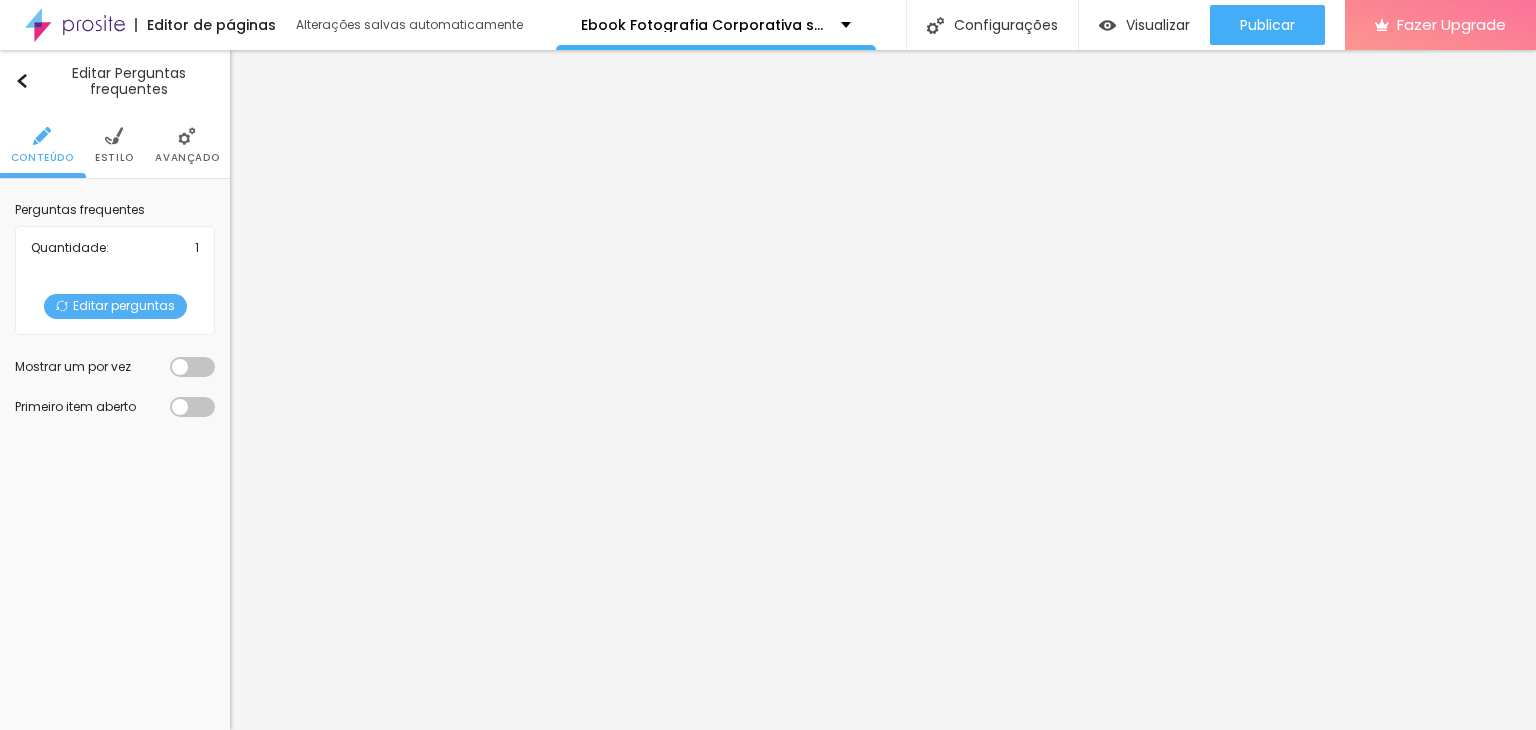 click on "Editar perguntas" at bounding box center [115, 306] 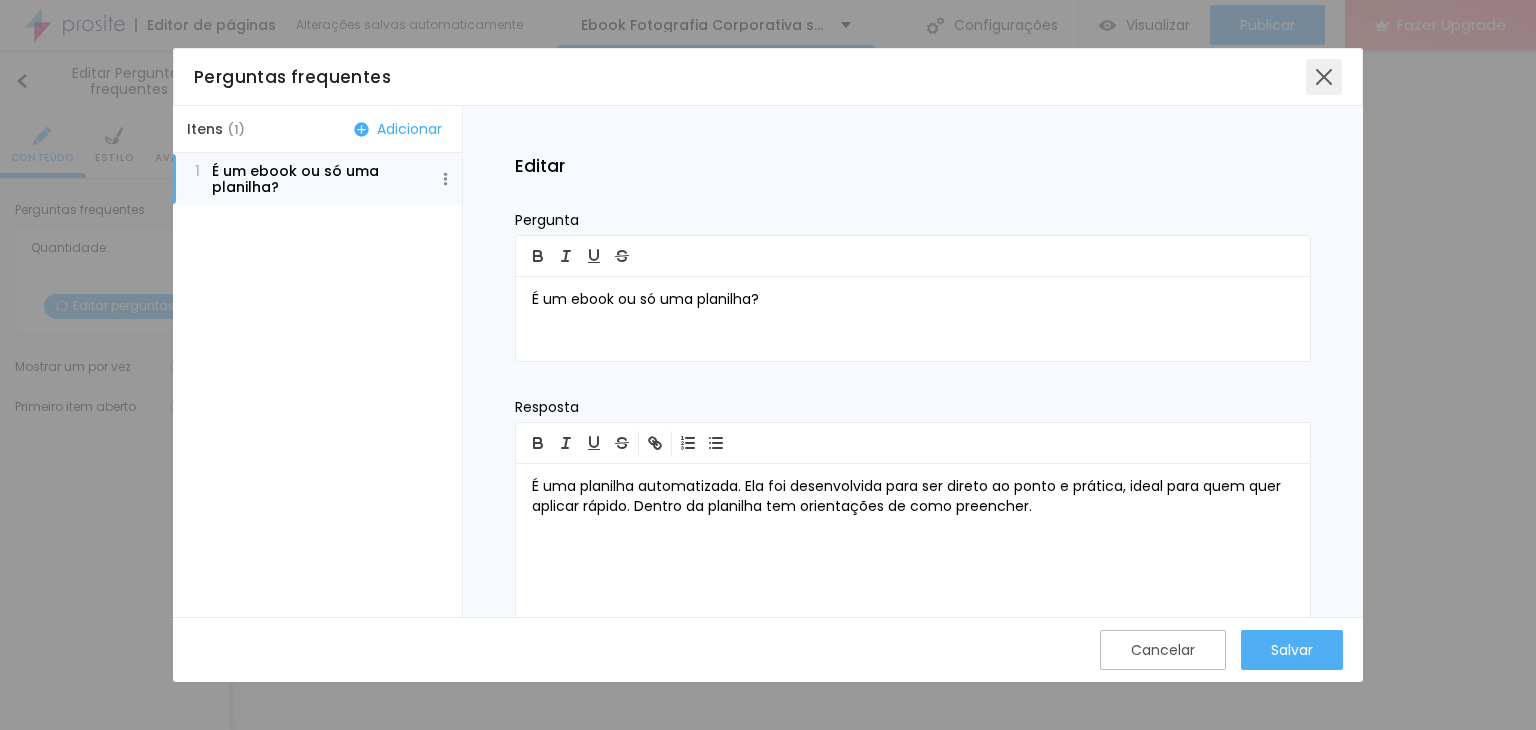click at bounding box center [1324, 77] 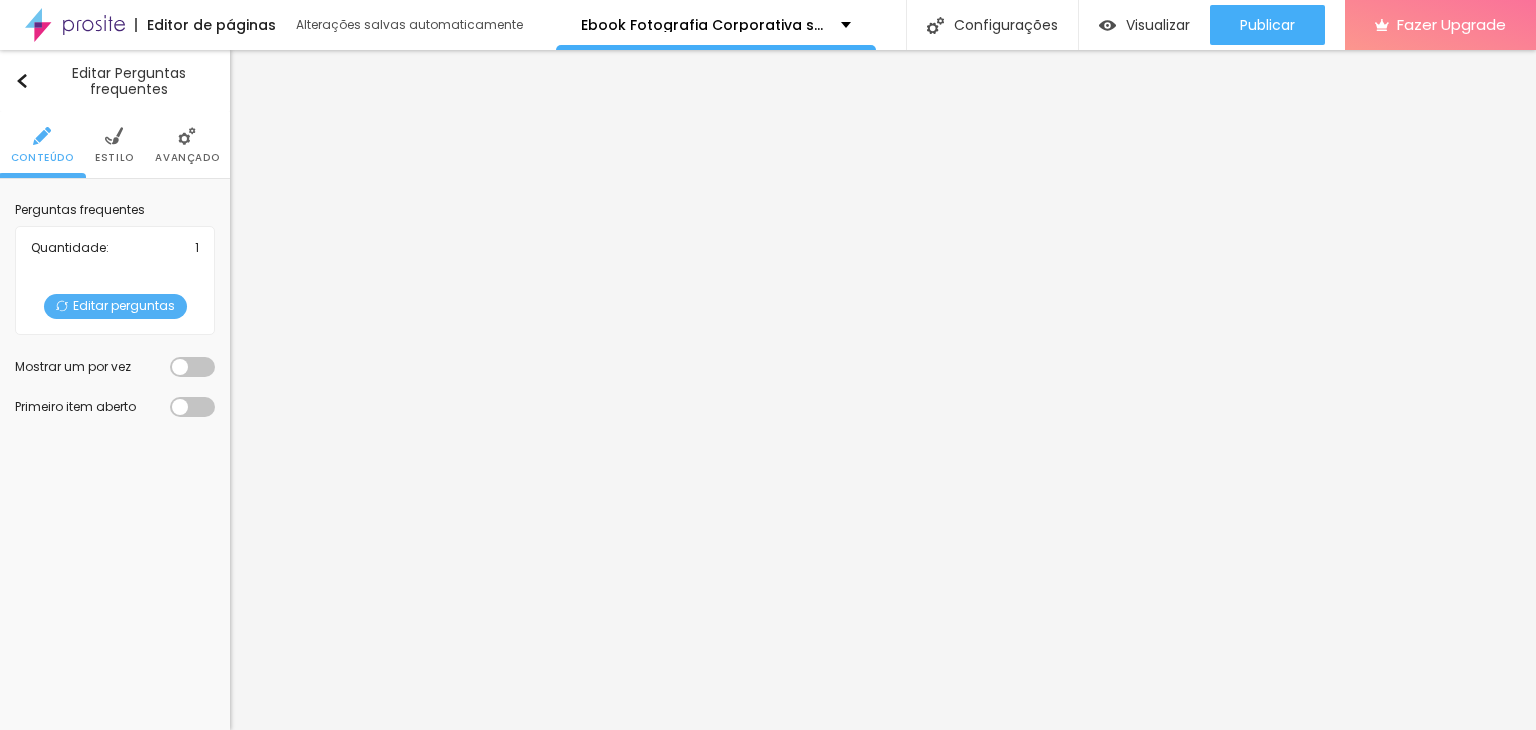 click on "Editar perguntas" at bounding box center (115, 306) 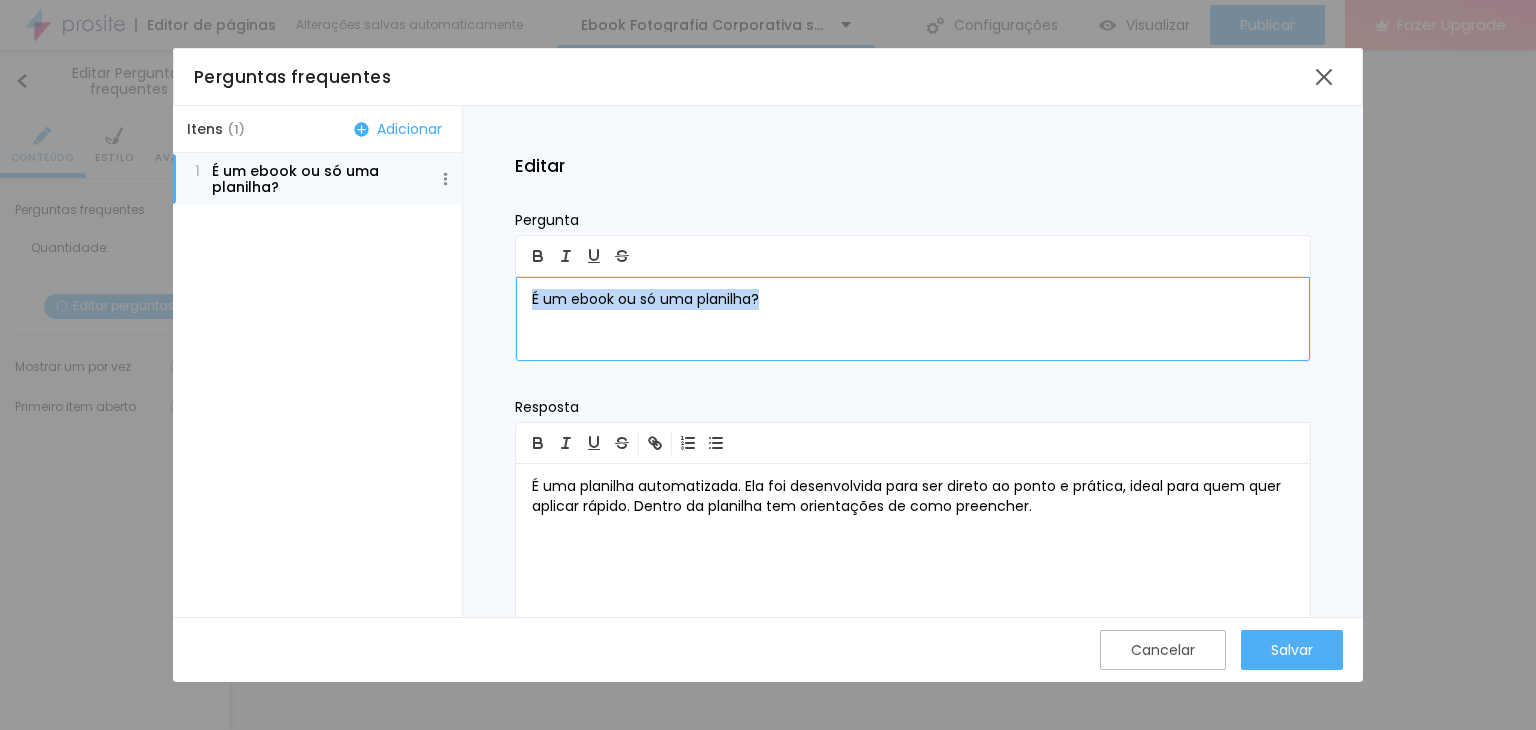 drag, startPoint x: 787, startPoint y: 296, endPoint x: 576, endPoint y: 326, distance: 213.12202 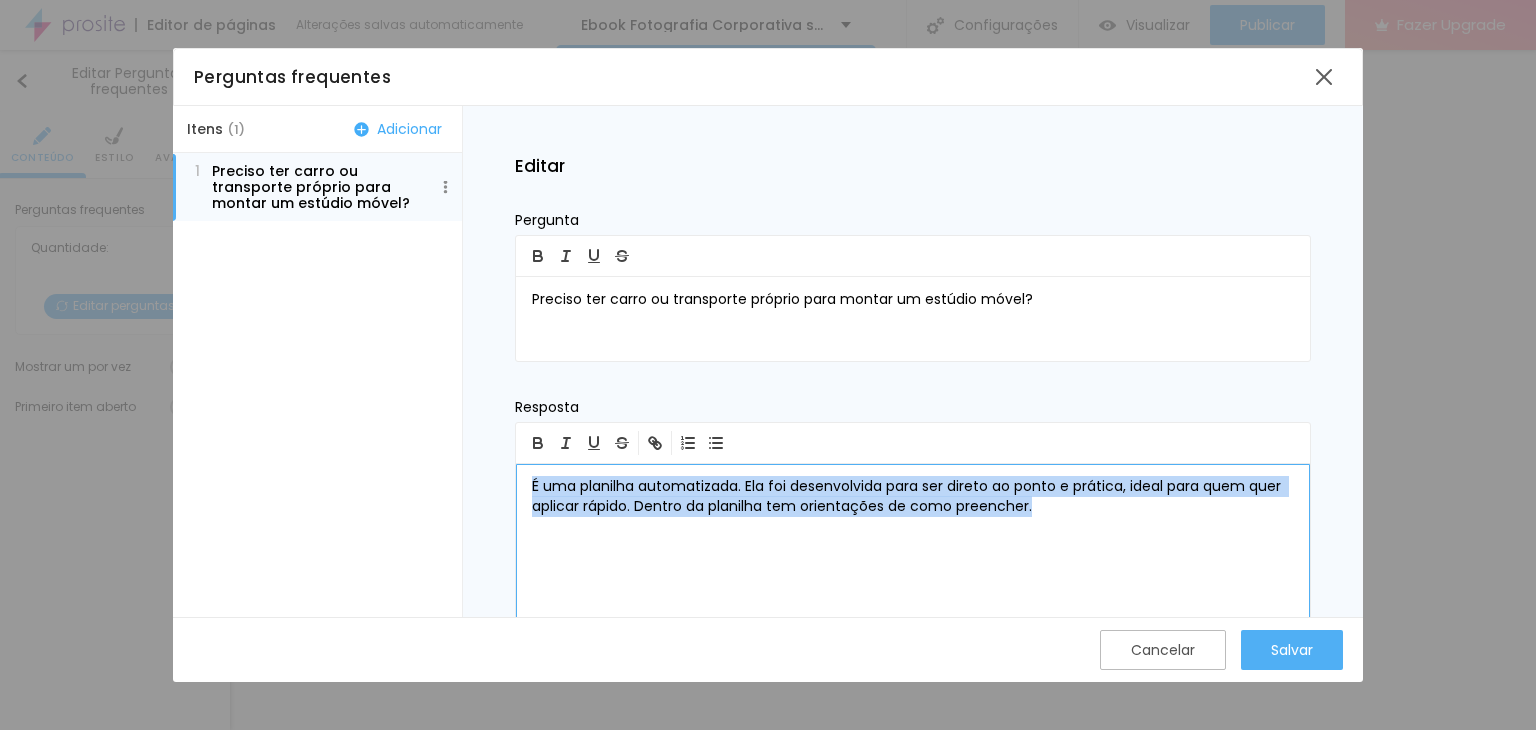drag, startPoint x: 1062, startPoint y: 525, endPoint x: 411, endPoint y: 477, distance: 652.7672 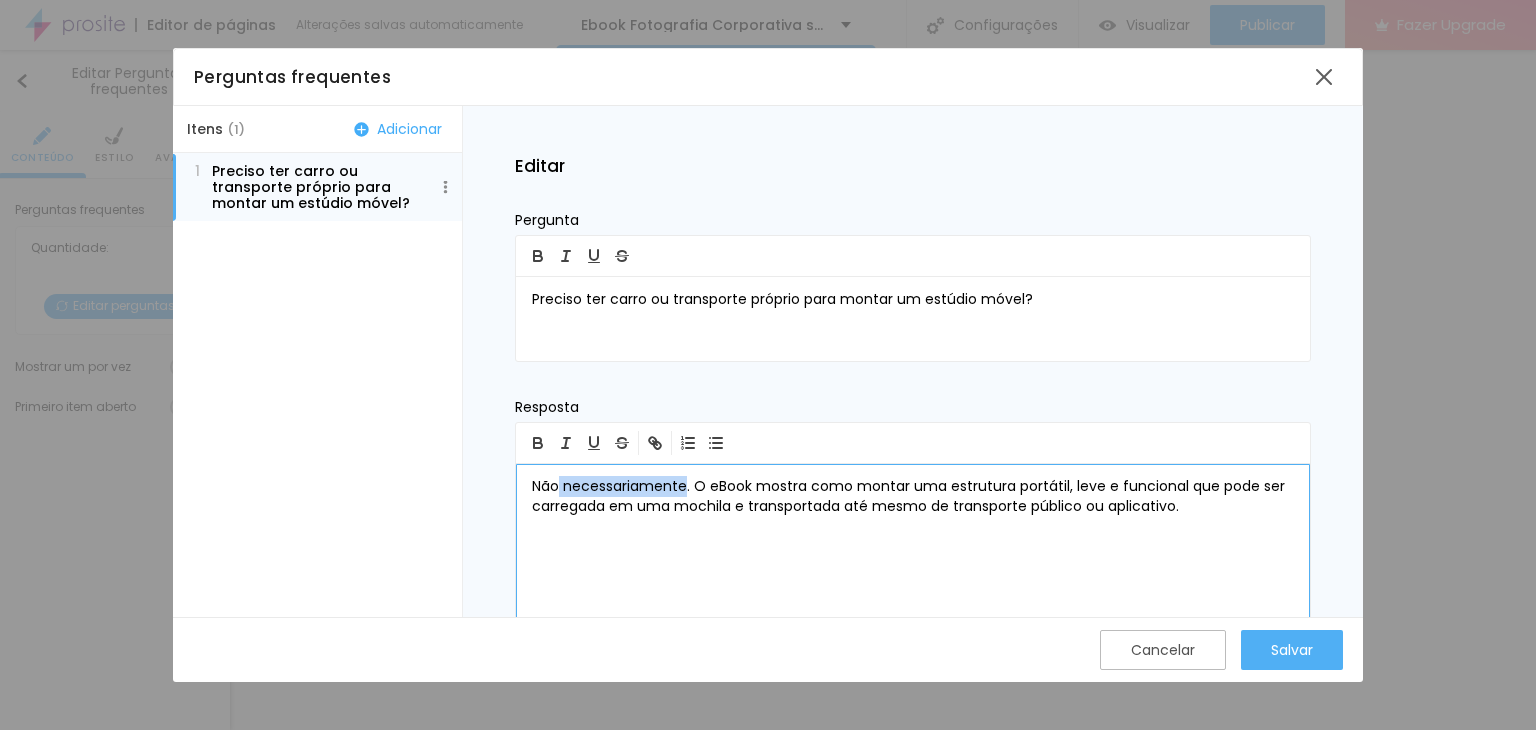 drag, startPoint x: 684, startPoint y: 483, endPoint x: 556, endPoint y: 491, distance: 128.24976 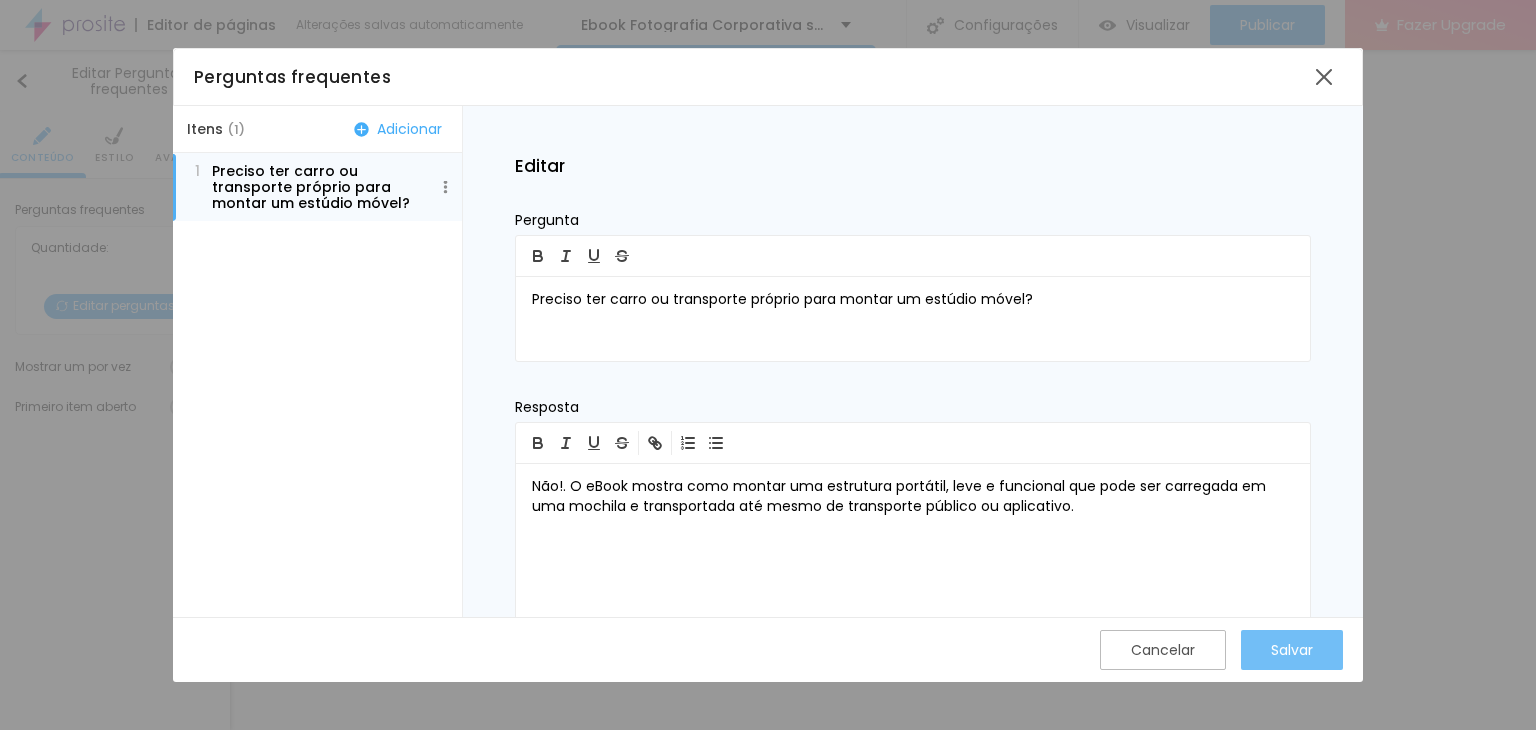 click on "Salvar" at bounding box center (1292, 650) 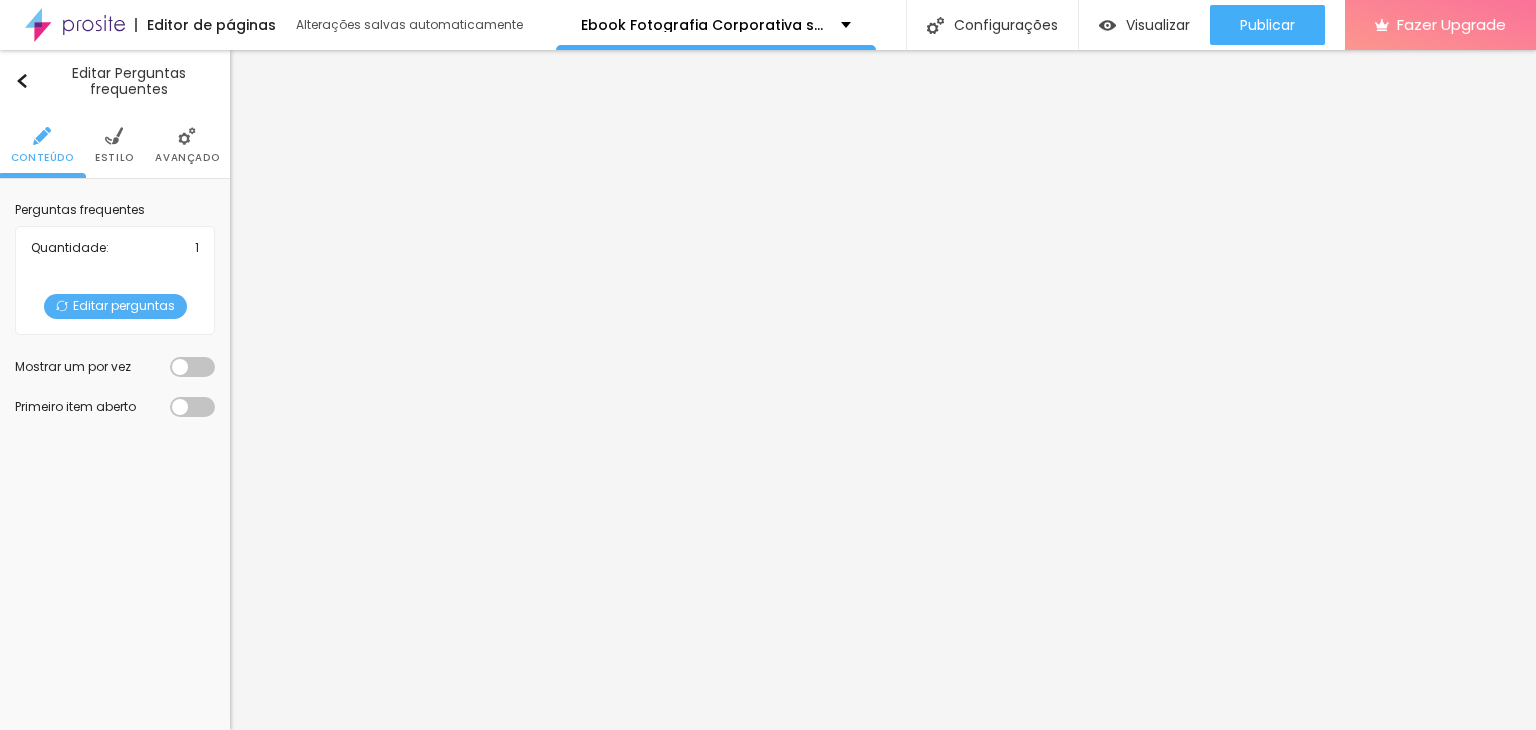 click on "Editar perguntas" at bounding box center [115, 306] 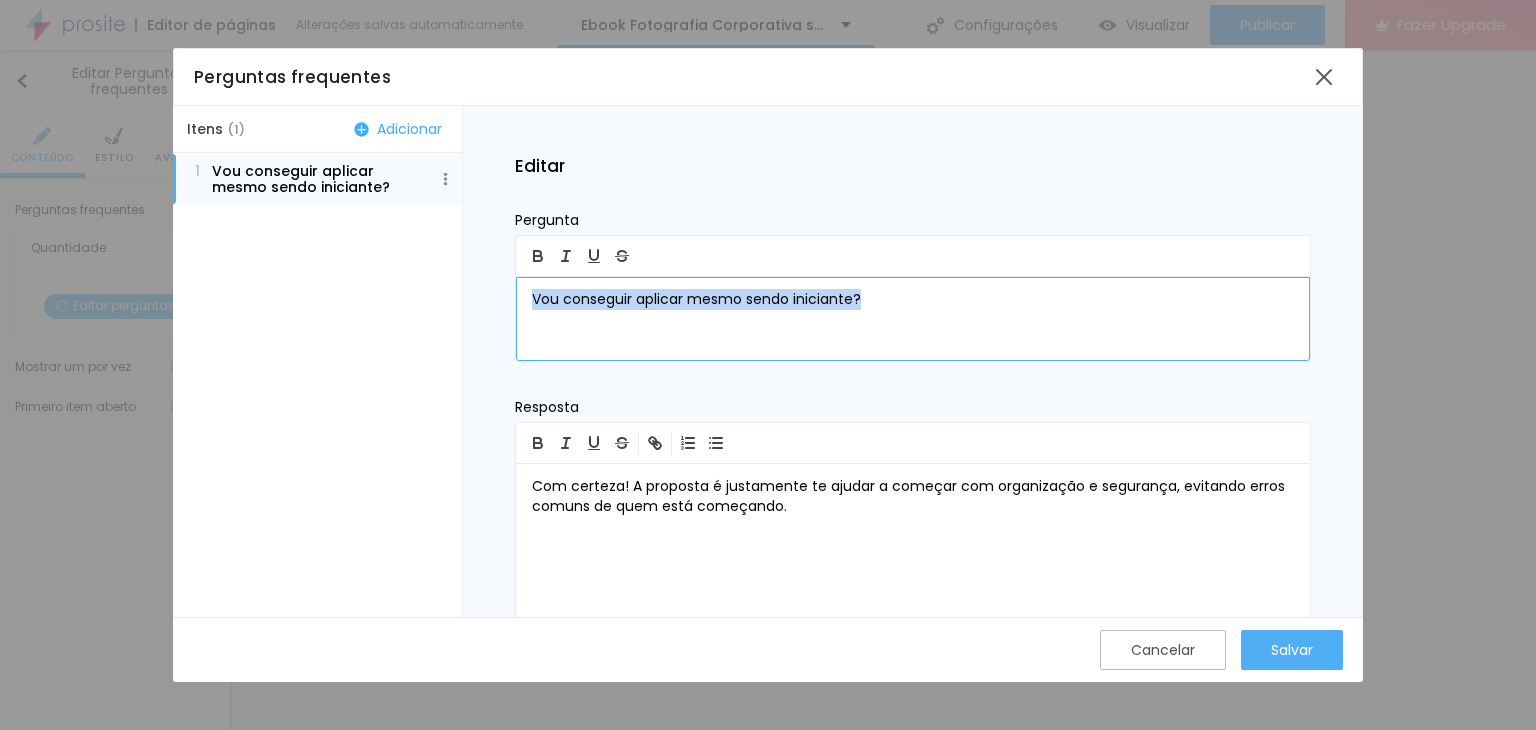drag, startPoint x: 875, startPoint y: 297, endPoint x: 340, endPoint y: 229, distance: 539.3042 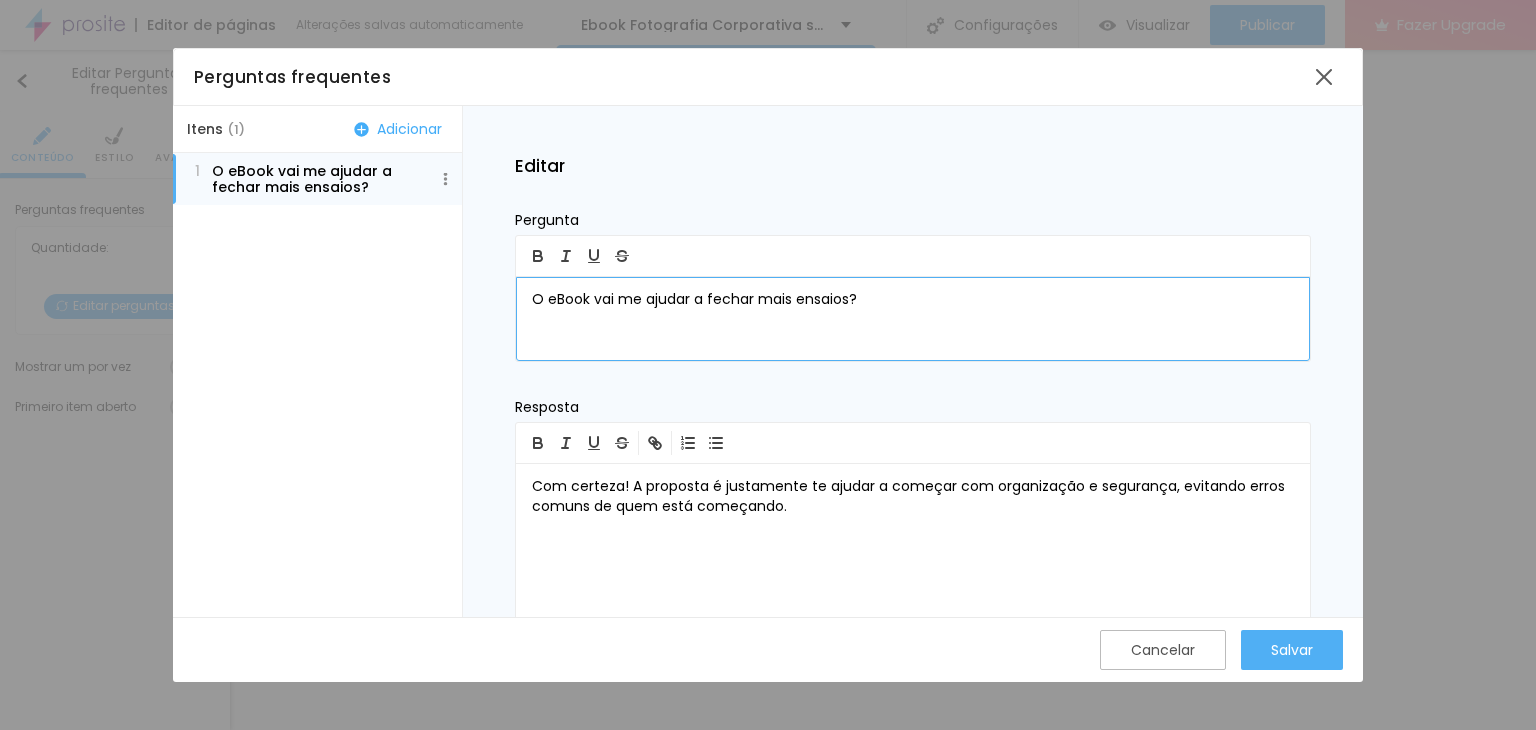 click on "O eBook vai me ajudar a fechar mais ensaios?" at bounding box center (913, 300) 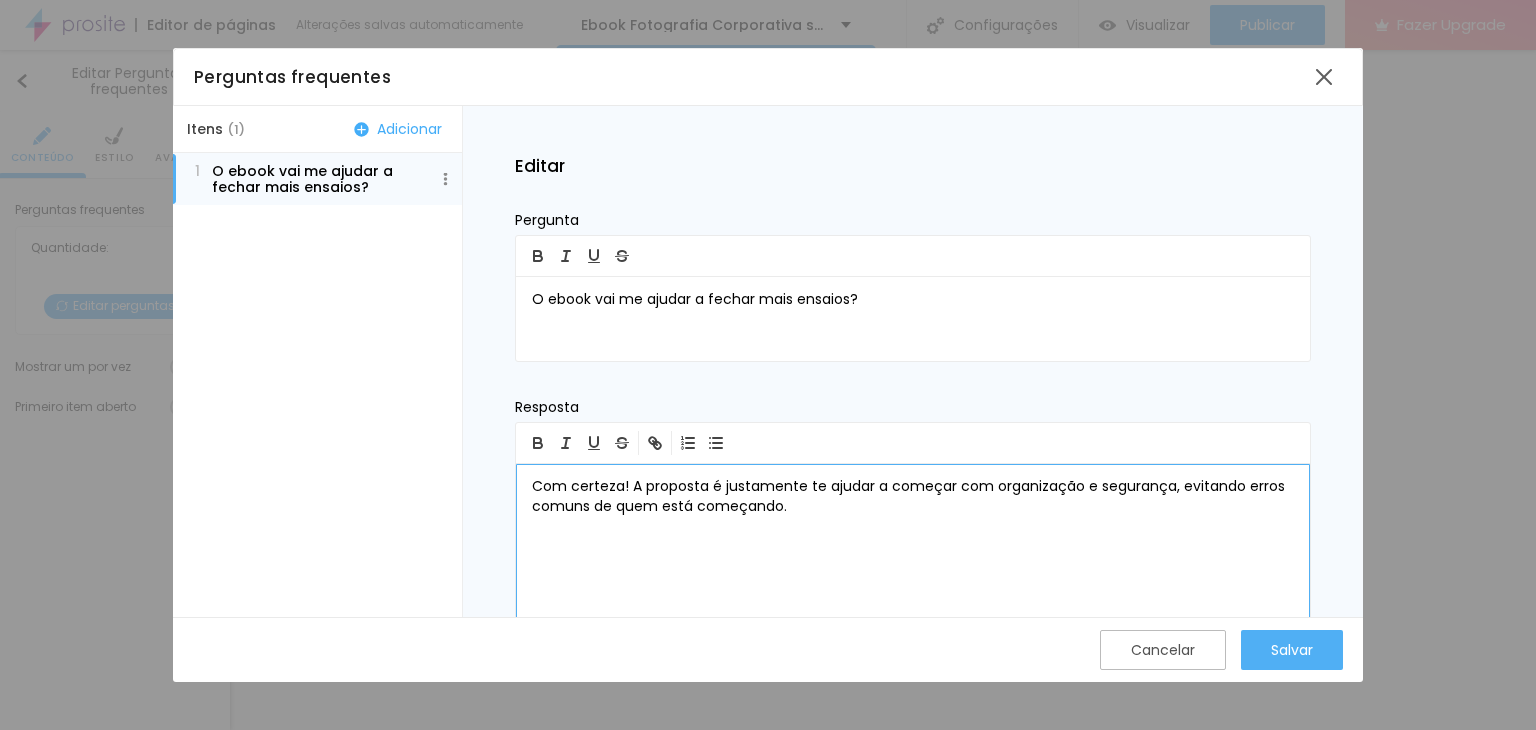 drag, startPoint x: 803, startPoint y: 515, endPoint x: 511, endPoint y: 485, distance: 293.53705 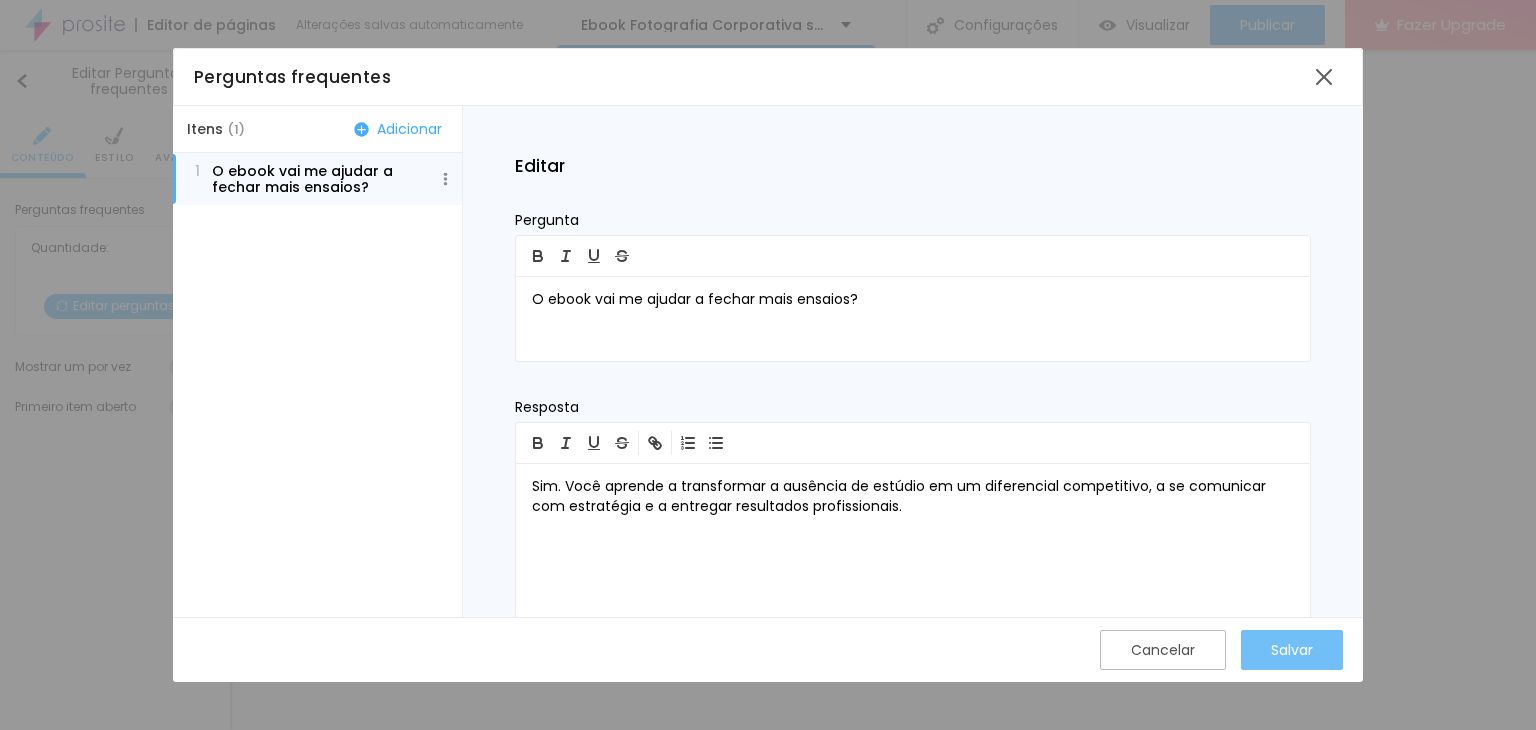 click on "Salvar" at bounding box center (1292, 650) 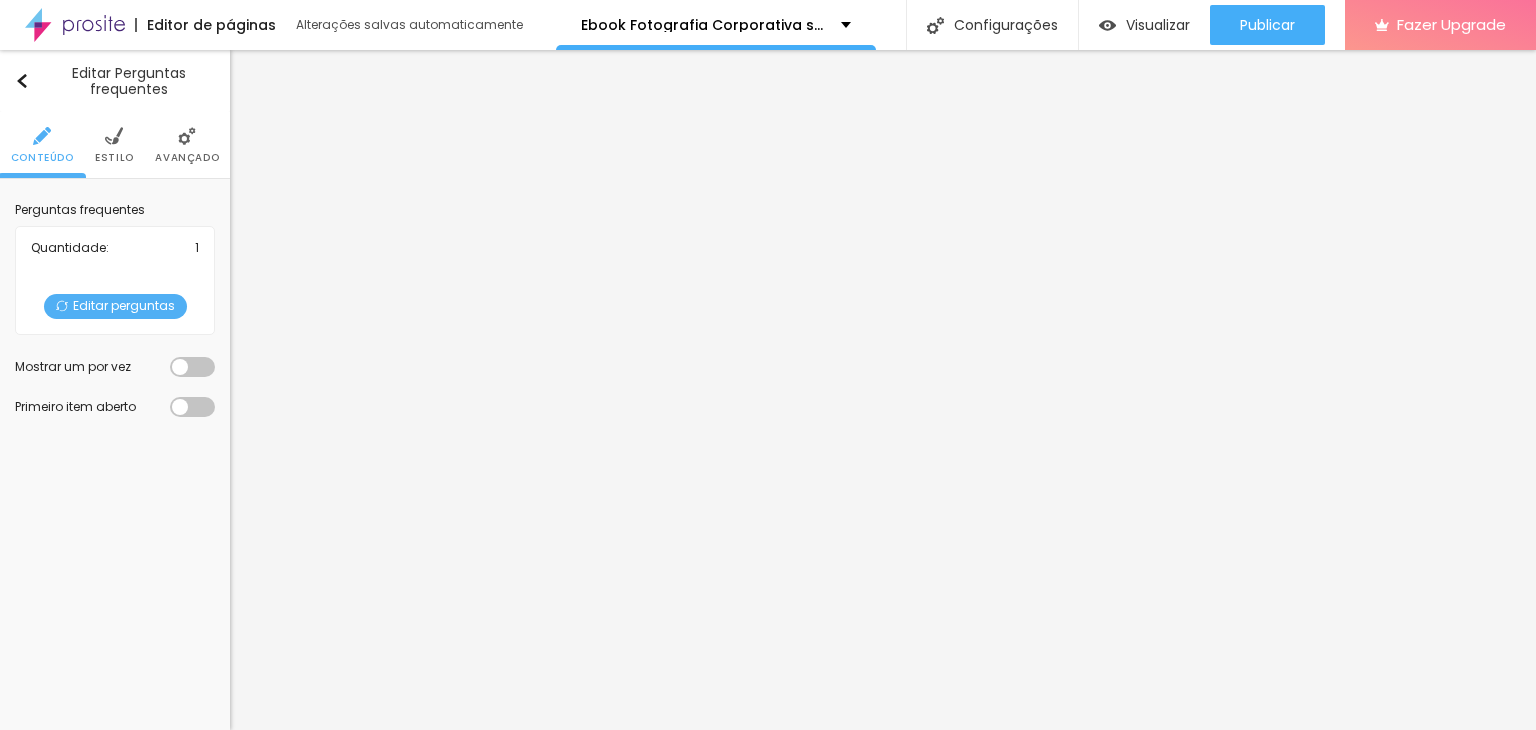 click on "Estilo" at bounding box center (114, 158) 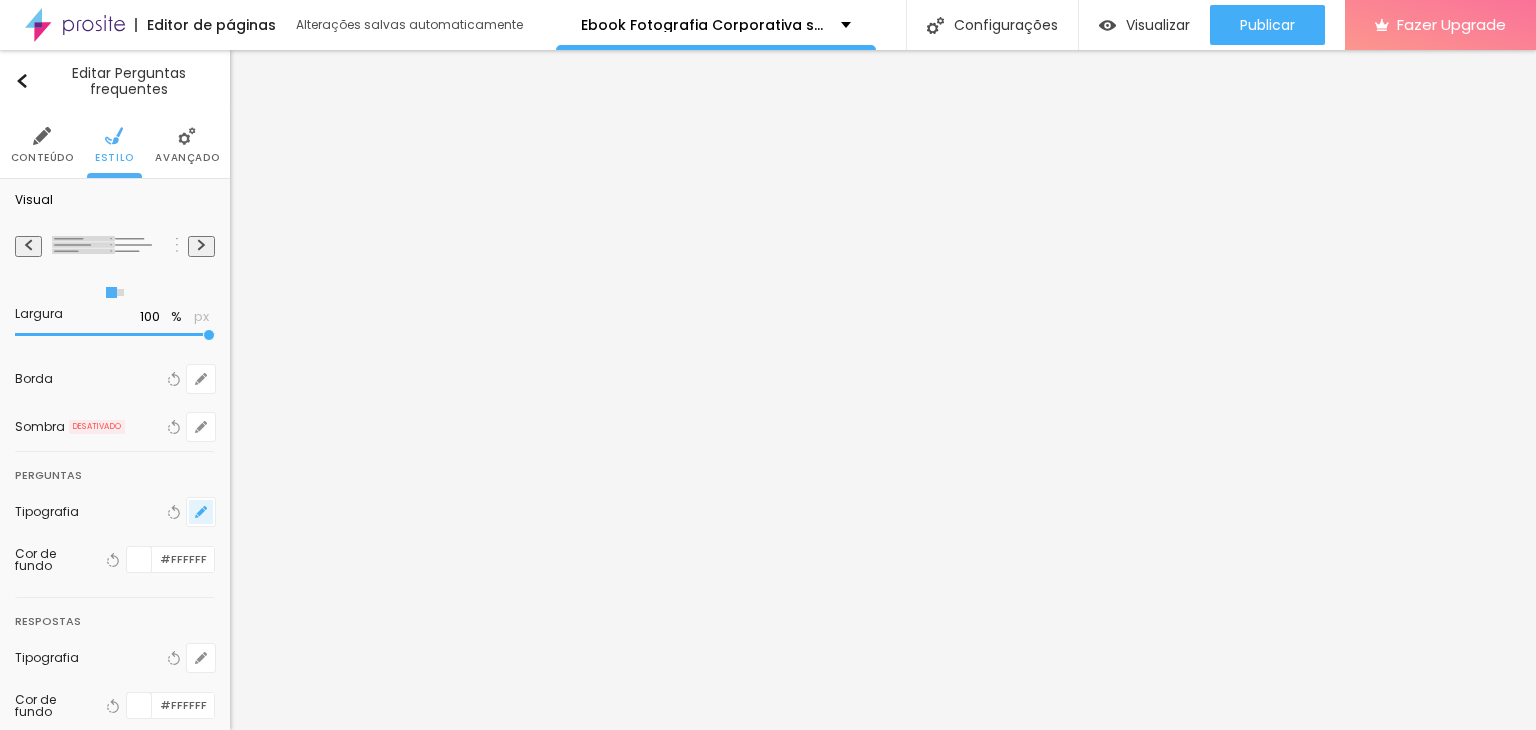 click at bounding box center (201, 512) 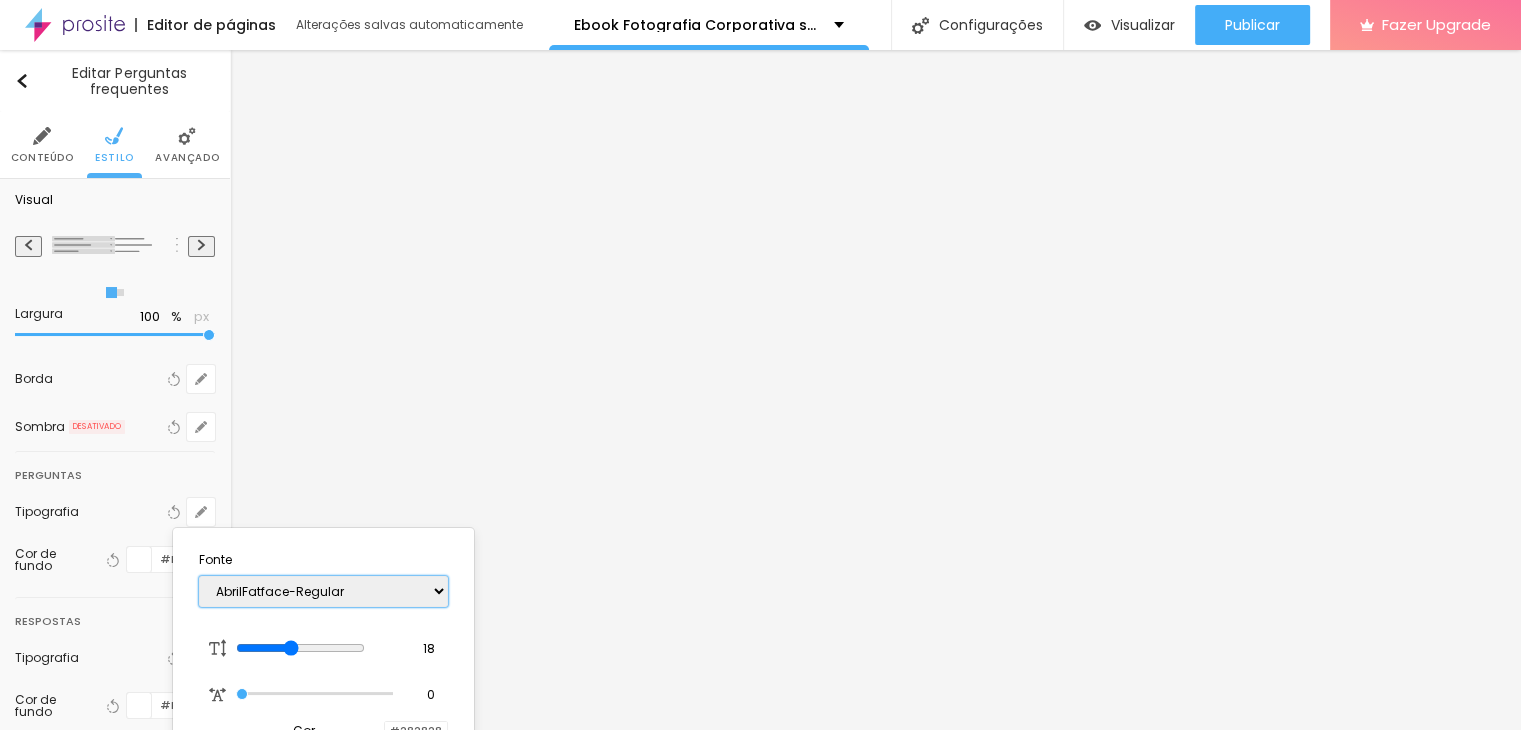 click on "AbrilFatface-Regular Actor-Regular Alegreya AlegreyaBlack Alice Allan-Bold Allan-Regular Amaranth AmaticaSC AmaticSC Amita-Bold Amita-Regular Anaheim AnonymousPro-Bold AnonymousPro-Italic AnonymousPro-Regular Arapey Archivo-Bold Archivo-Italic Archivo-Regular ArefRuqaa Arsenal-Bold Arsenal-Italic Arsenal-Regular Arvo Assistant AssistantLight AveriaLibre AveriaLibreLight AveriaSansLibre-Bold AveriaSansLibre-Italic AveriaSansLibre-Regular Bangers-Regular Bentham-Regular Bevan-Regular BioRhyme BioRhymeExtraBold BioRhymeLight Bitter BreeSerif ButterflyKids-Regular ChangaOne-Italic ChangaOne-Regular Chewy-Regular Chivo CinzelDecorative-Black CinzelDecorative-Bold CinzelDecorative-Regular Comfortaa-Bold Comfortaa-Light Comfortaa-Regular ComingSoon Cookie-Regular Corben-Bold Corben-Regular Cormorant CormorantGeramond-Bold CormorantGeramond-Italic CormorantGeramond-Medium CormorantGeramond-Regular CormorantLight Cousine-Bold Cousine-Italic Cousine-Regular Creepster-Regular CrimsonText CrimsonTextBold Cuprum FjallaOne" at bounding box center (323, 591) 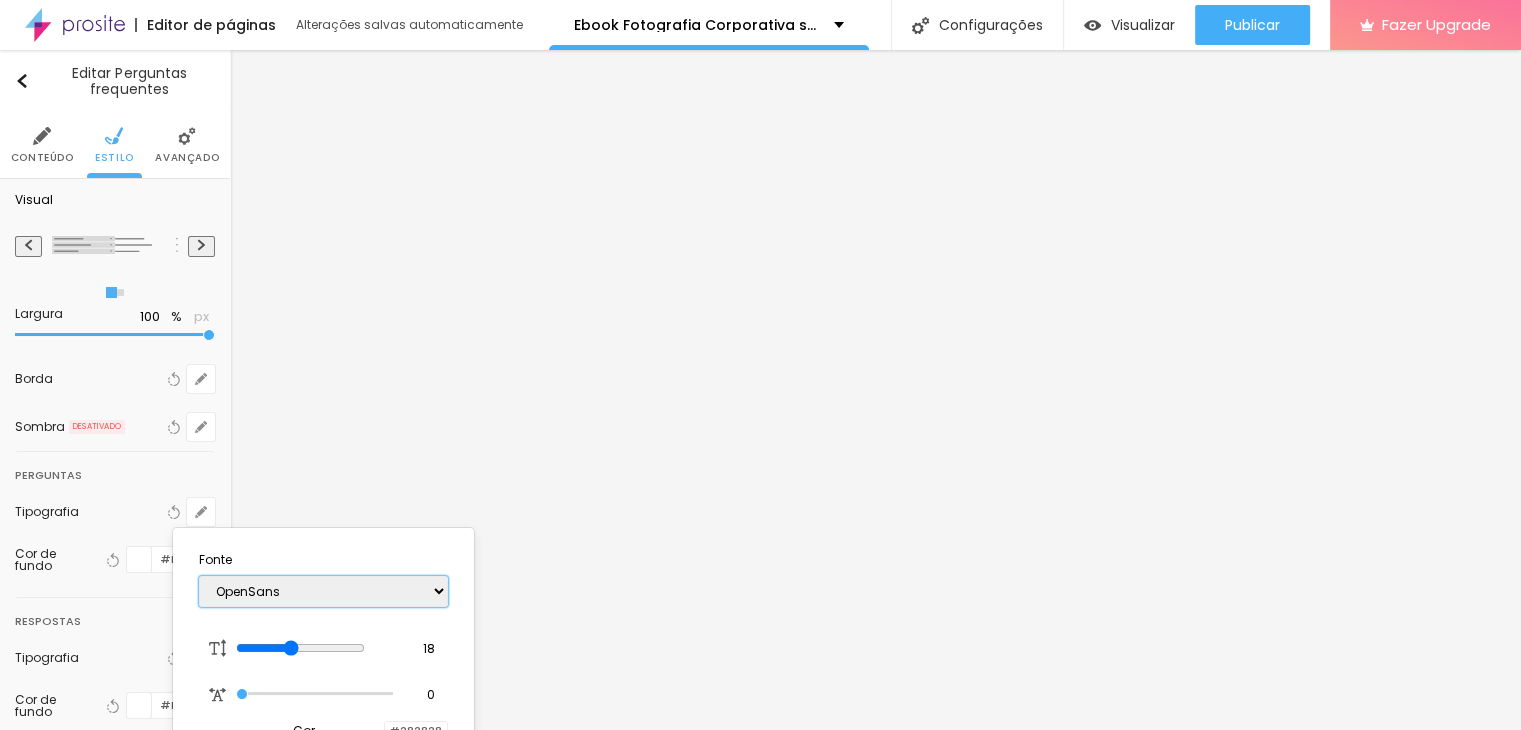 click on "AbrilFatface-Regular Actor-Regular Alegreya AlegreyaBlack Alice Allan-Bold Allan-Regular Amaranth AmaticaSC AmaticSC Amita-Bold Amita-Regular Anaheim AnonymousPro-Bold AnonymousPro-Italic AnonymousPro-Regular Arapey Archivo-Bold Archivo-Italic Archivo-Regular ArefRuqaa Arsenal-Bold Arsenal-Italic Arsenal-Regular Arvo Assistant AssistantLight AveriaLibre AveriaLibreLight AveriaSansLibre-Bold AveriaSansLibre-Italic AveriaSansLibre-Regular Bangers-Regular Bentham-Regular Bevan-Regular BioRhyme BioRhymeExtraBold BioRhymeLight Bitter BreeSerif ButterflyKids-Regular ChangaOne-Italic ChangaOne-Regular Chewy-Regular Chivo CinzelDecorative-Black CinzelDecorative-Bold CinzelDecorative-Regular Comfortaa-Bold Comfortaa-Light Comfortaa-Regular ComingSoon Cookie-Regular Corben-Bold Corben-Regular Cormorant CormorantGeramond-Bold CormorantGeramond-Italic CormorantGeramond-Medium CormorantGeramond-Regular CormorantLight Cousine-Bold Cousine-Italic Cousine-Regular Creepster-Regular CrimsonText CrimsonTextBold Cuprum FjallaOne" at bounding box center (323, 591) 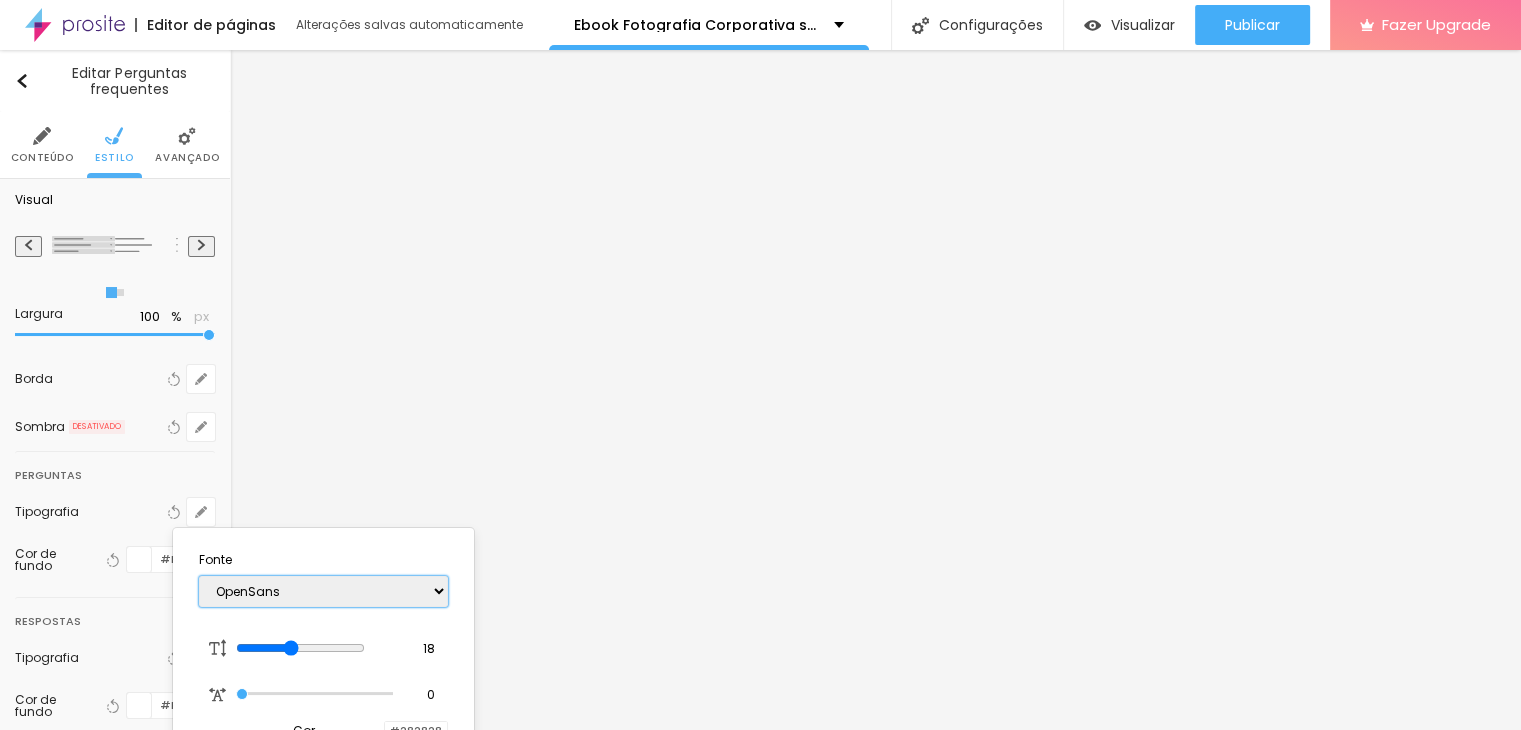 click on "AbrilFatface-Regular Actor-Regular Alegreya AlegreyaBlack Alice Allan-Bold Allan-Regular Amaranth AmaticaSC AmaticSC Amita-Bold Amita-Regular Anaheim AnonymousPro-Bold AnonymousPro-Italic AnonymousPro-Regular Arapey Archivo-Bold Archivo-Italic Archivo-Regular ArefRuqaa Arsenal-Bold Arsenal-Italic Arsenal-Regular Arvo Assistant AssistantLight AveriaLibre AveriaLibreLight AveriaSansLibre-Bold AveriaSansLibre-Italic AveriaSansLibre-Regular Bangers-Regular Bentham-Regular Bevan-Regular BioRhyme BioRhymeExtraBold BioRhymeLight Bitter BreeSerif ButterflyKids-Regular ChangaOne-Italic ChangaOne-Regular Chewy-Regular Chivo CinzelDecorative-Black CinzelDecorative-Bold CinzelDecorative-Regular Comfortaa-Bold Comfortaa-Light Comfortaa-Regular ComingSoon Cookie-Regular Corben-Bold Corben-Regular Cormorant CormorantGeramond-Bold CormorantGeramond-Italic CormorantGeramond-Medium CormorantGeramond-Regular CormorantLight Cousine-Bold Cousine-Italic Cousine-Regular Creepster-Regular CrimsonText CrimsonTextBold Cuprum FjallaOne" at bounding box center [323, 591] 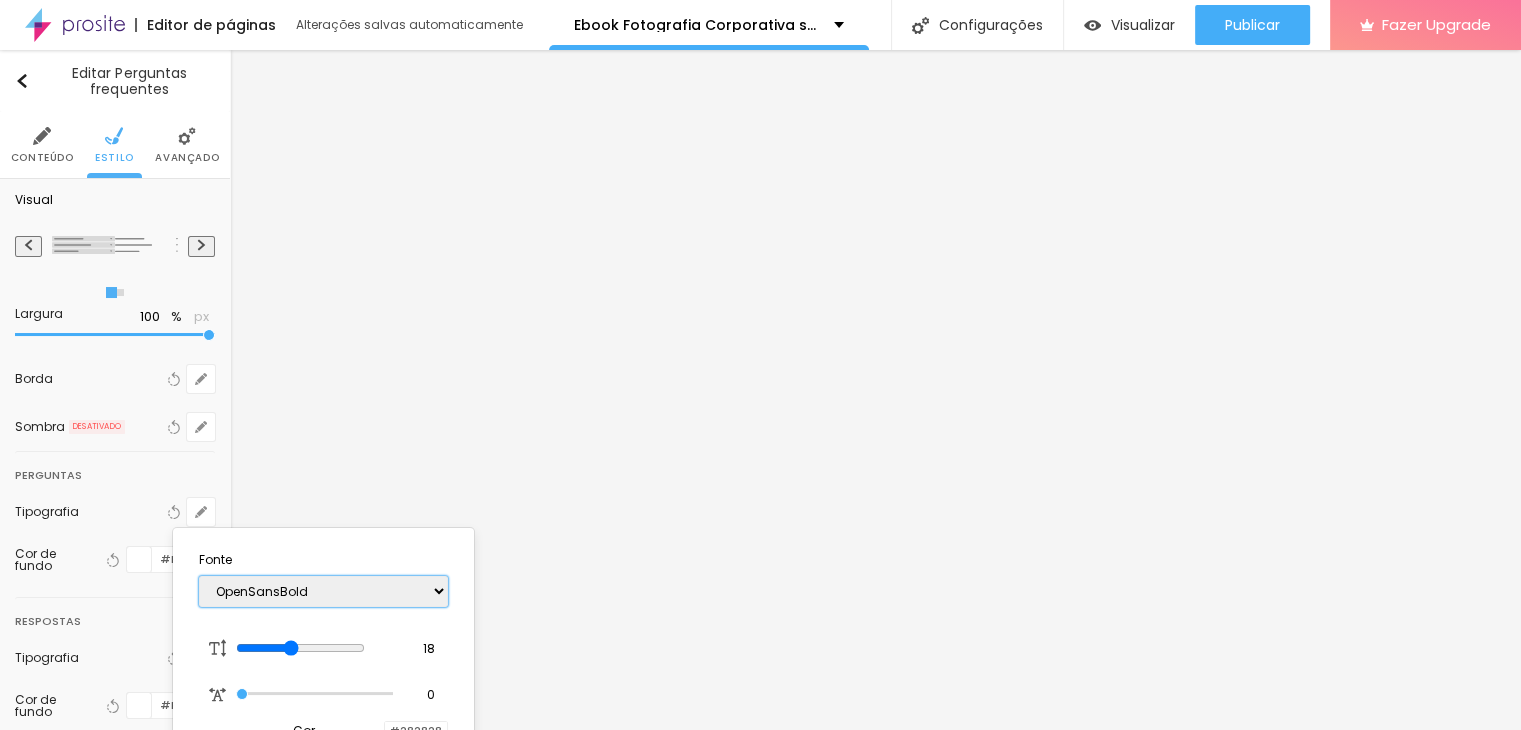 click on "AbrilFatface-Regular Actor-Regular Alegreya AlegreyaBlack Alice Allan-Bold Allan-Regular Amaranth AmaticaSC AmaticSC Amita-Bold Amita-Regular Anaheim AnonymousPro-Bold AnonymousPro-Italic AnonymousPro-Regular Arapey Archivo-Bold Archivo-Italic Archivo-Regular ArefRuqaa Arsenal-Bold Arsenal-Italic Arsenal-Regular Arvo Assistant AssistantLight AveriaLibre AveriaLibreLight AveriaSansLibre-Bold AveriaSansLibre-Italic AveriaSansLibre-Regular Bangers-Regular Bentham-Regular Bevan-Regular BioRhyme BioRhymeExtraBold BioRhymeLight Bitter BreeSerif ButterflyKids-Regular ChangaOne-Italic ChangaOne-Regular Chewy-Regular Chivo CinzelDecorative-Black CinzelDecorative-Bold CinzelDecorative-Regular Comfortaa-Bold Comfortaa-Light Comfortaa-Regular ComingSoon Cookie-Regular Corben-Bold Corben-Regular Cormorant CormorantGeramond-Bold CormorantGeramond-Italic CormorantGeramond-Medium CormorantGeramond-Regular CormorantLight Cousine-Bold Cousine-Italic Cousine-Regular Creepster-Regular CrimsonText CrimsonTextBold Cuprum FjallaOne" at bounding box center [323, 591] 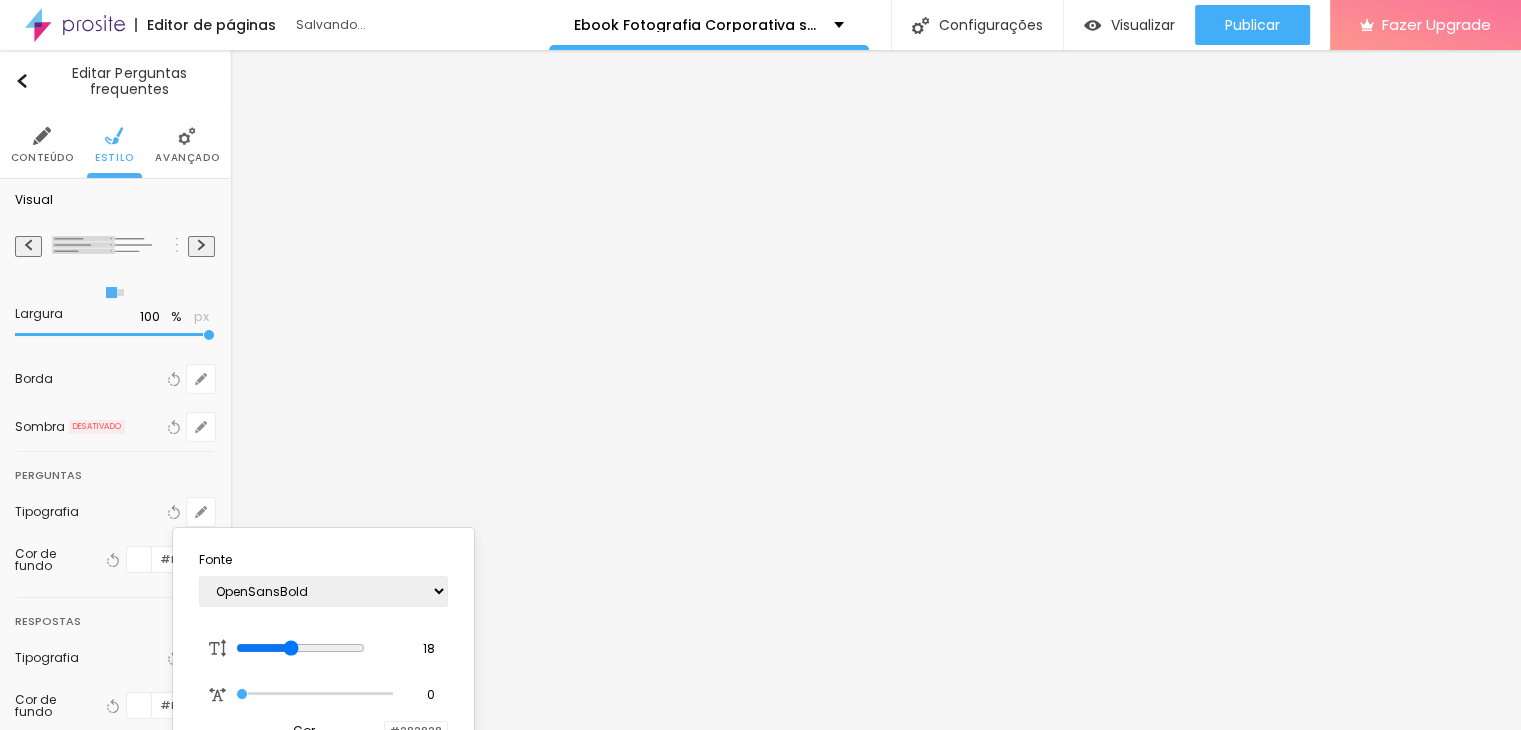 click at bounding box center (760, 365) 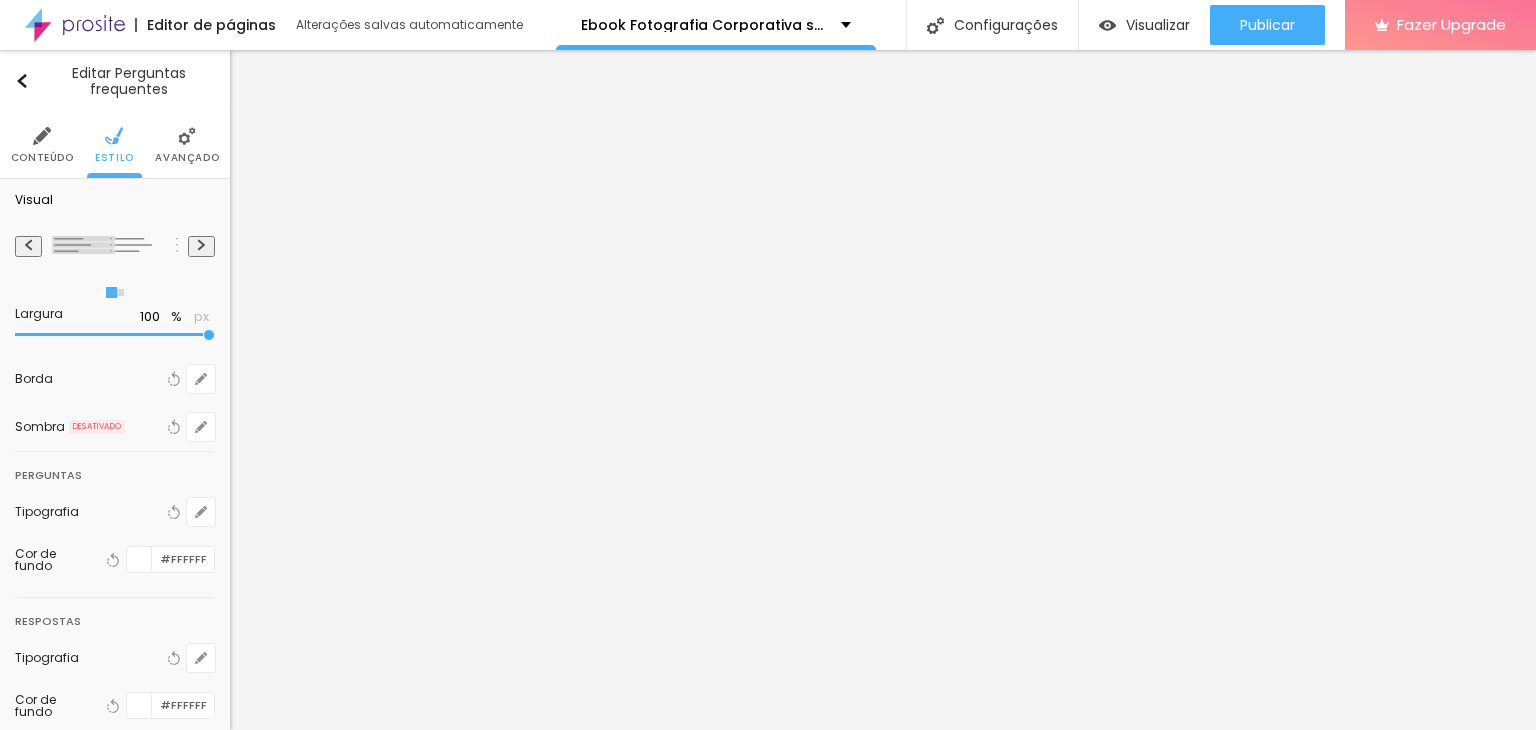 click on "Conteúdo" at bounding box center [42, 158] 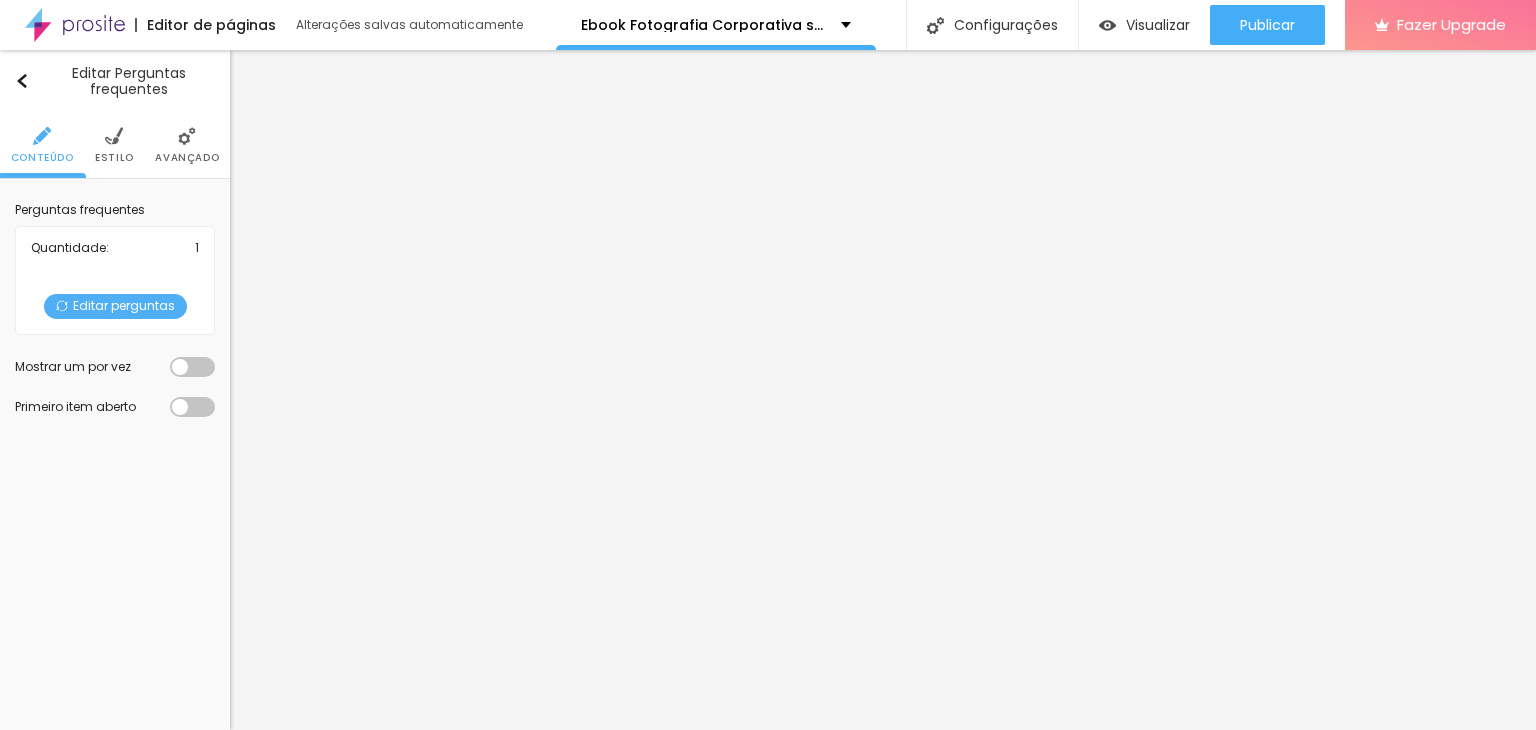 click on "Editar perguntas" at bounding box center (115, 306) 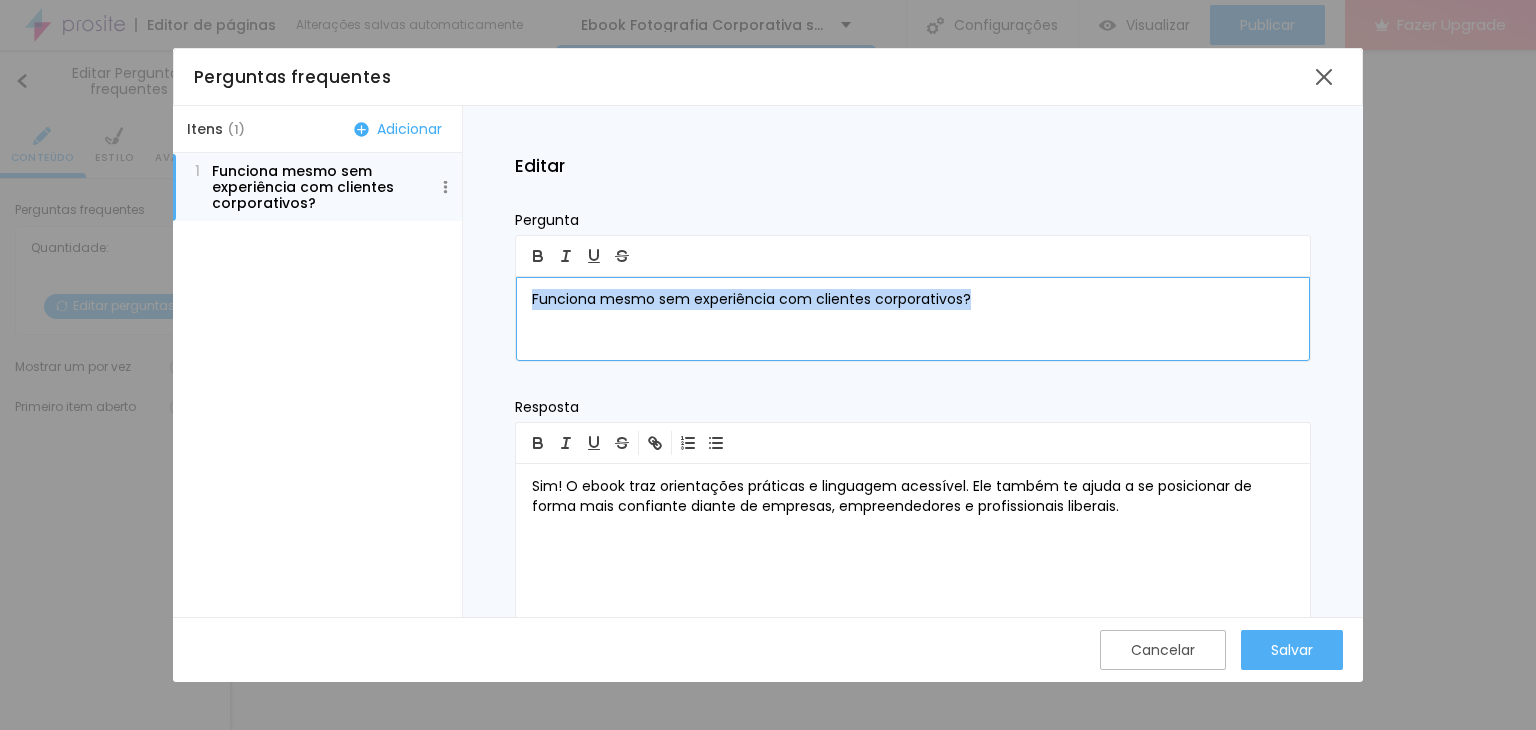 drag, startPoint x: 993, startPoint y: 294, endPoint x: 506, endPoint y: 285, distance: 487.08316 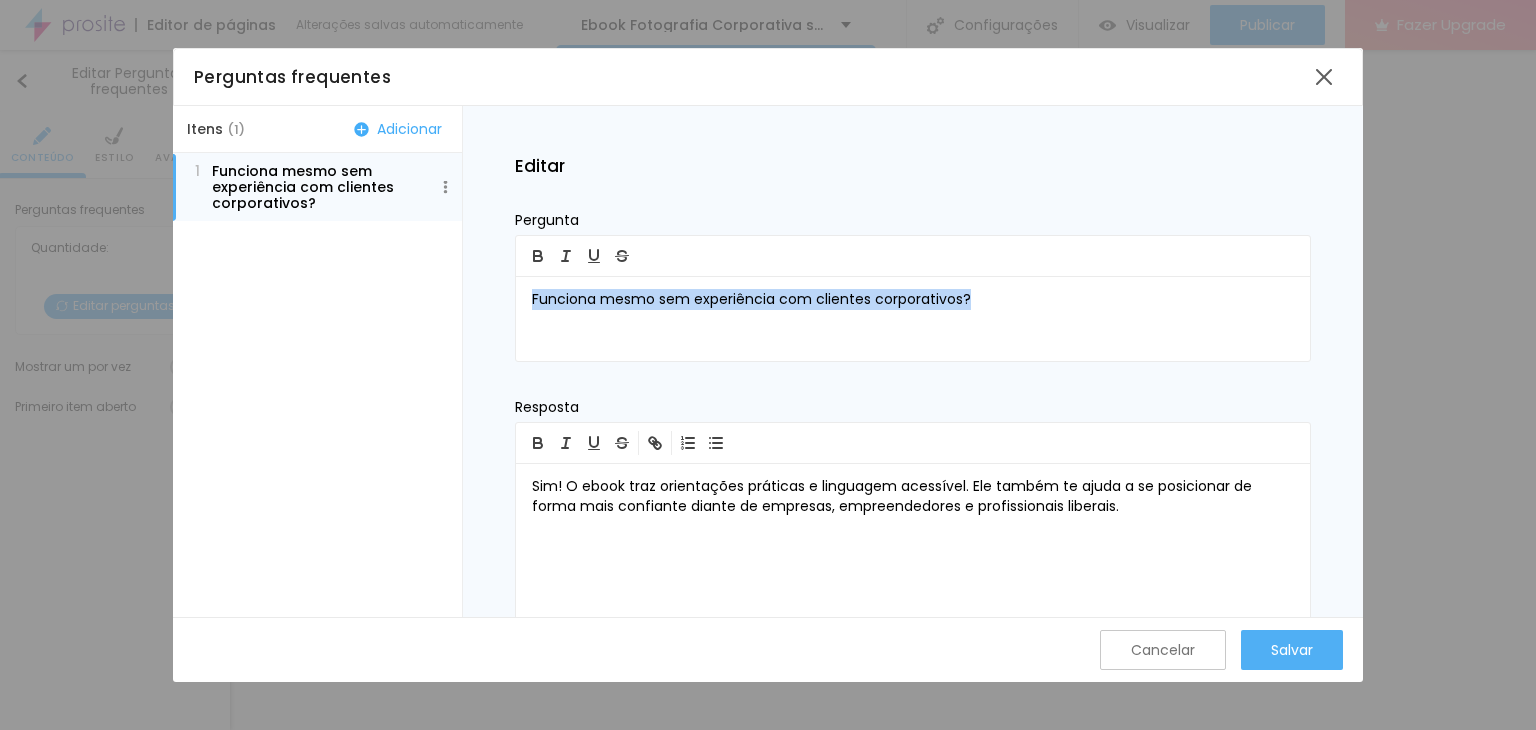 click on "Cancelar" at bounding box center (1163, 650) 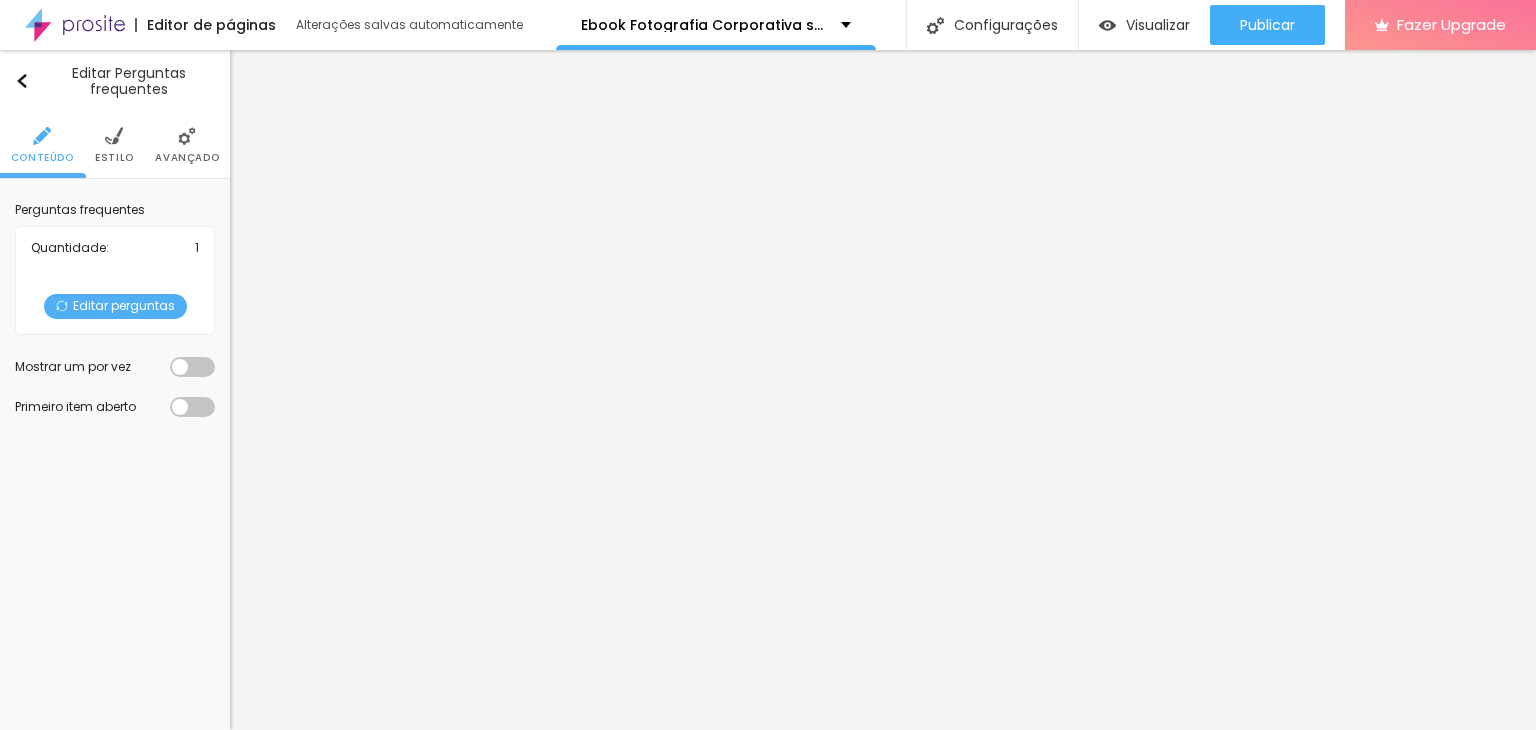 click on "Editar perguntas" at bounding box center (115, 306) 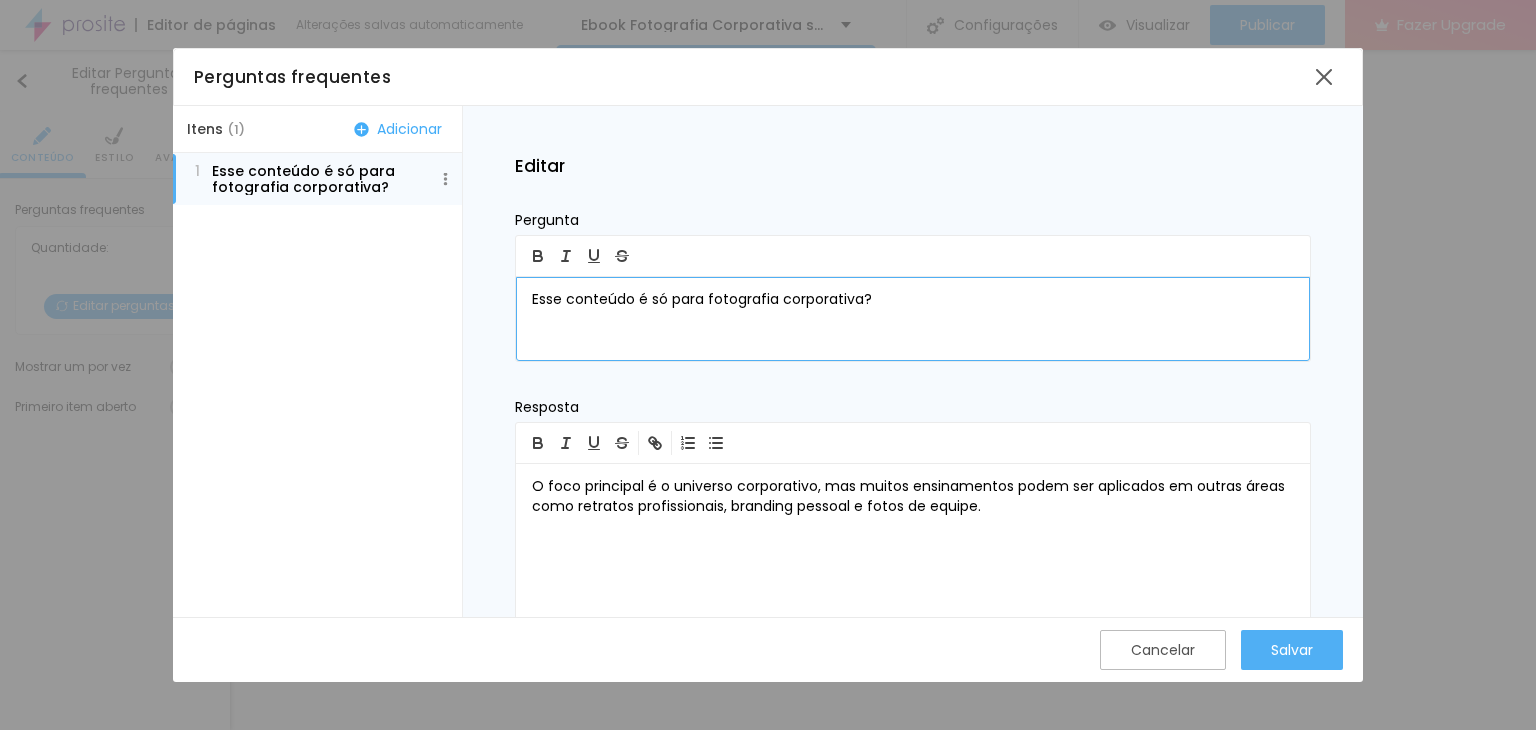 click on "Esse conteúdo é só para fotografia corporativa?" at bounding box center [913, 300] 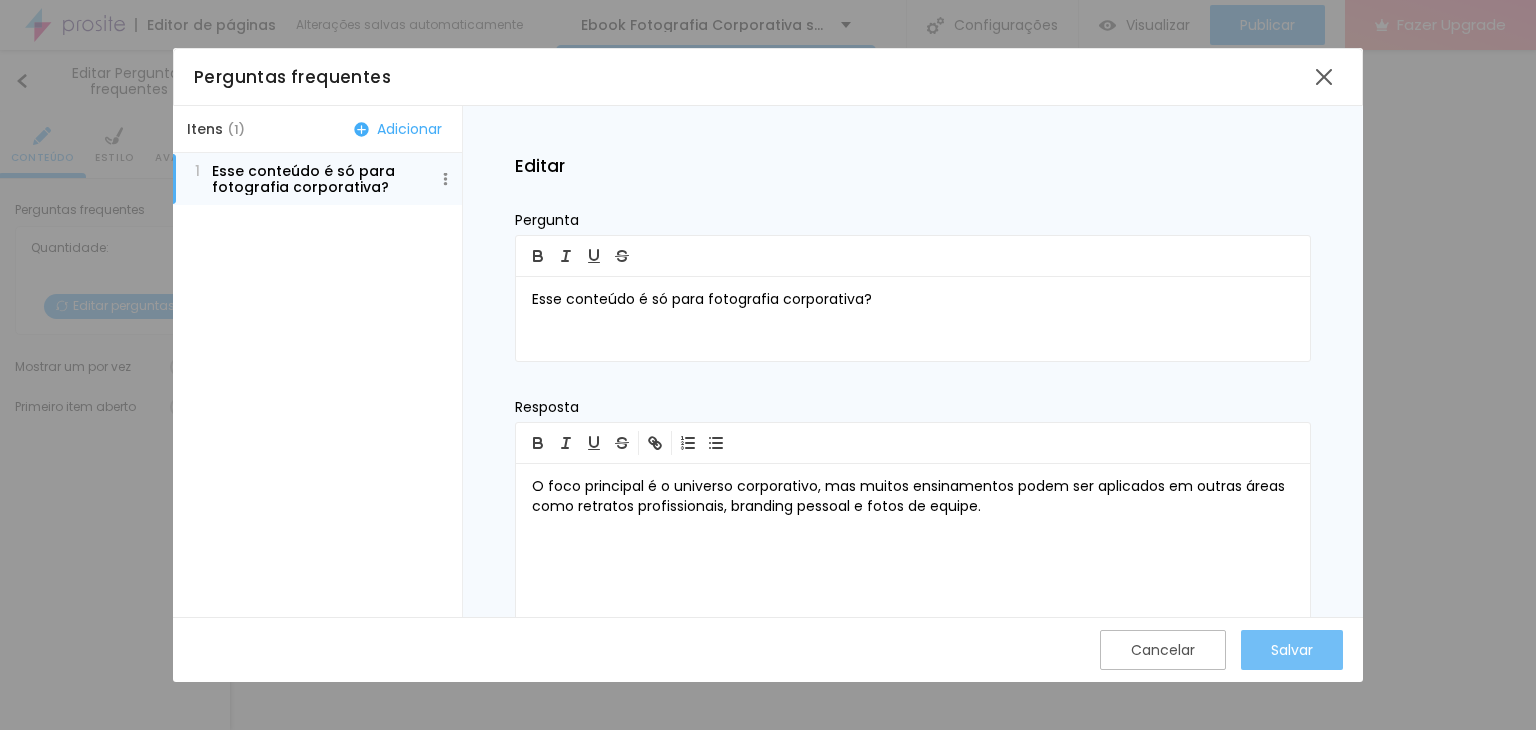 click on "Salvar" at bounding box center [1292, 650] 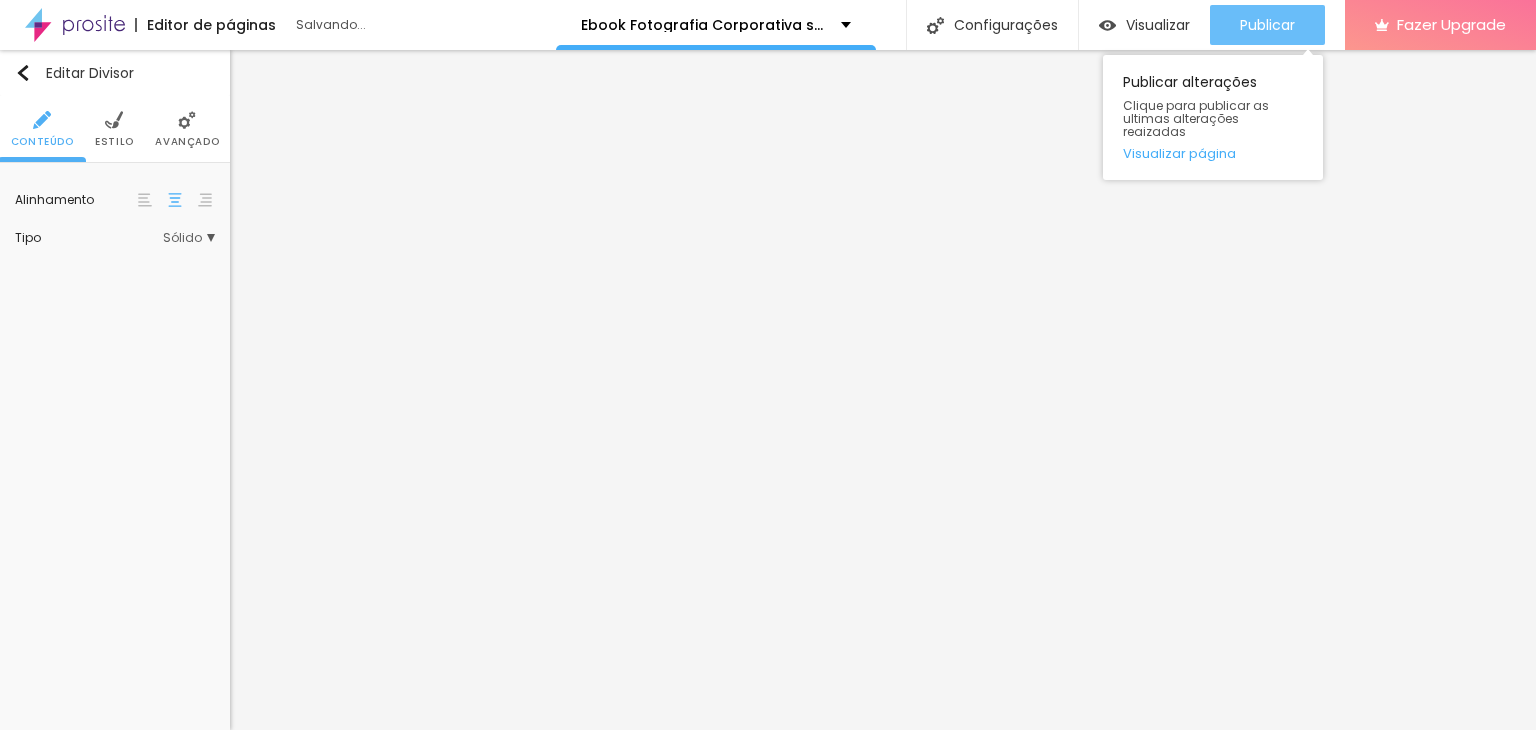 click on "Publicar" at bounding box center (1267, 25) 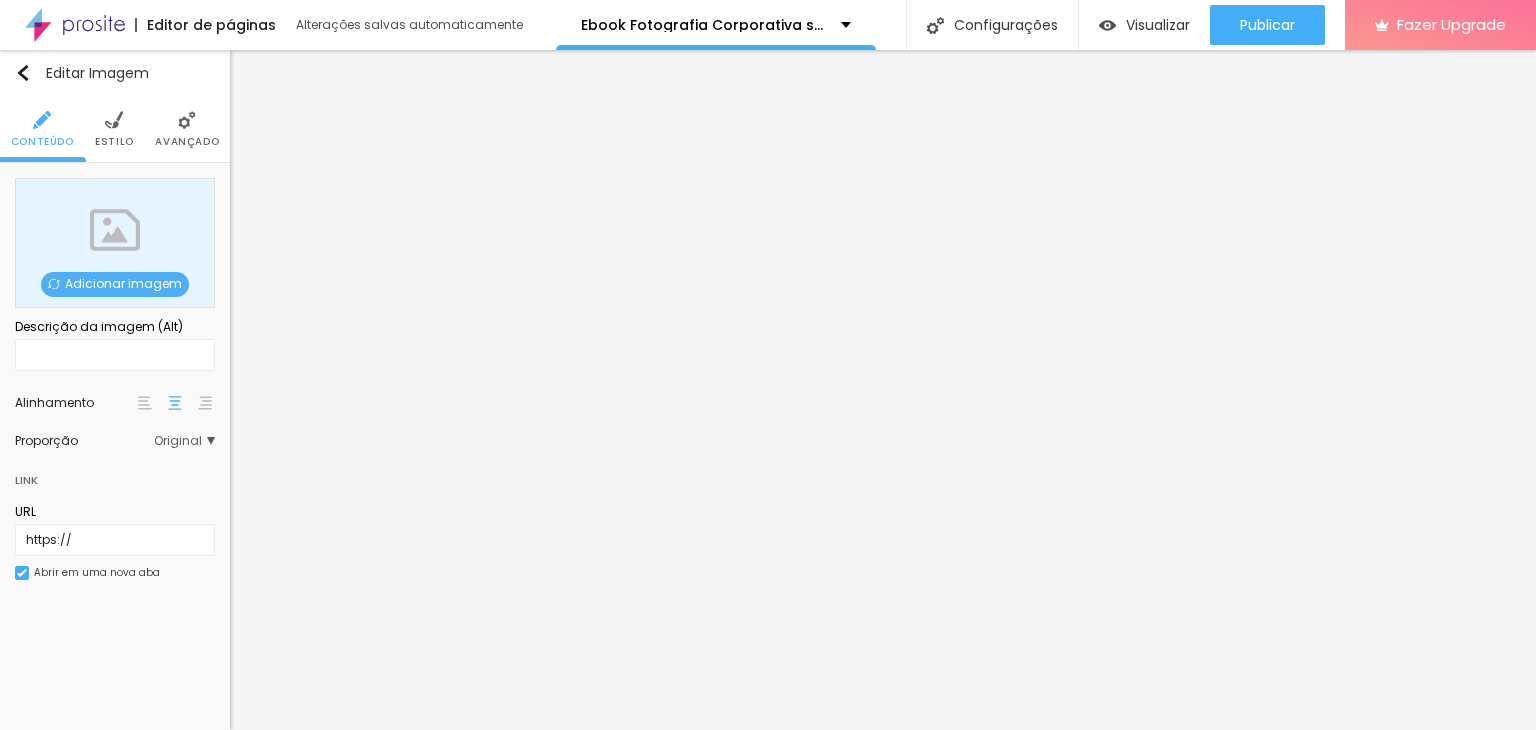 click on "Adicionar imagem" at bounding box center [115, 284] 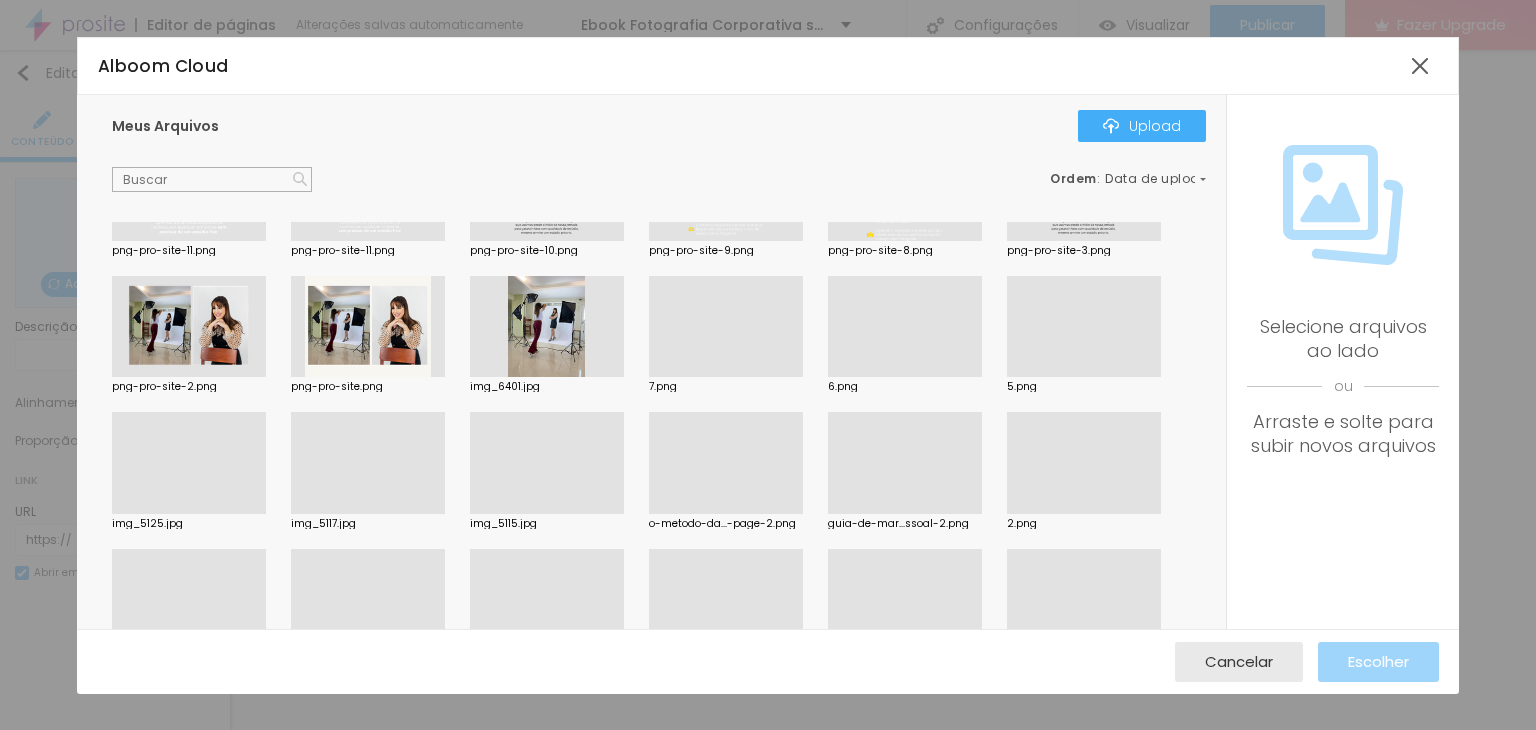 scroll, scrollTop: 1040, scrollLeft: 0, axis: vertical 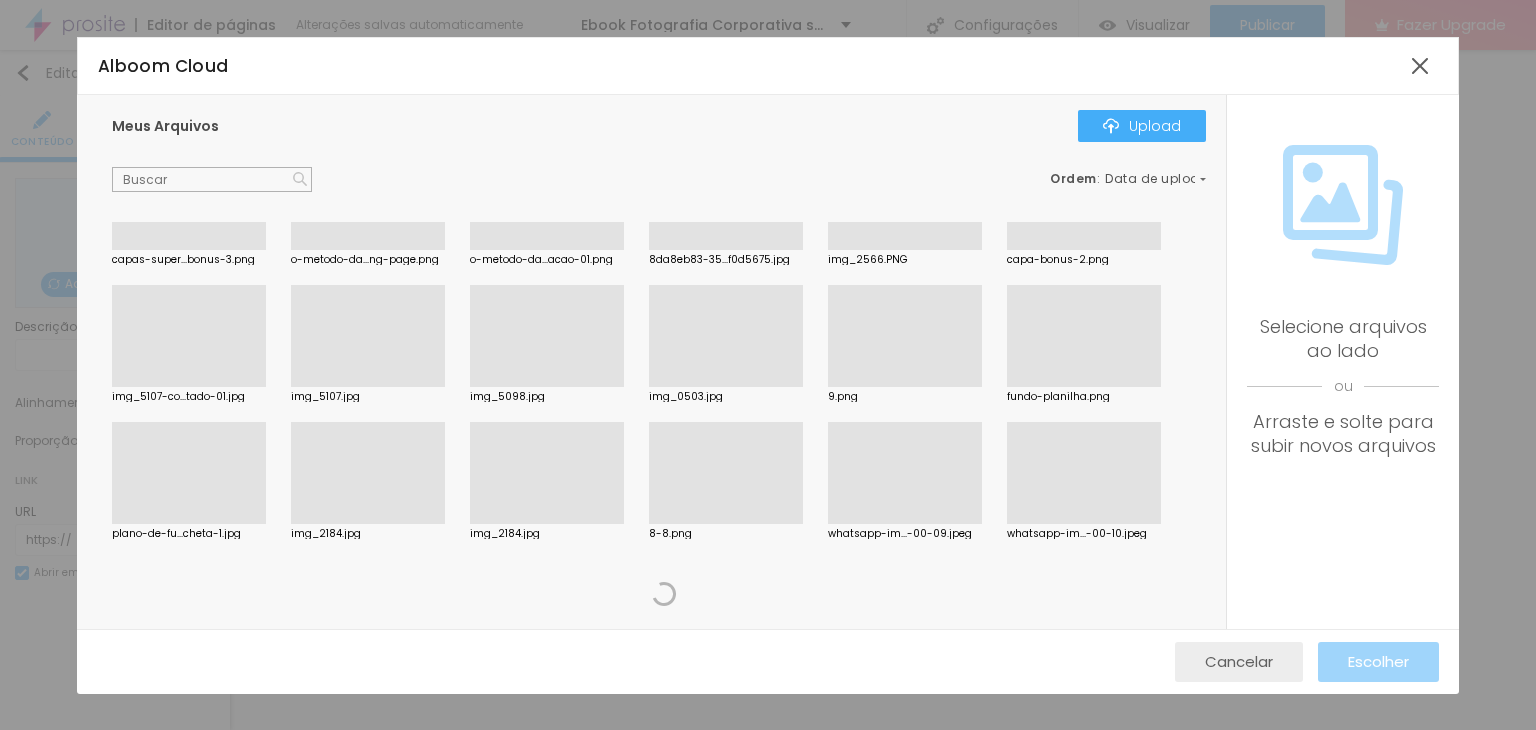 click on "Cancelar" at bounding box center [1239, 661] 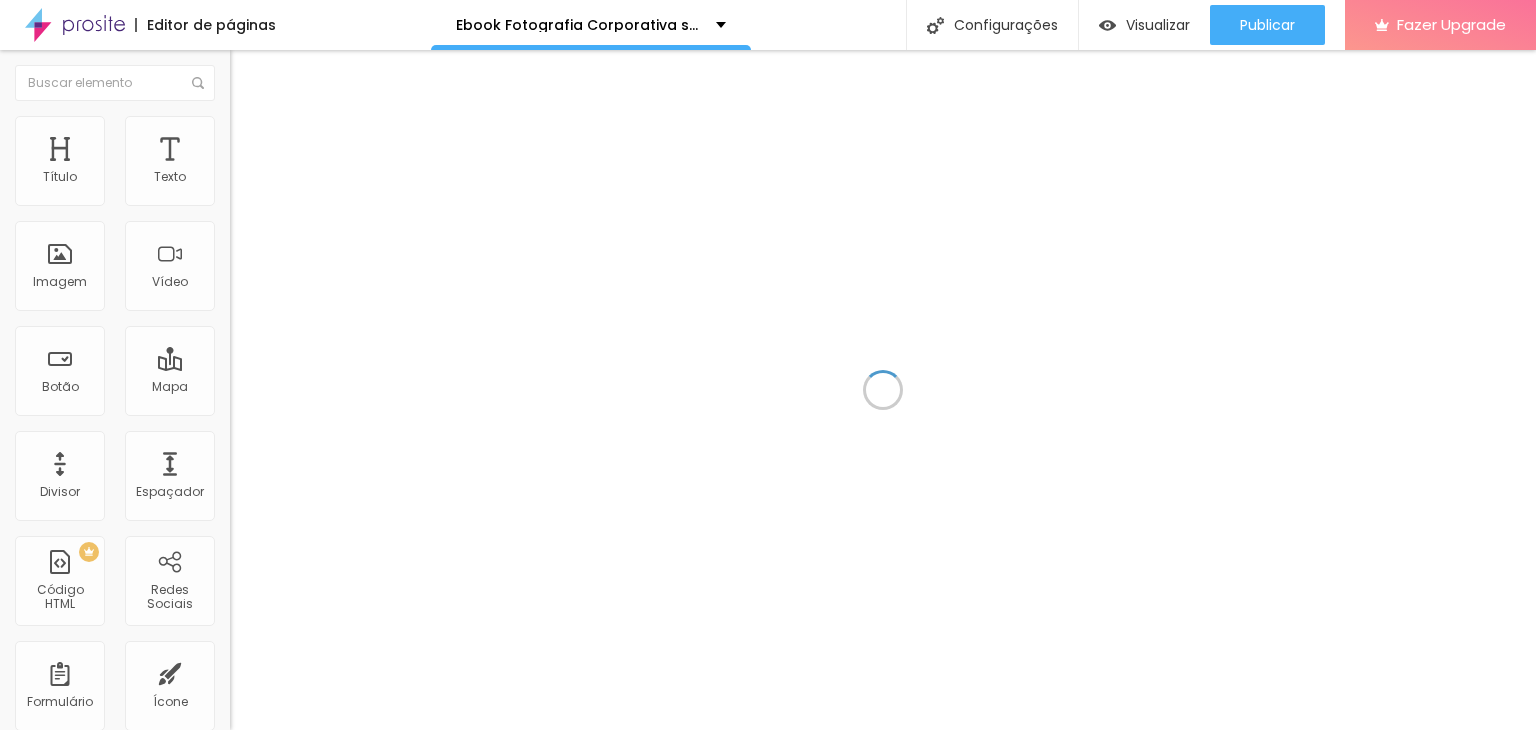 scroll, scrollTop: 0, scrollLeft: 0, axis: both 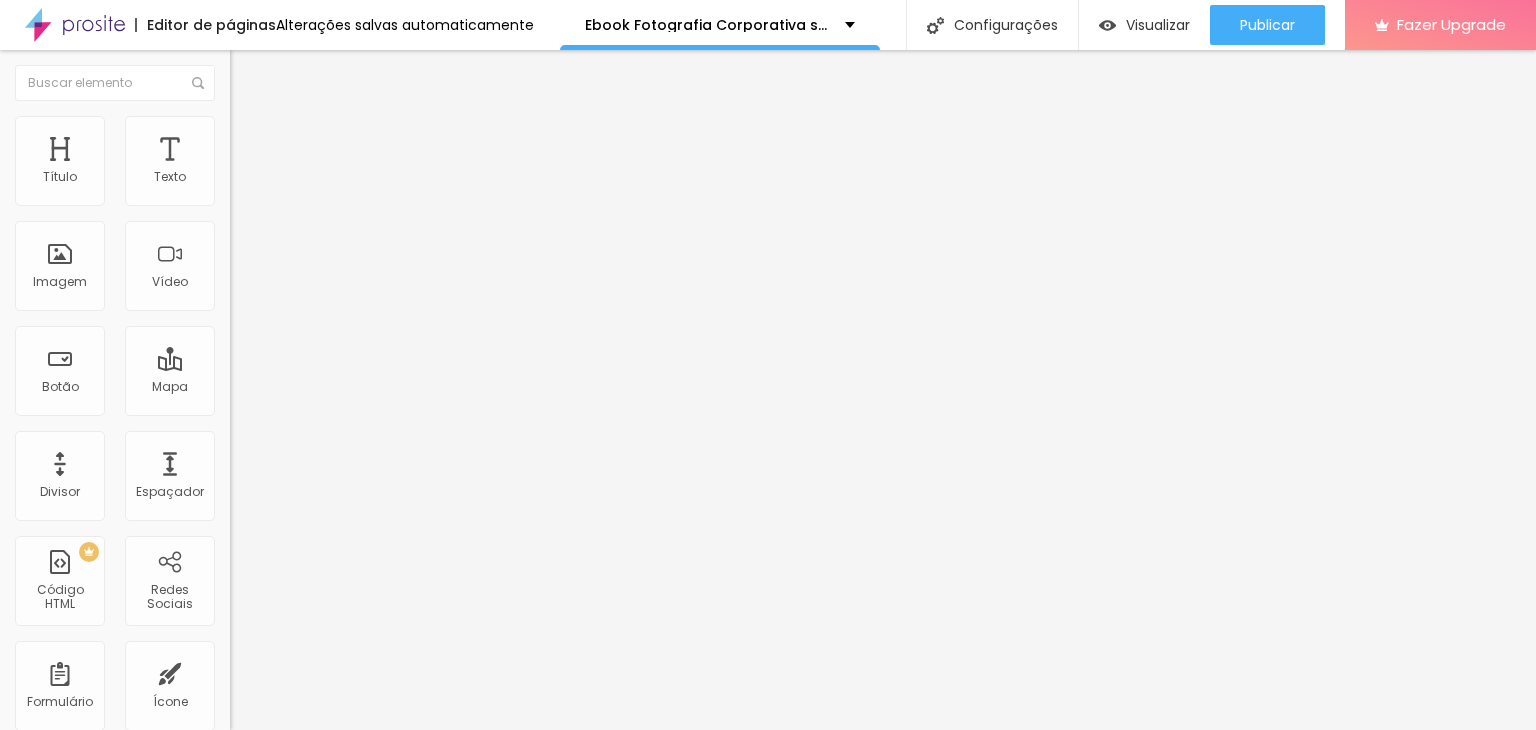 click on "Adicionar imagem" at bounding box center [294, 163] 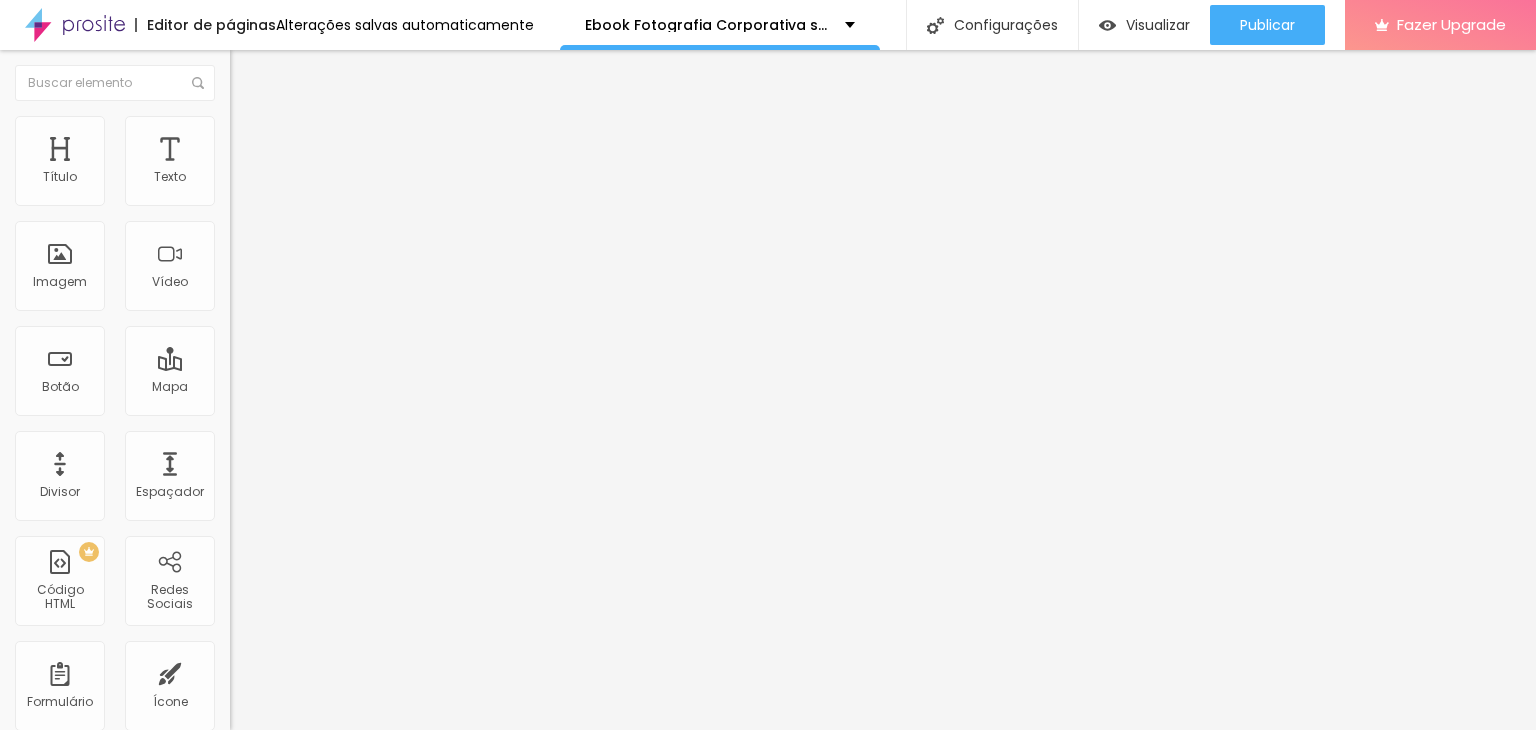 type on "50" 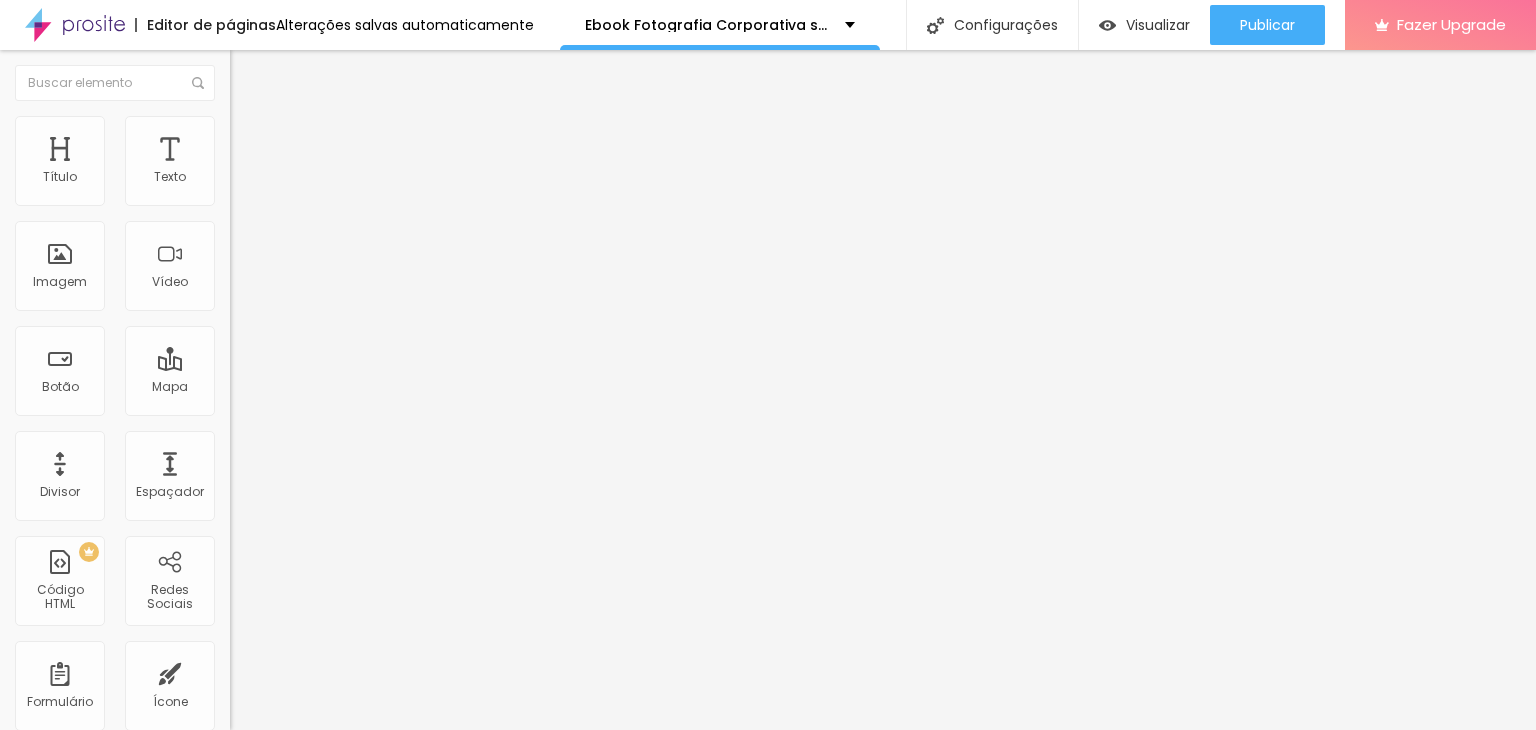 type on "40" 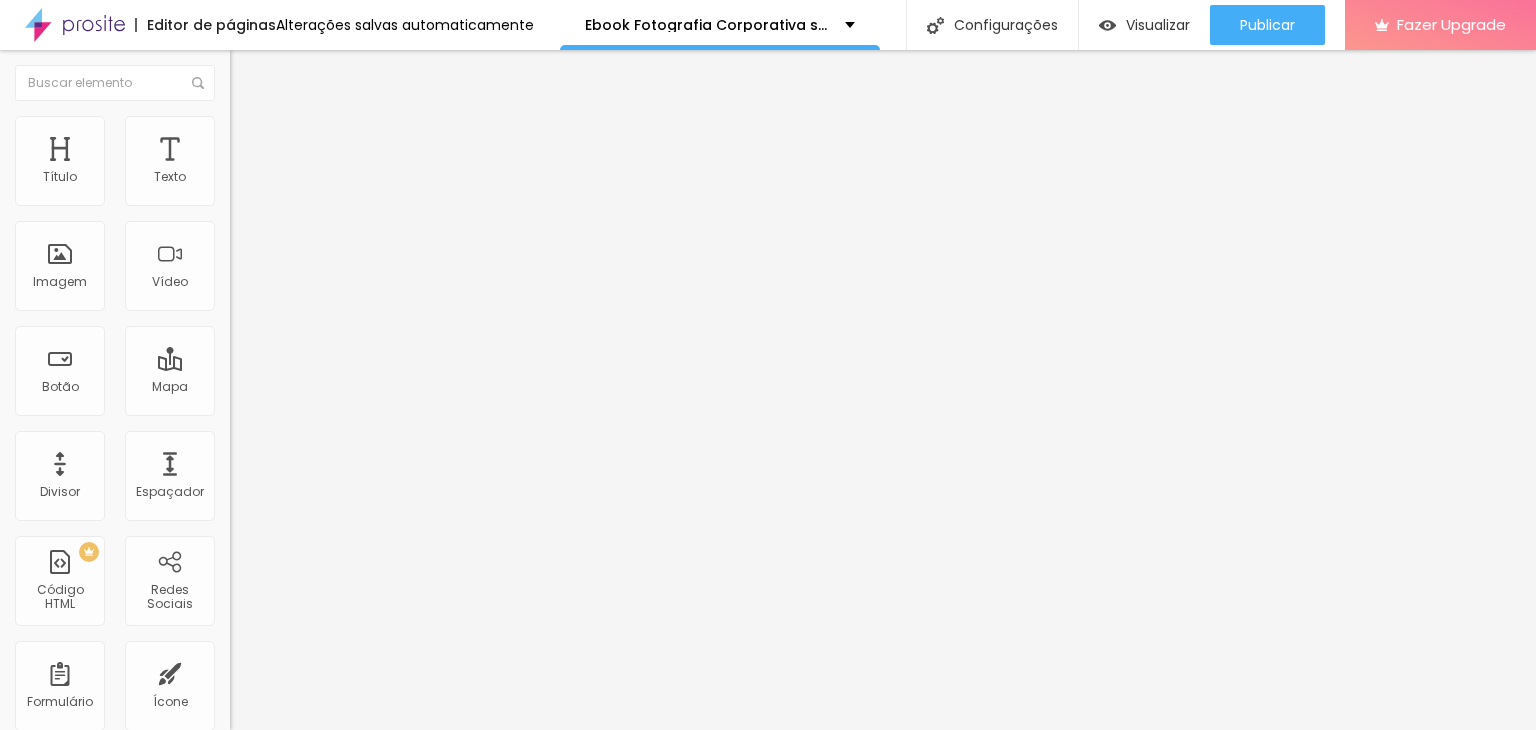 type on "40" 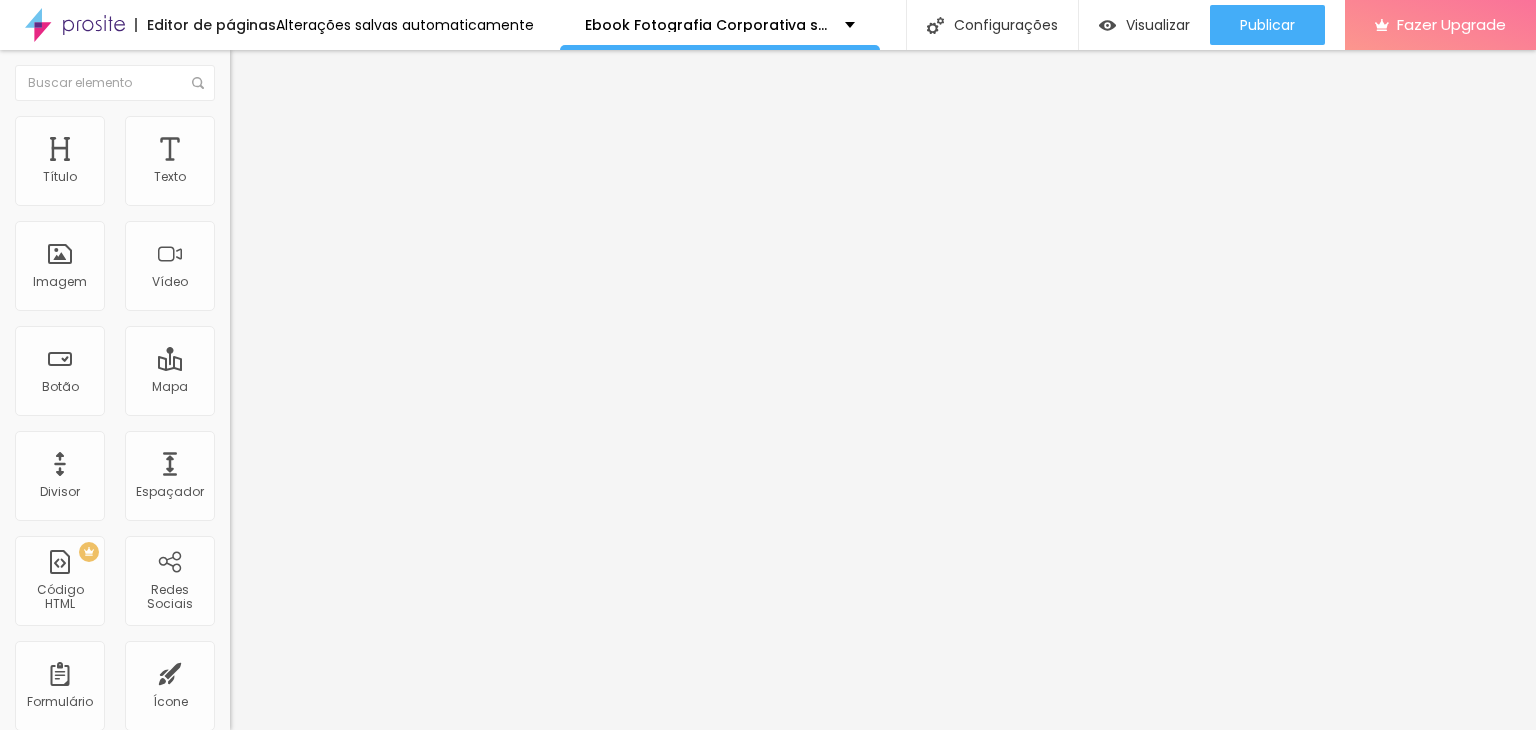 type on "35" 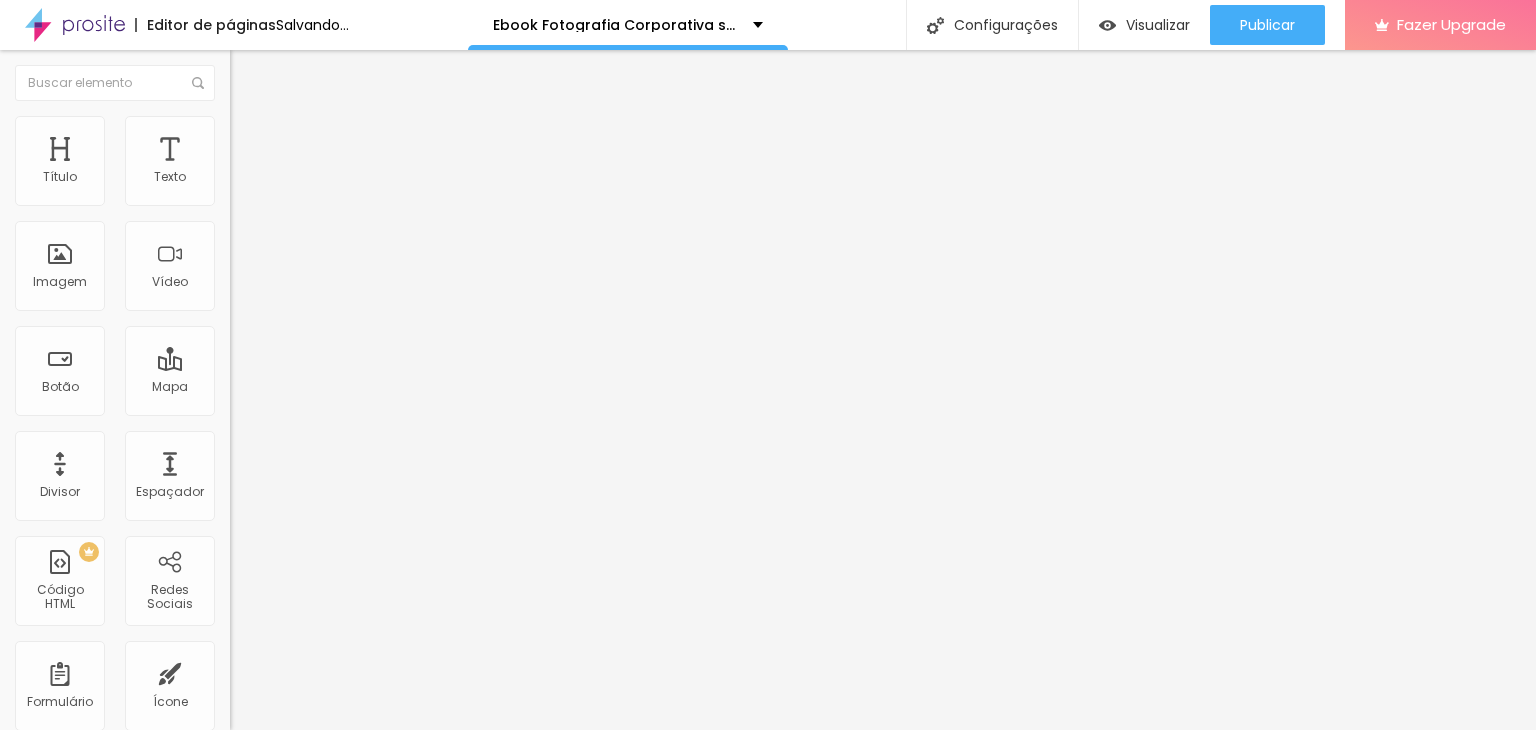 drag, startPoint x: 207, startPoint y: 214, endPoint x: 74, endPoint y: 212, distance: 133.01503 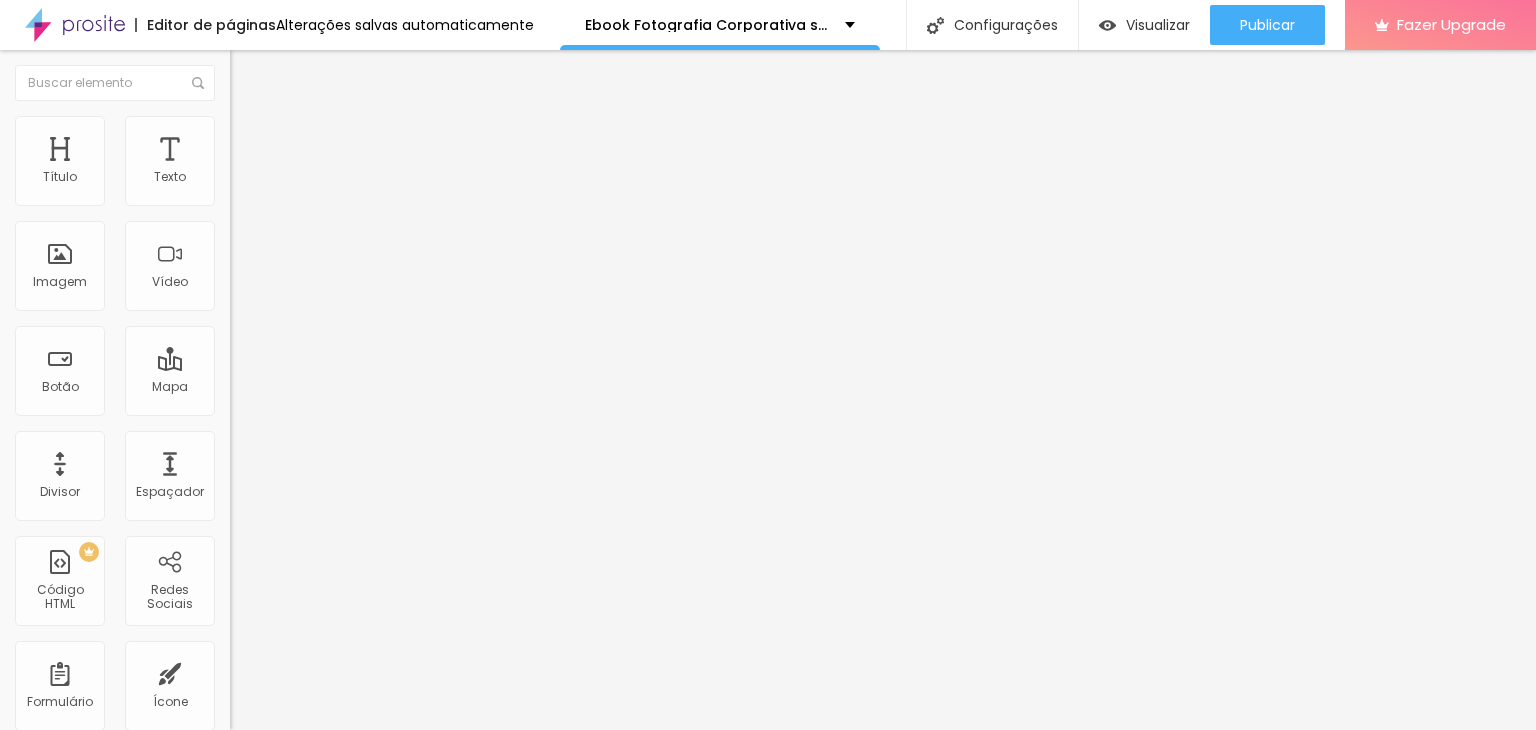 click at bounding box center (239, 125) 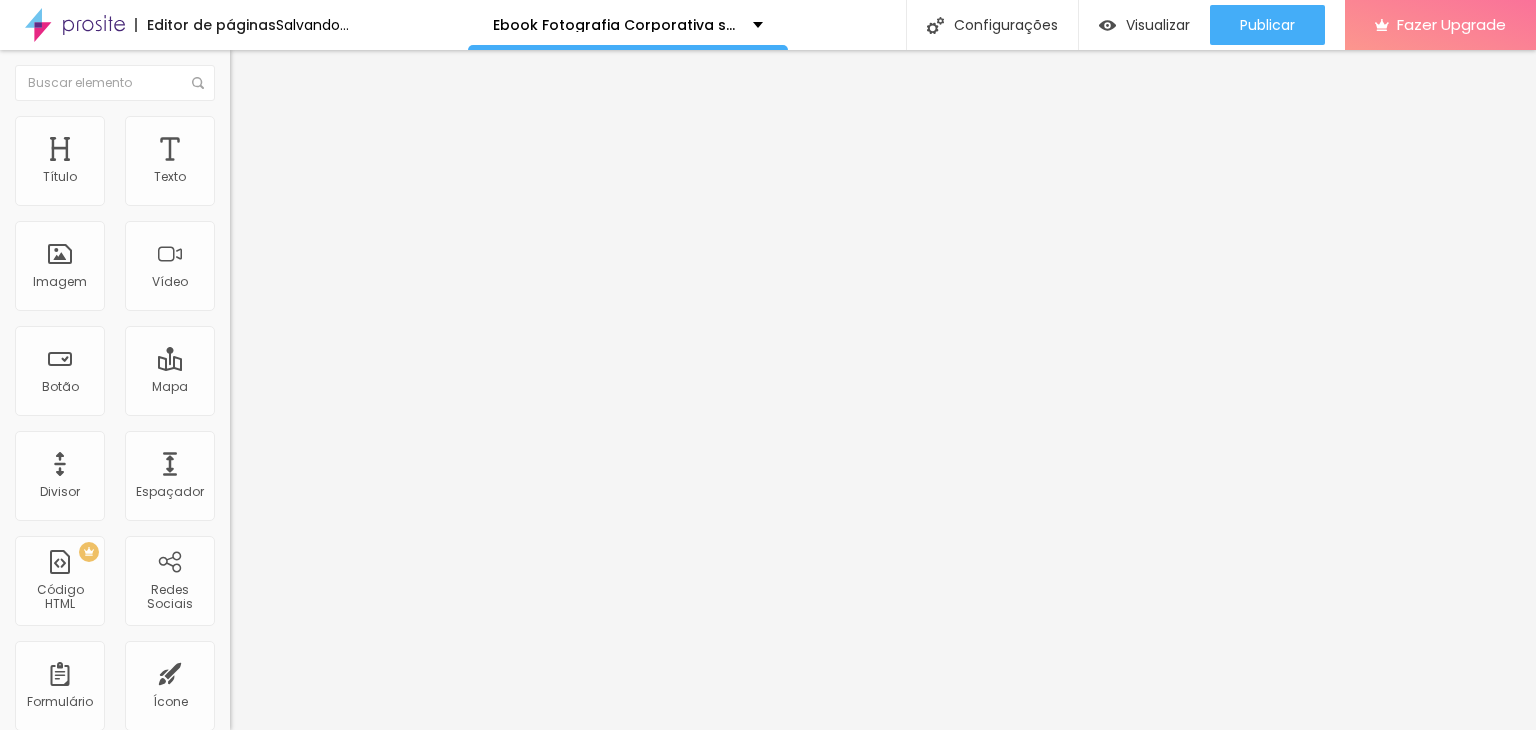 type on "40" 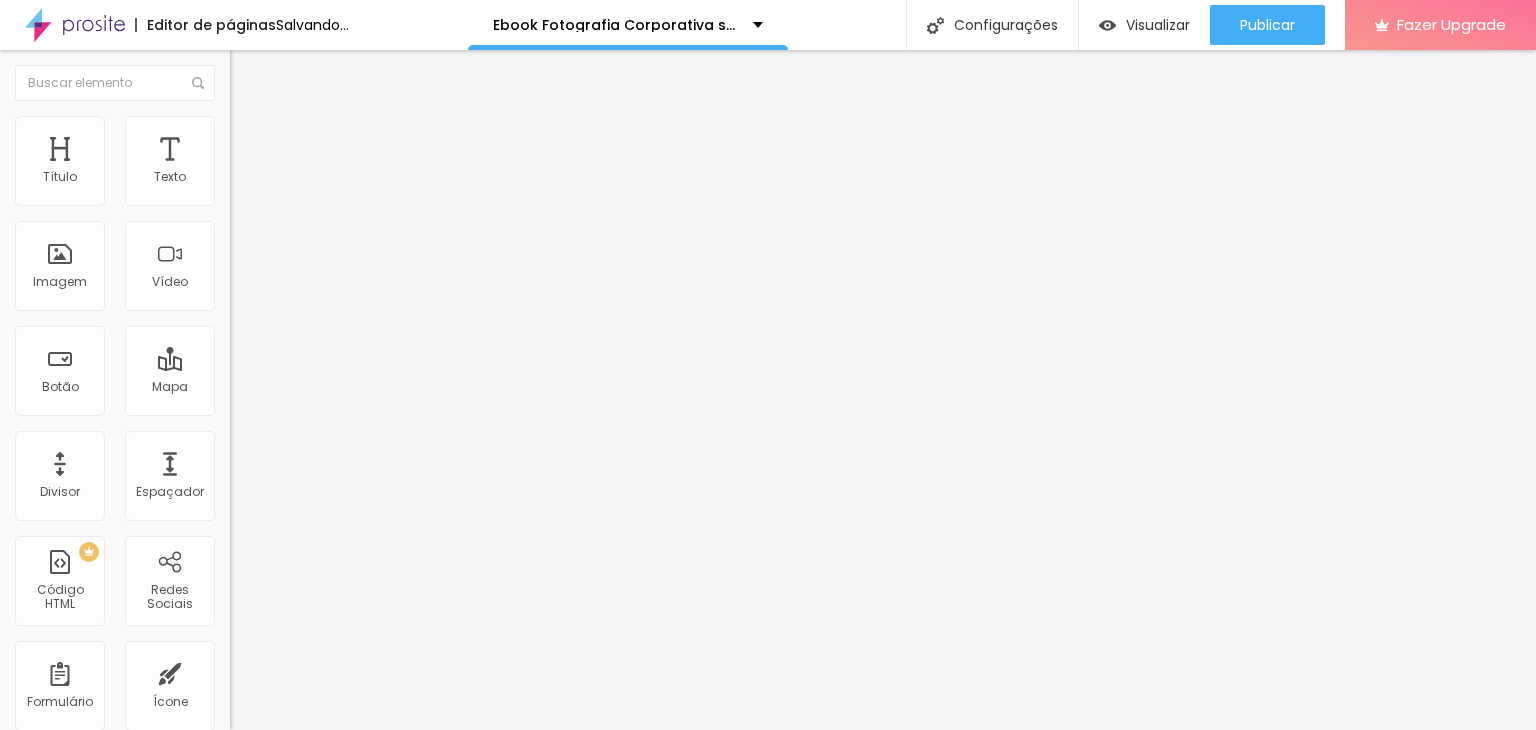 type on "40" 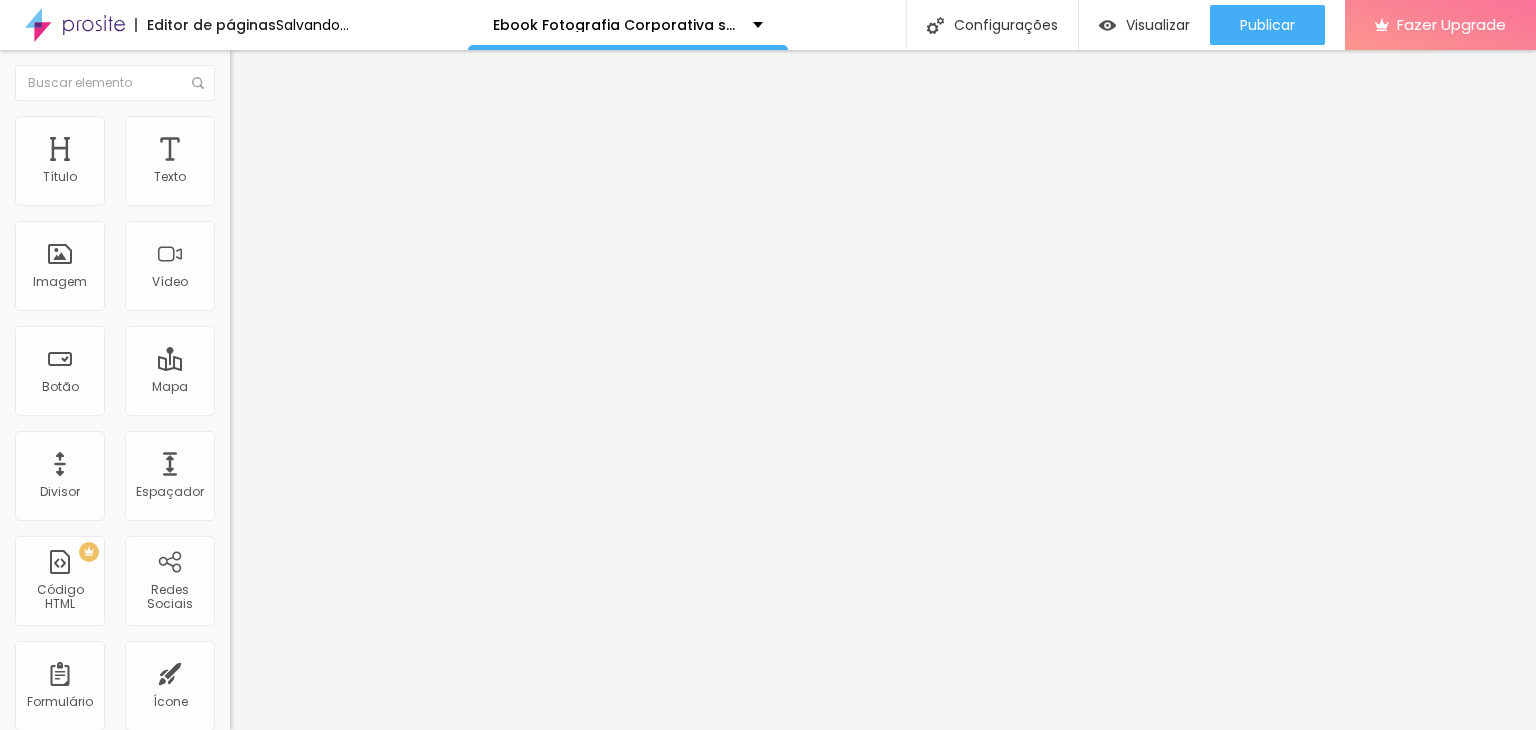 type on "45" 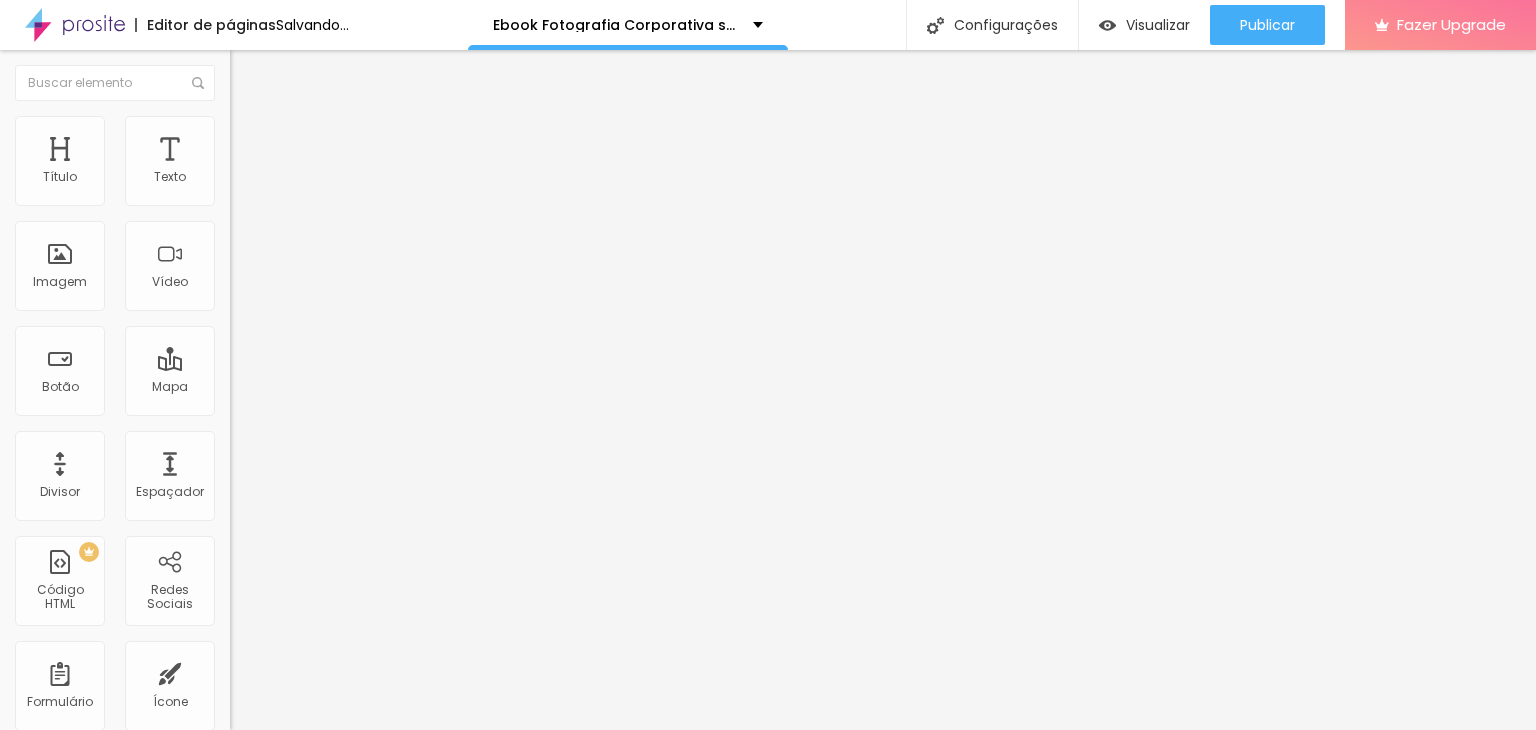 type on "50" 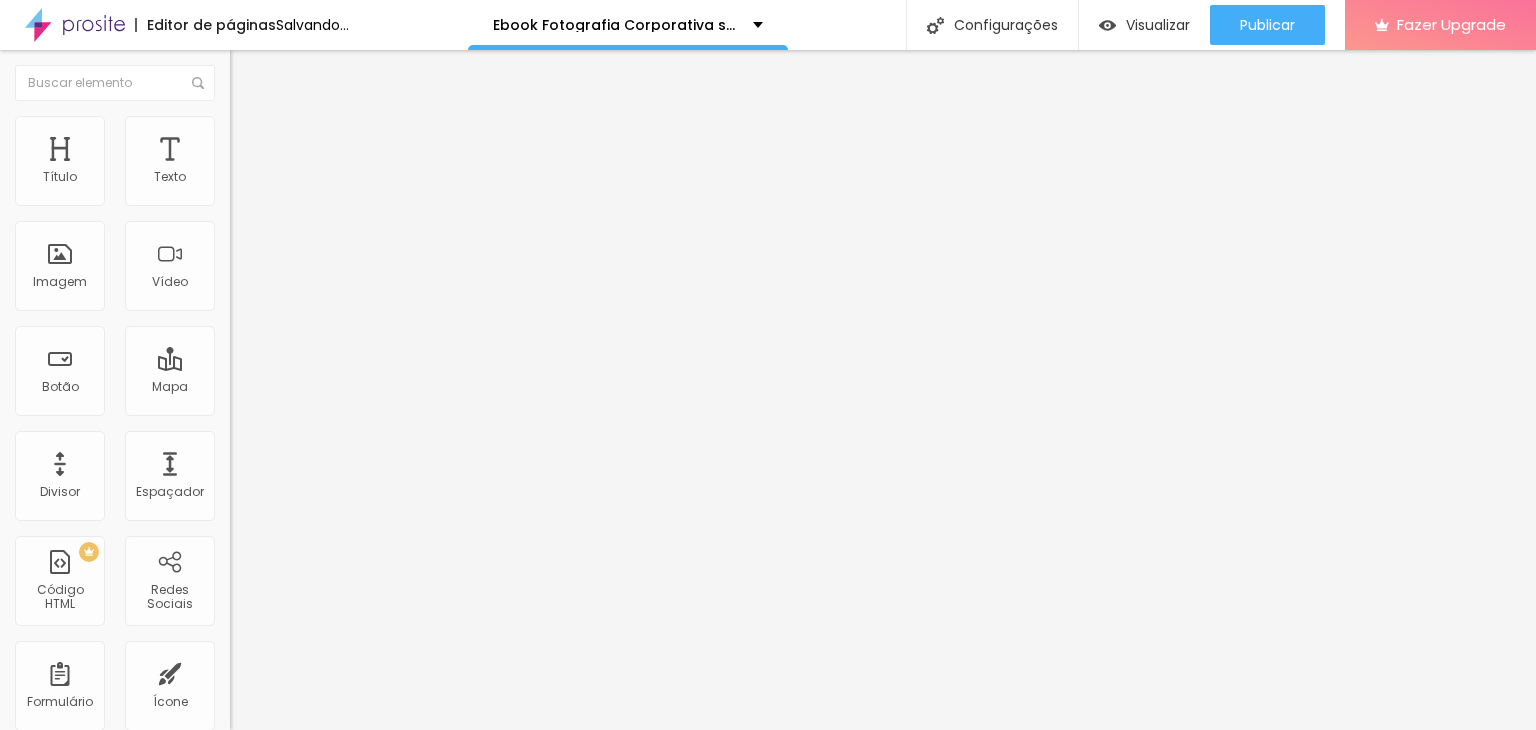 type on "50" 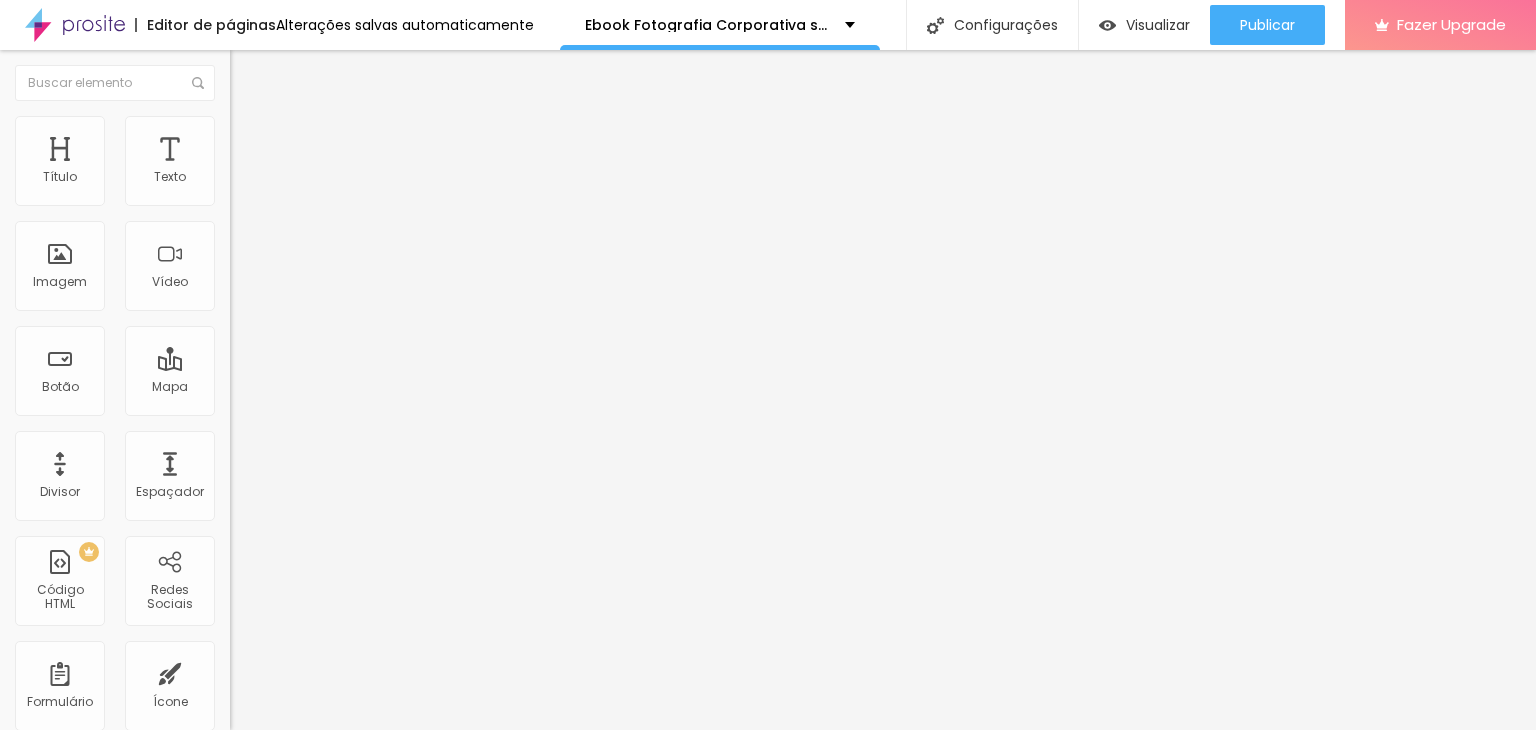 type on "55" 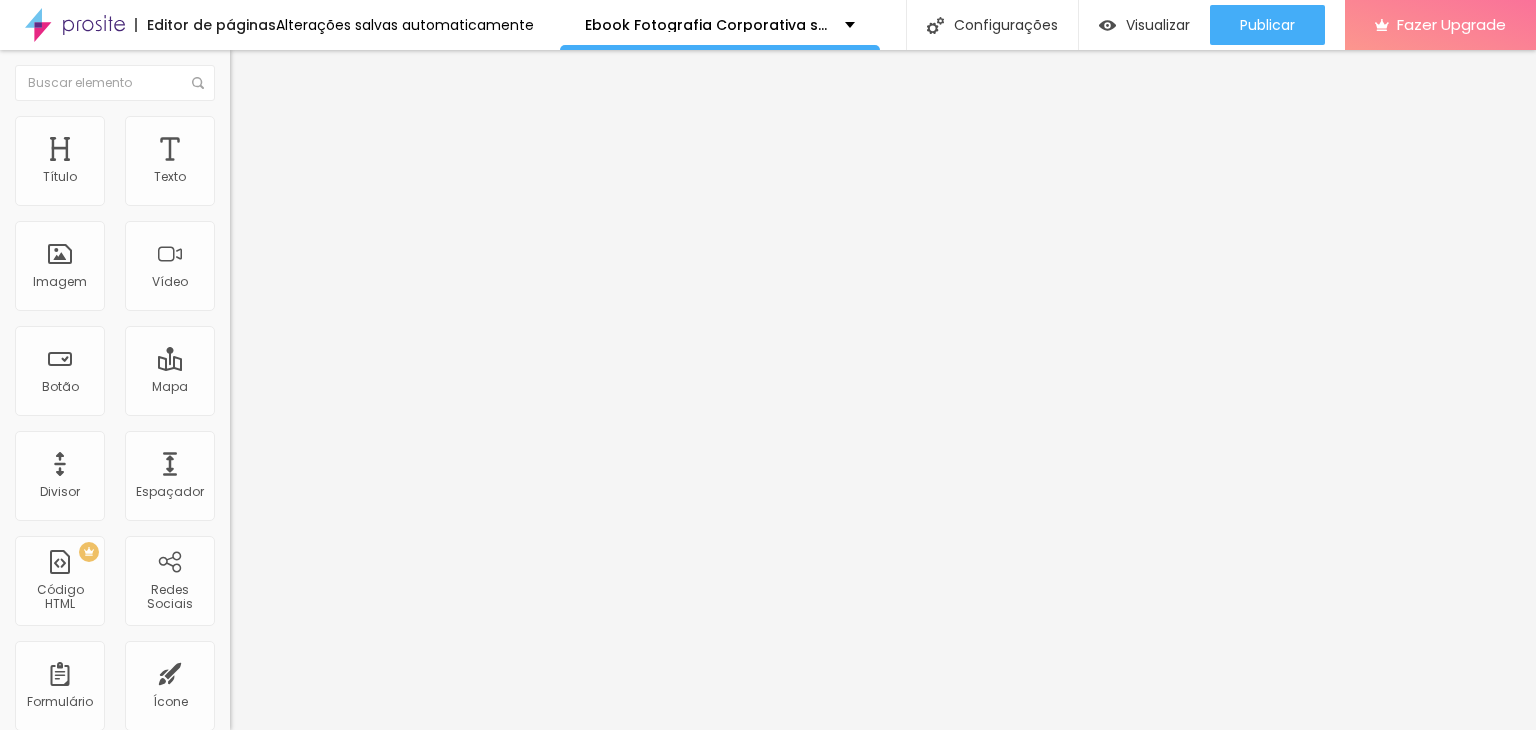 type on "60" 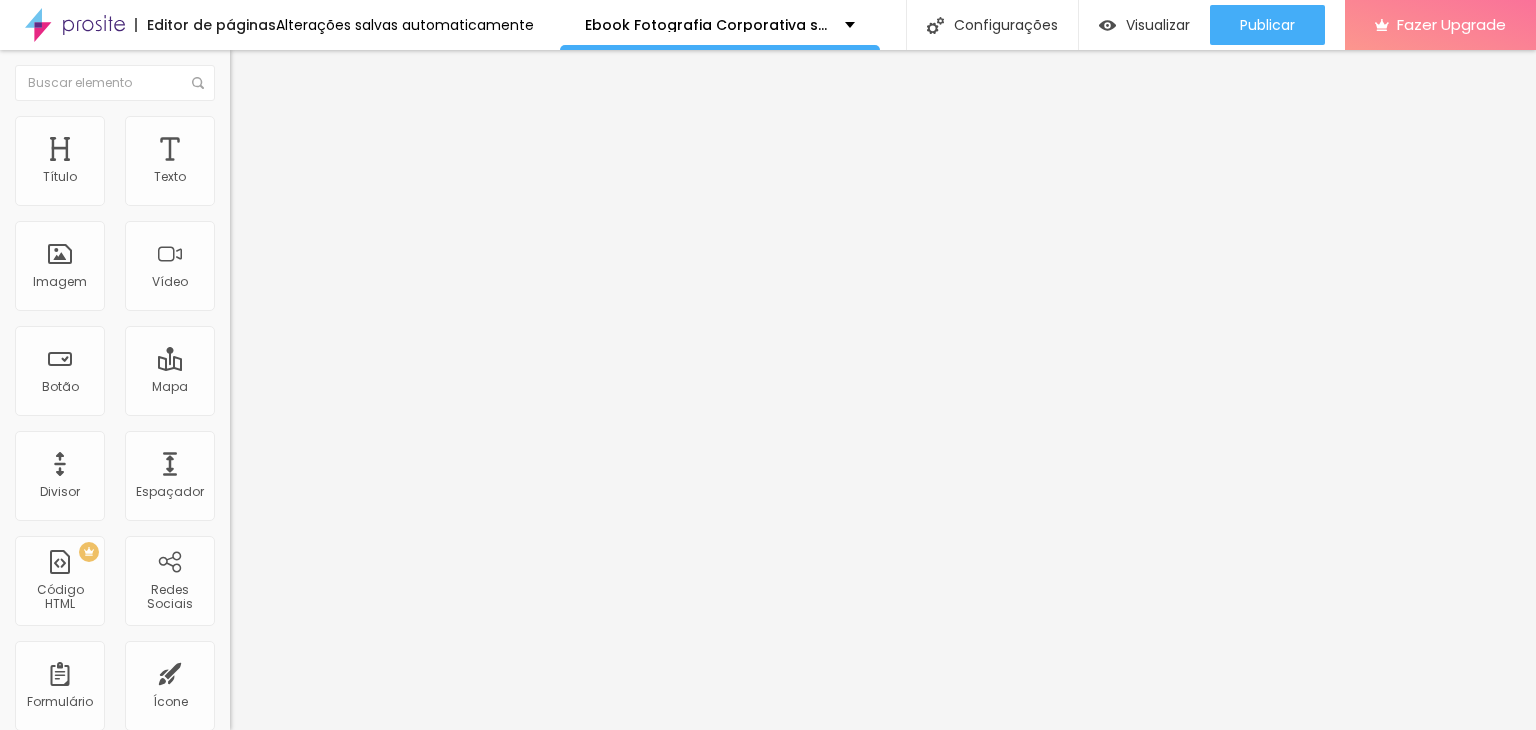 drag, startPoint x: 82, startPoint y: 216, endPoint x: 125, endPoint y: 220, distance: 43.185646 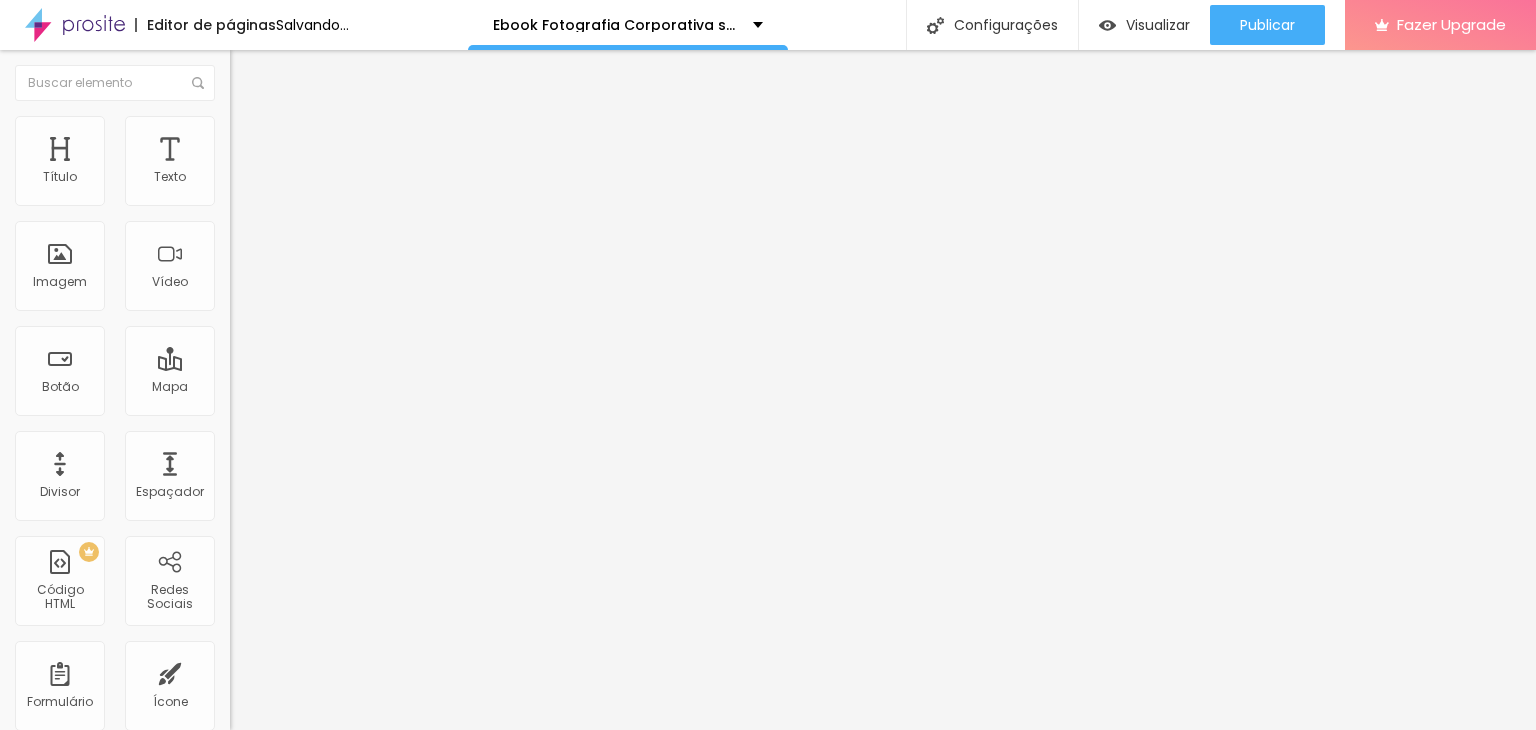 click on "Avançado" at bounding box center (281, 149) 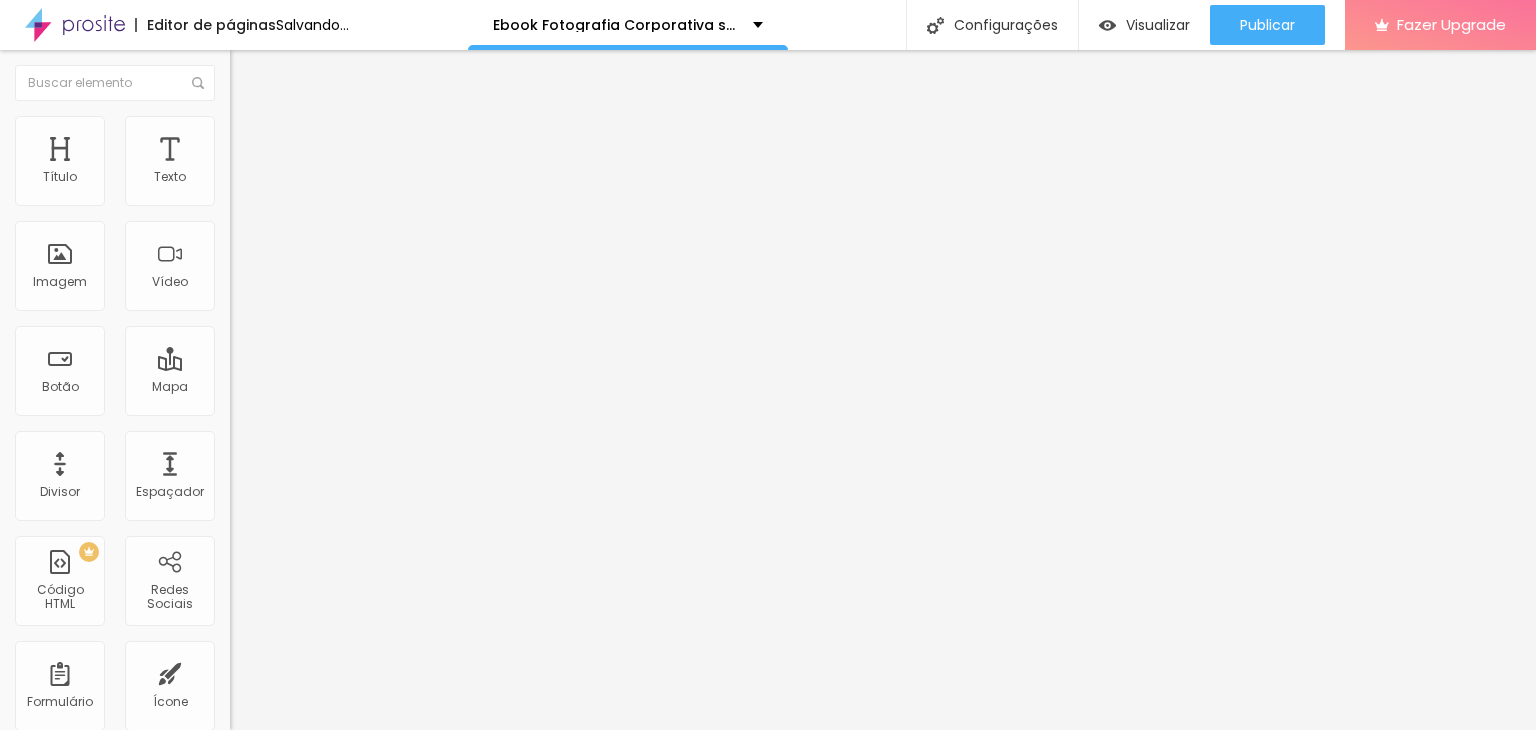 type on "0" 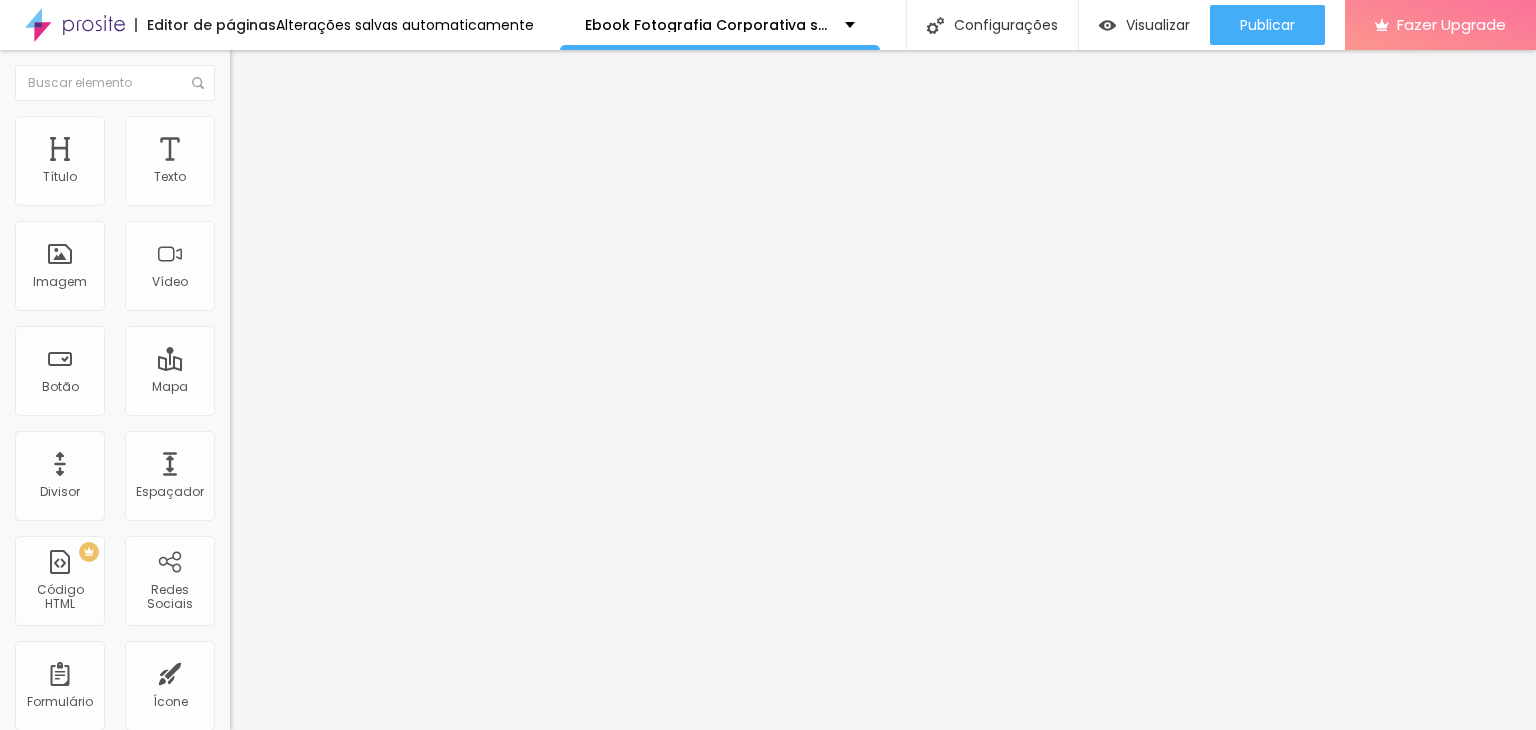 drag, startPoint x: 59, startPoint y: 198, endPoint x: 28, endPoint y: 205, distance: 31.780497 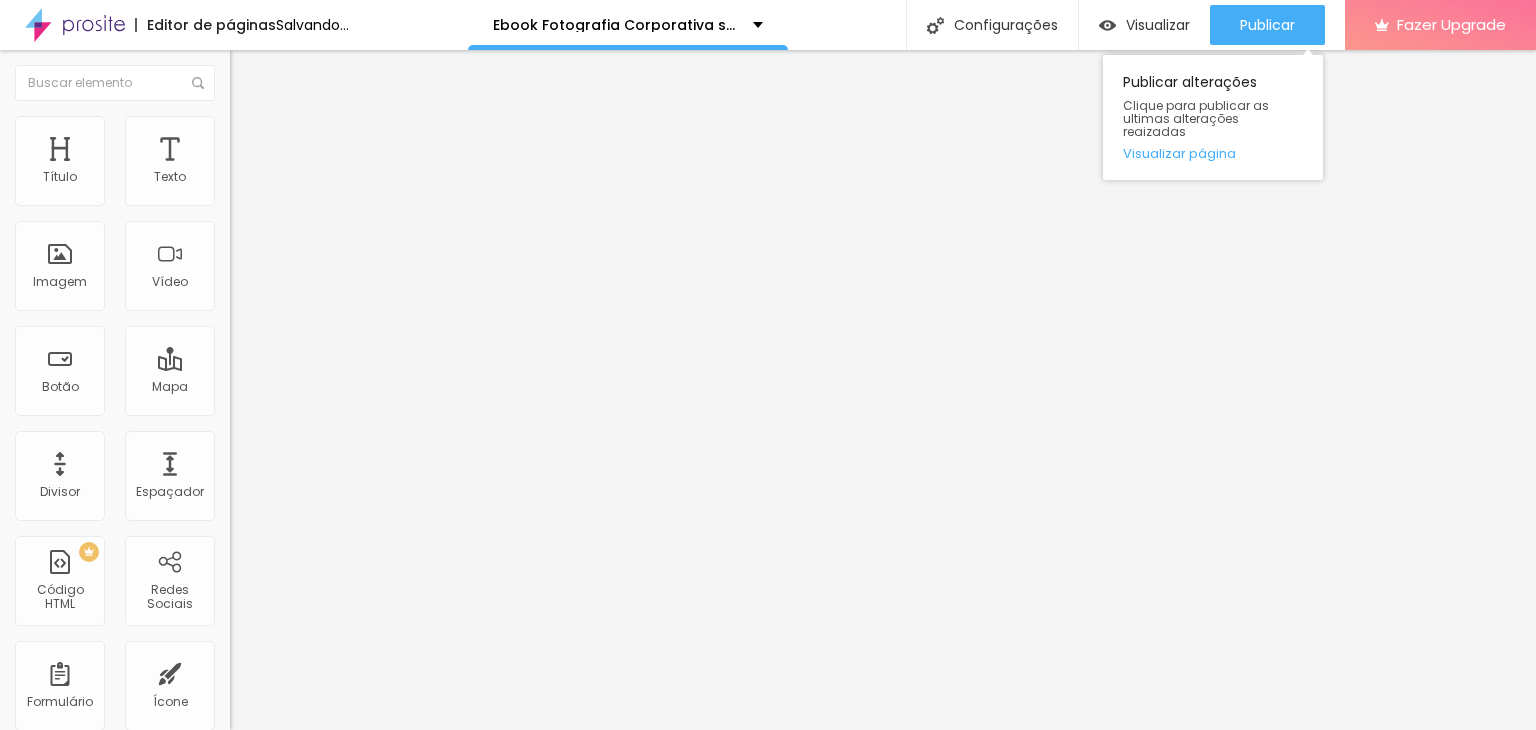 click on "Publicar Publicar alterações Clique para publicar as ultimas alterações reaizadas Visualizar página" at bounding box center (1267, 25) 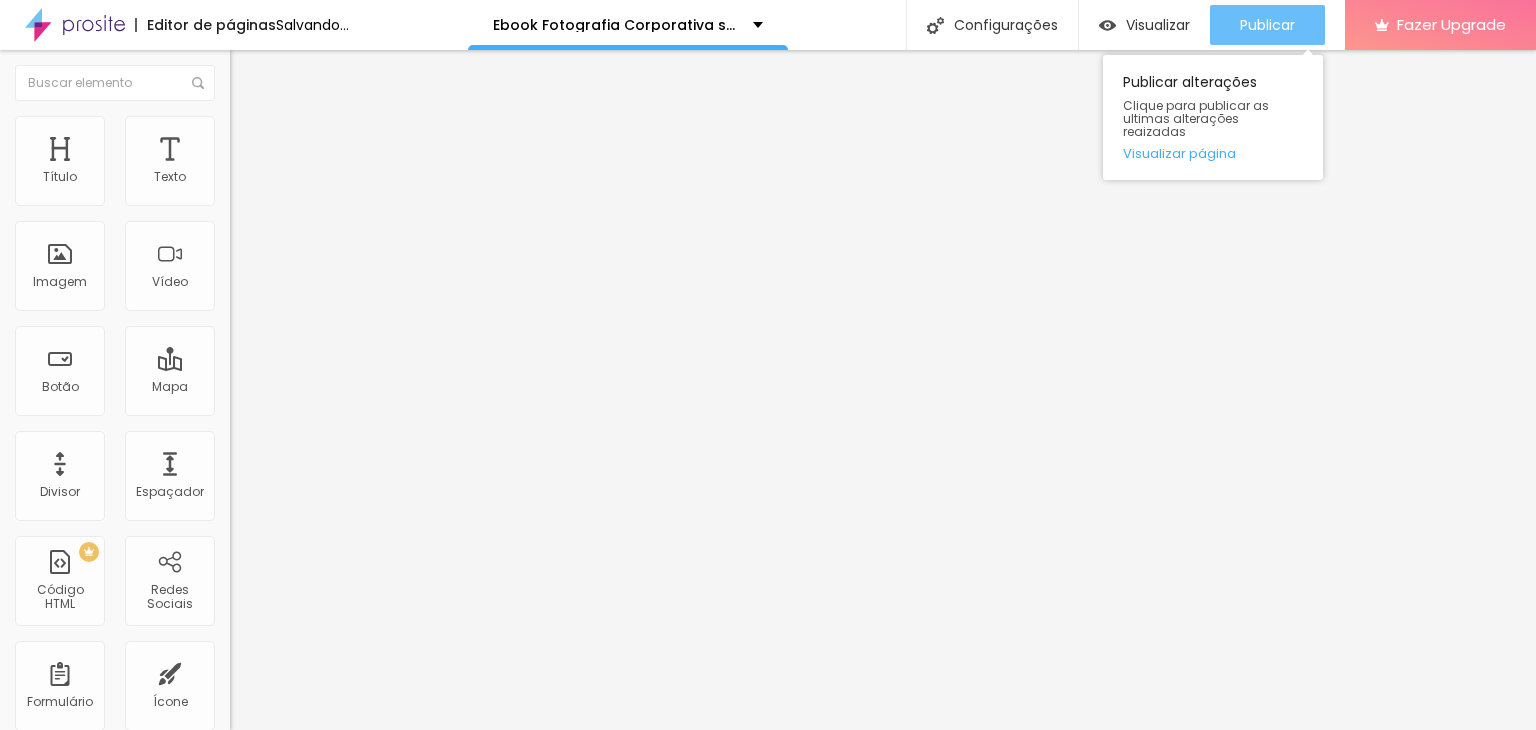 click on "Publicar" at bounding box center (1267, 25) 